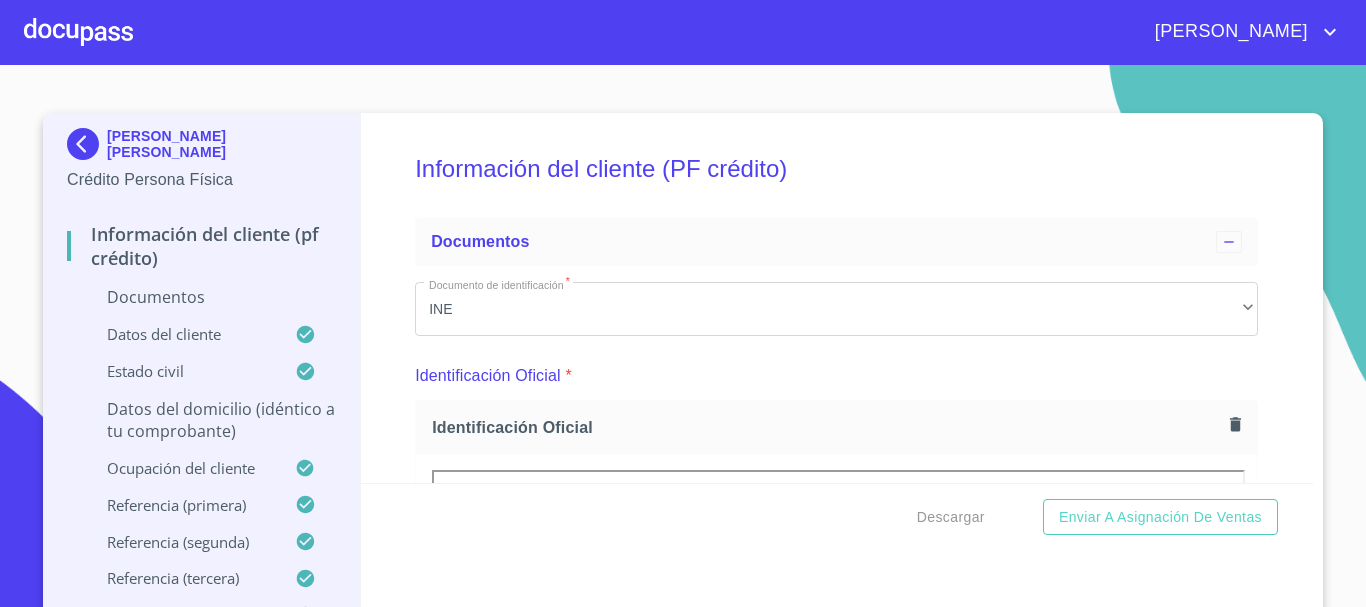 scroll, scrollTop: 0, scrollLeft: 0, axis: both 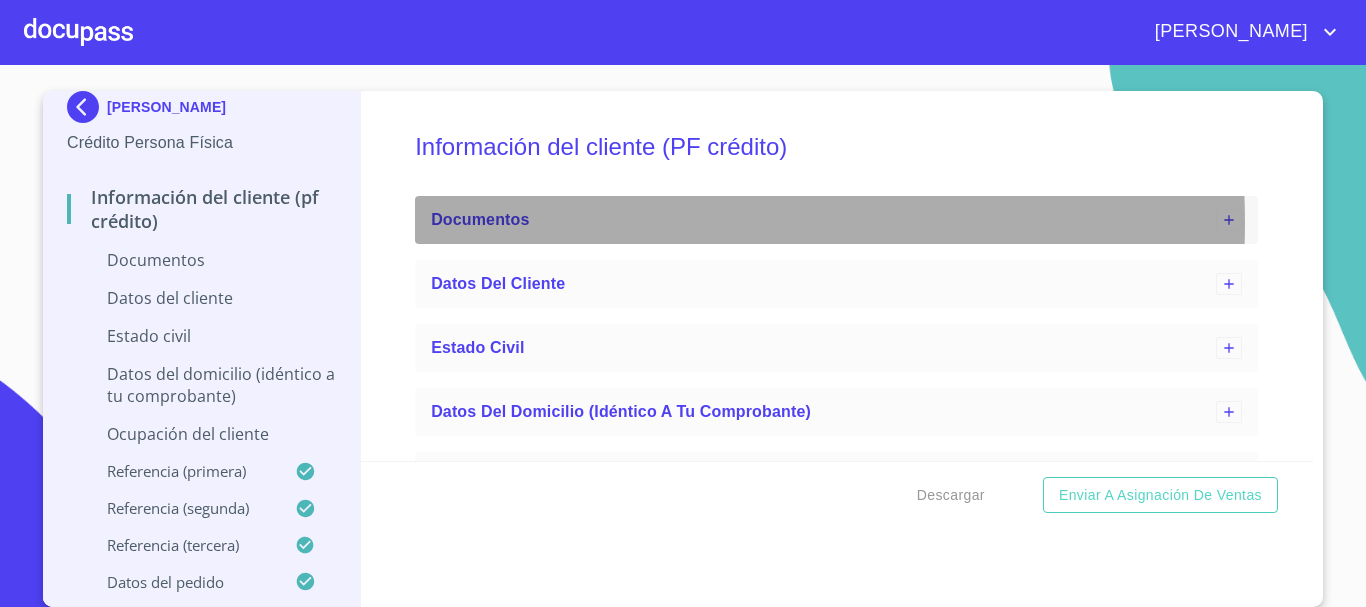 click on "Documentos" at bounding box center [823, 220] 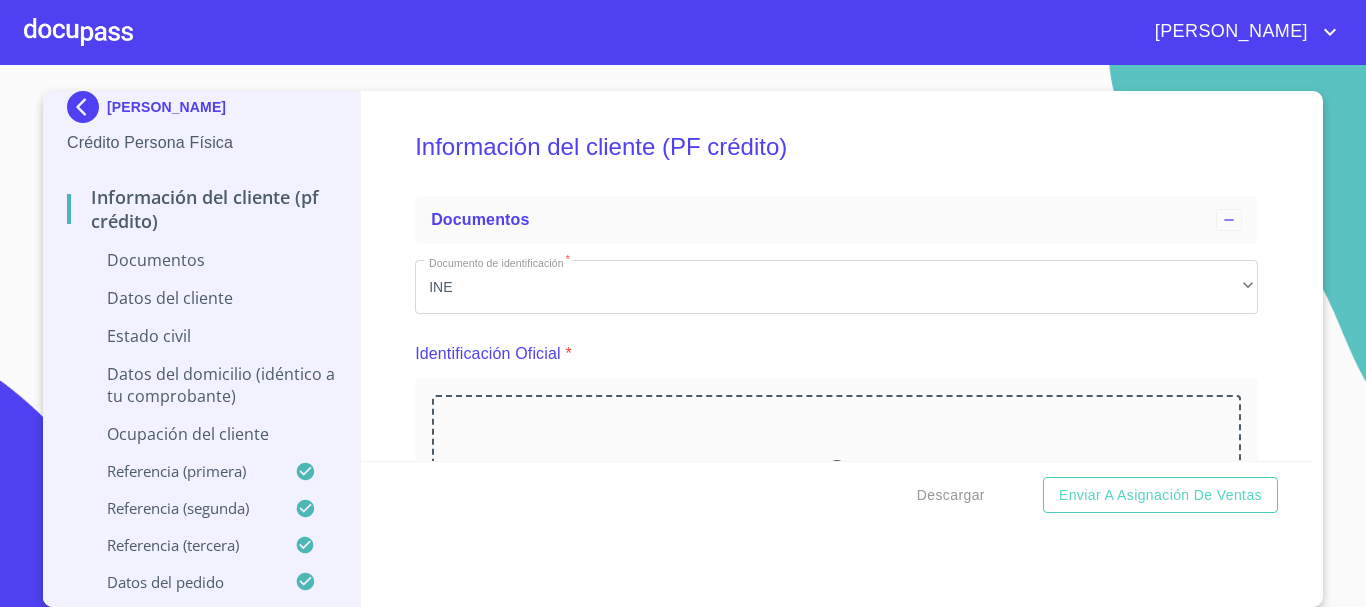 scroll, scrollTop: 200, scrollLeft: 0, axis: vertical 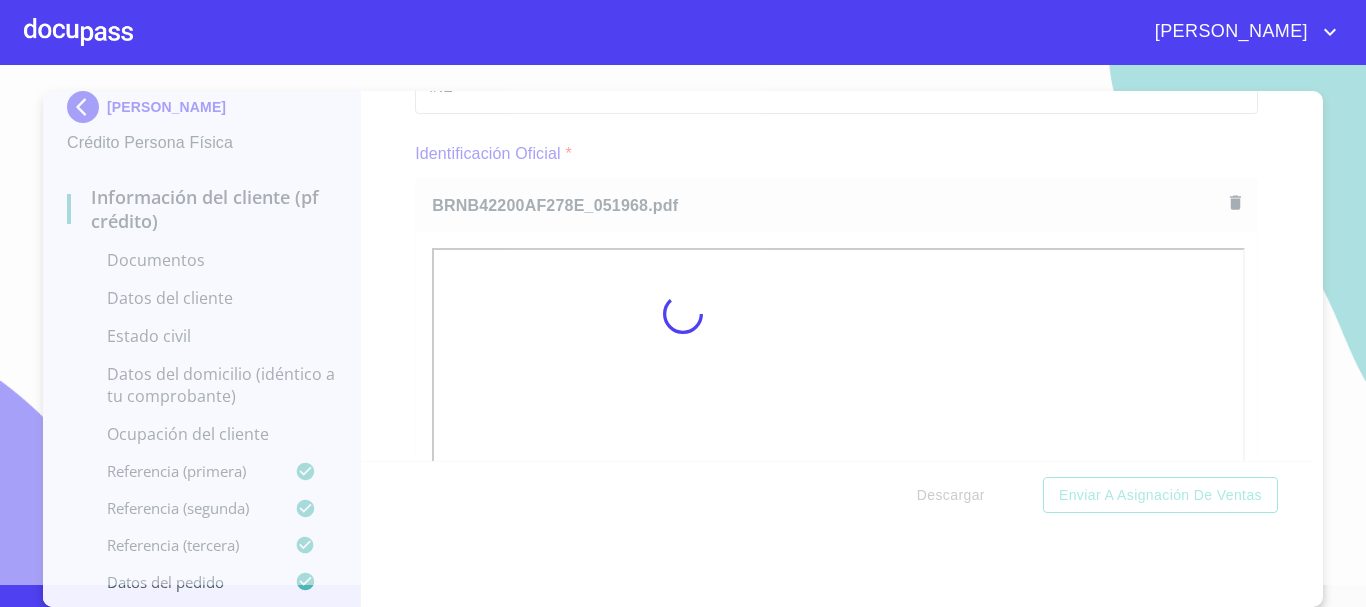 click at bounding box center [683, 314] 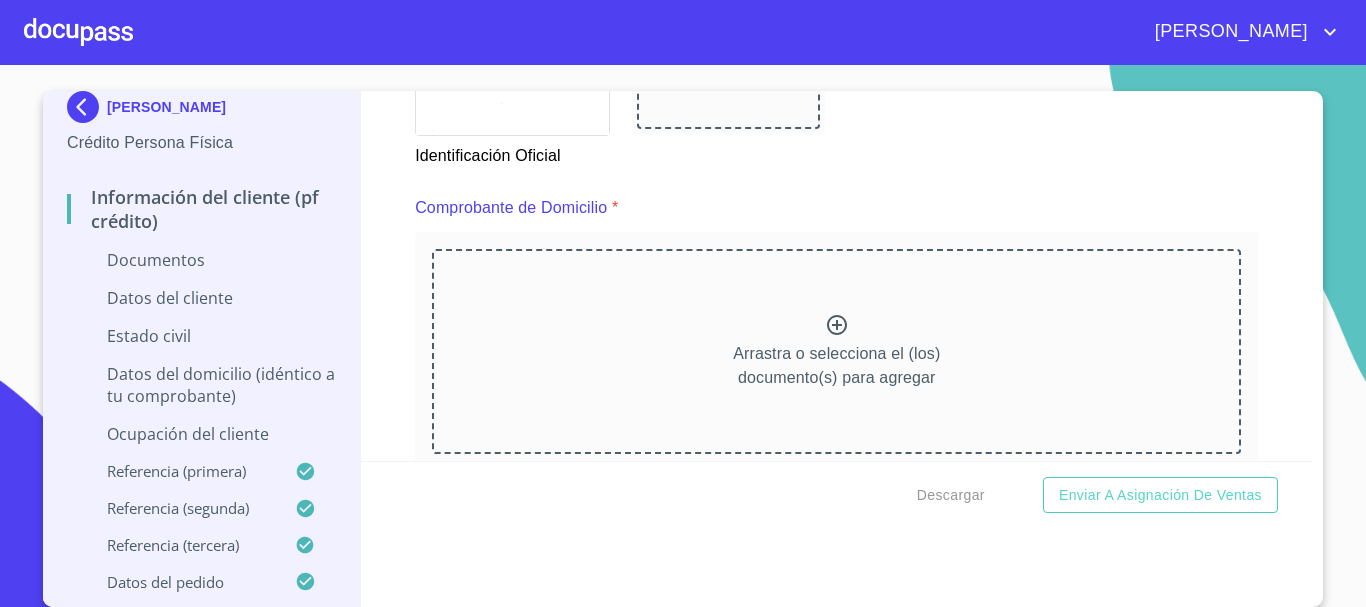 scroll, scrollTop: 415, scrollLeft: 0, axis: vertical 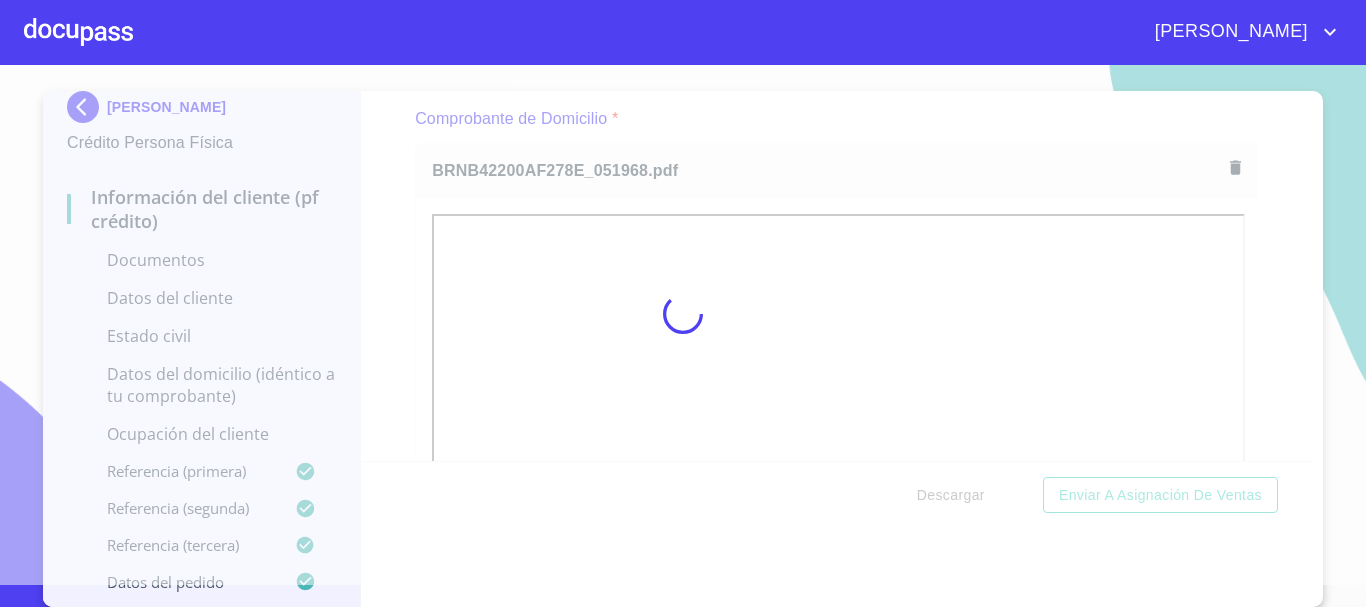 click at bounding box center (683, 314) 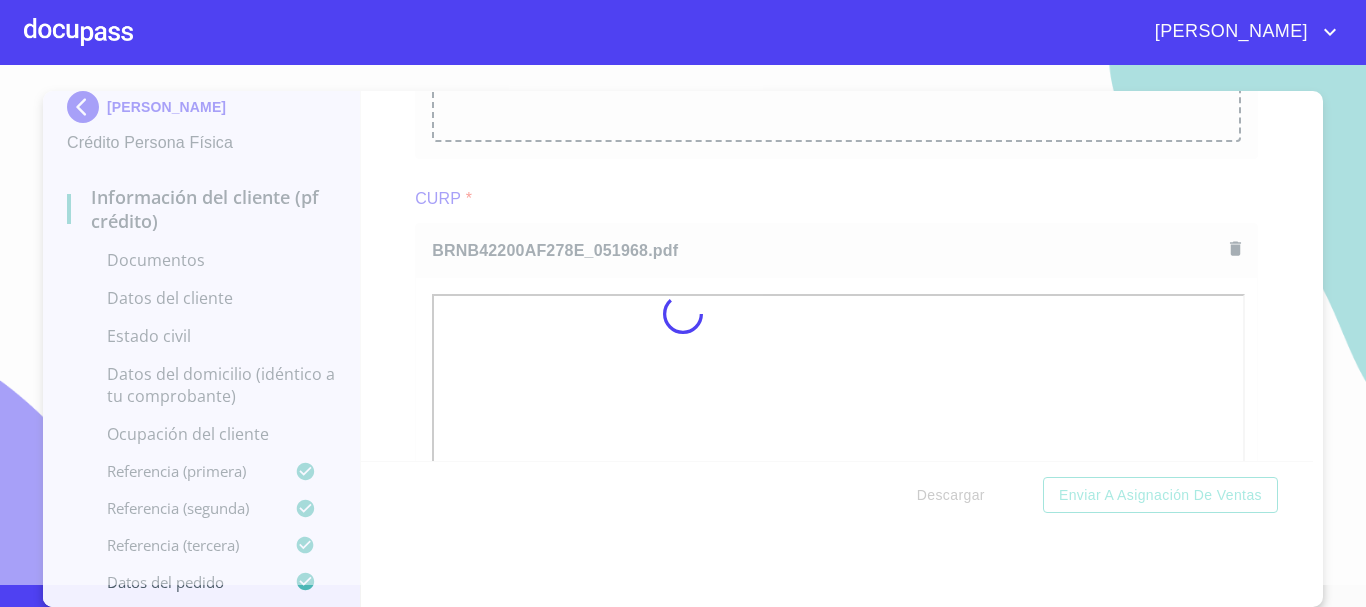 scroll, scrollTop: 2910, scrollLeft: 0, axis: vertical 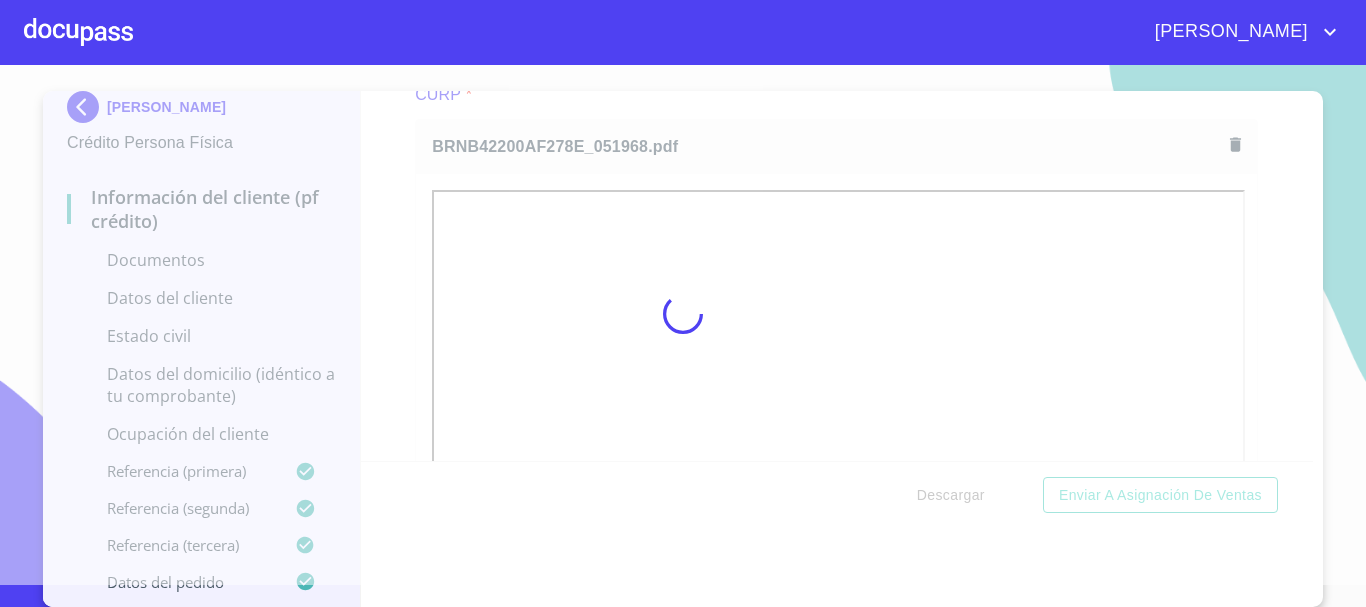 click at bounding box center (683, 314) 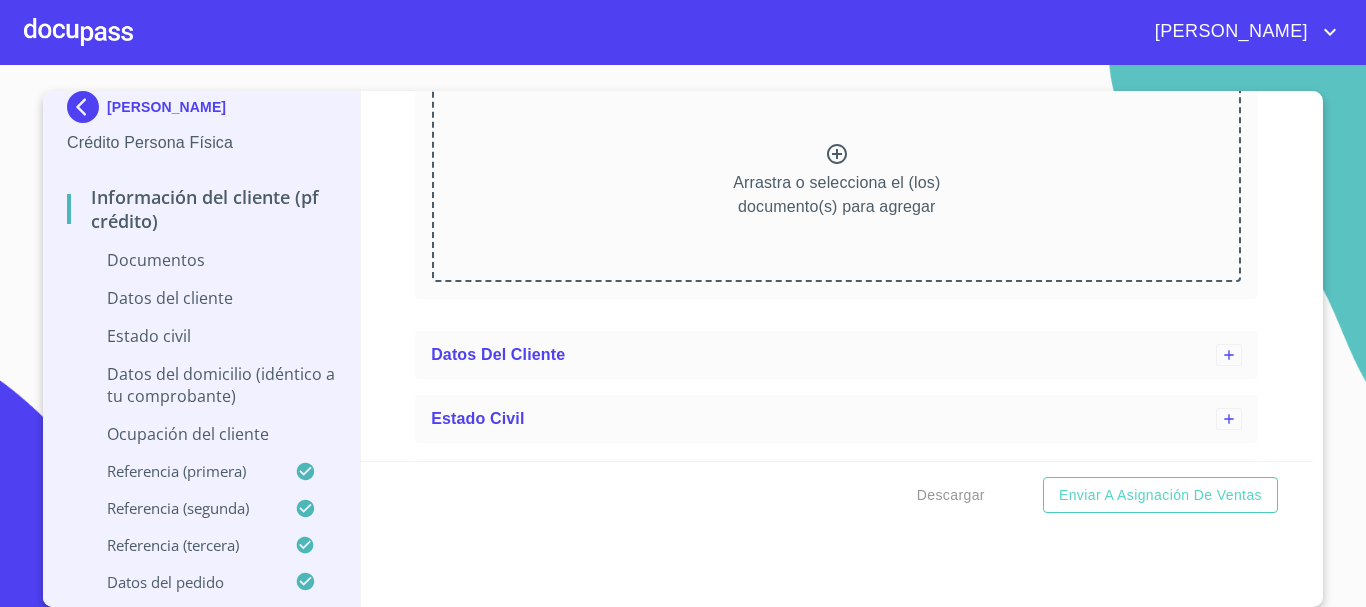 scroll, scrollTop: 3782, scrollLeft: 0, axis: vertical 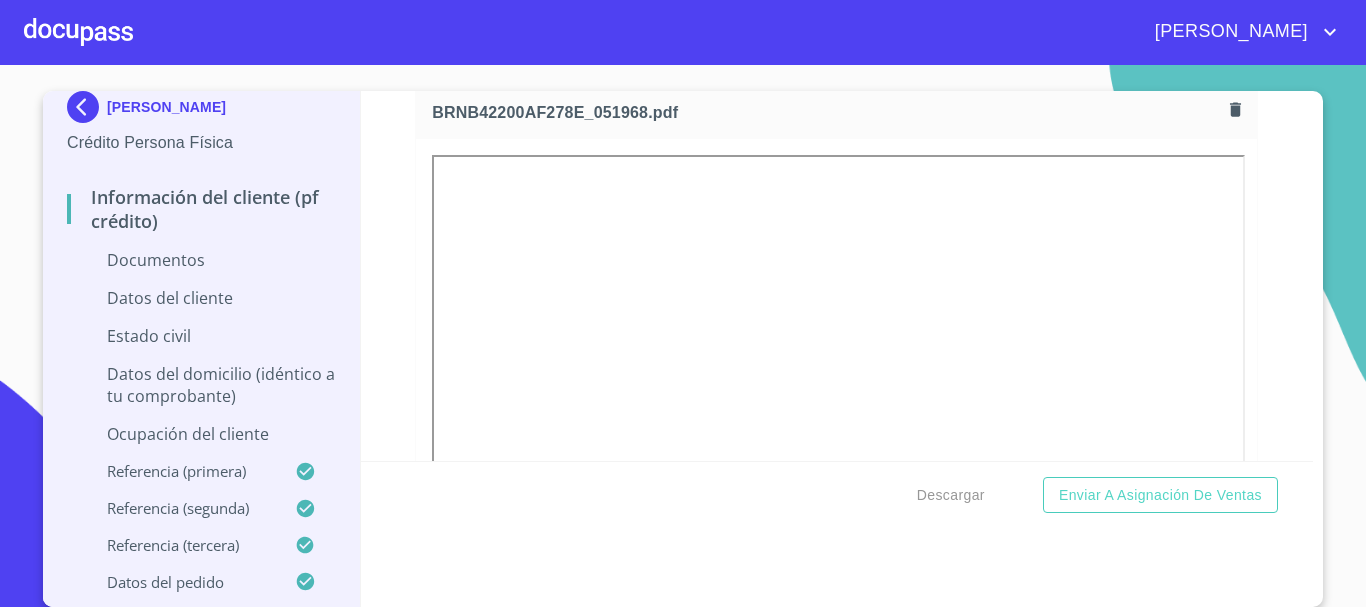 click on "Información del cliente (PF crédito)   Documentos Documento de identificación   * INE ​ Identificación Oficial * Identificación Oficial Identificación Oficial Comprobante de Domicilio * Comprobante de Domicilio Comprobante de [PERSON_NAME] de ingresos   * Independiente/Dueño de negocio/Persona Moral ​ Comprobante de Ingresos mes 1 * Arrastra o selecciona el (los) documento(s) para agregar Comprobante de Ingresos mes 2 * Arrastra o selecciona el (los) documento(s) para agregar Comprobante de Ingresos mes 3 * Arrastra o selecciona el (los) documento(s) para agregar CURP * CURP [PERSON_NAME] de situación fiscal BRNB42200AF278E_051968.pdf BRNB42200AF278E_051968.pdf Datos del cliente Estado Civil Datos del domicilio (idéntico a tu comprobante) Ocupación del Cliente Referencia (primera) Apellido [PERSON_NAME]   * [PERSON_NAME] ​ Apellido Materno   * [PERSON_NAME] ​ Nombre   * [PERSON_NAME] ​ [PERSON_NAME] Nombre ​ Parentesco   * HIJO(A) ​ Lugar de localización   * Domicilio ​ MXN Celular   *" at bounding box center [837, 276] 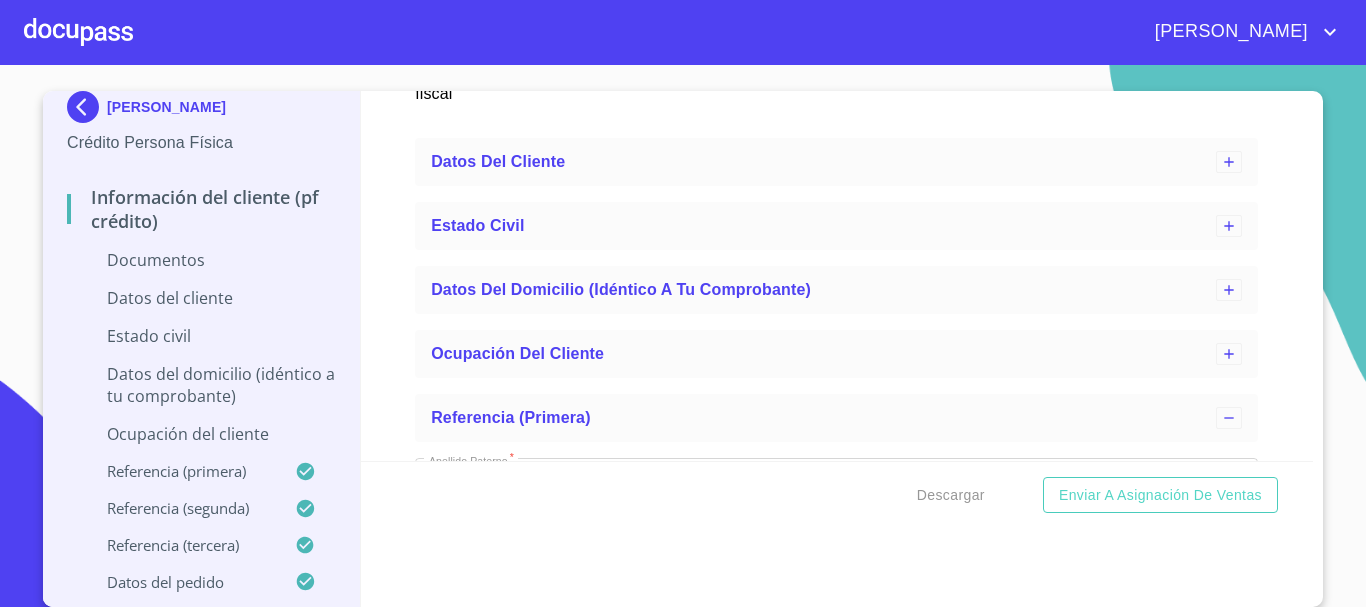 scroll, scrollTop: 4585, scrollLeft: 0, axis: vertical 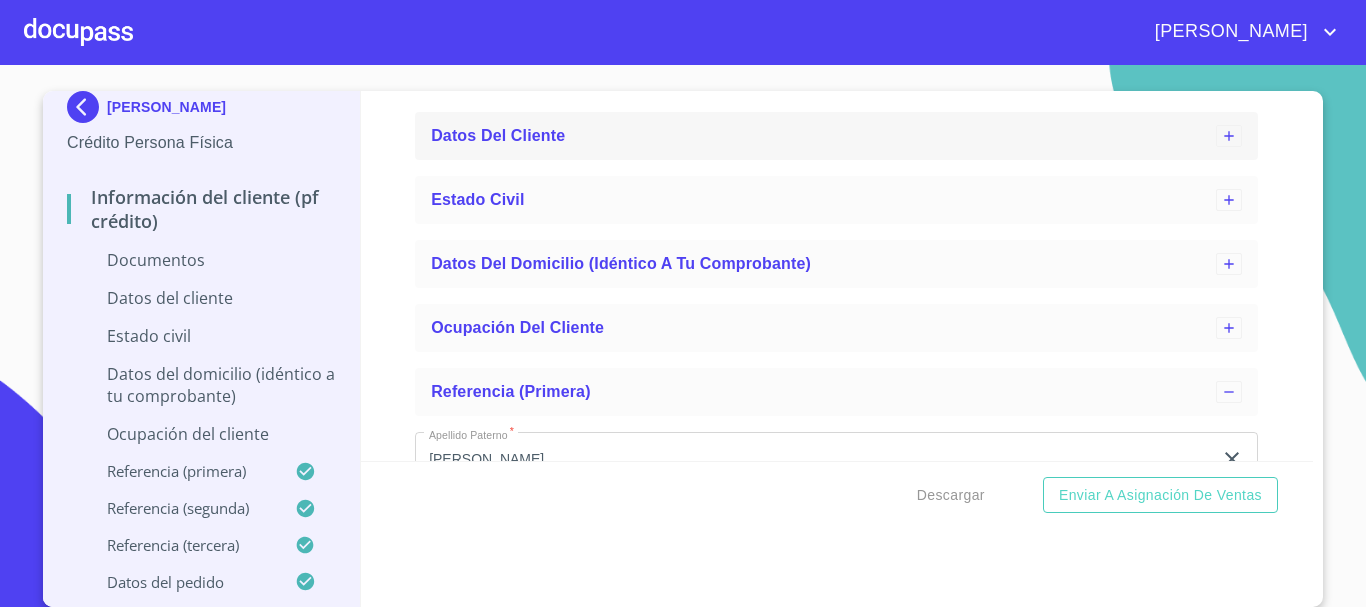 click on "Datos del cliente" at bounding box center (823, 136) 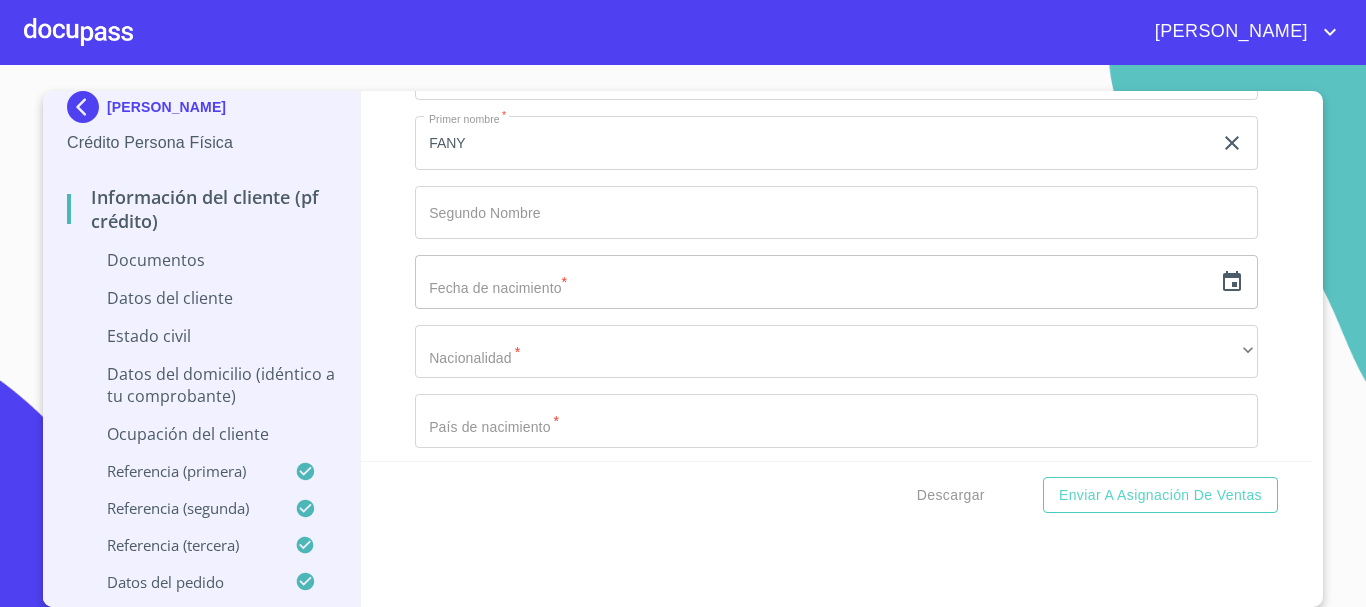 scroll, scrollTop: 4785, scrollLeft: 0, axis: vertical 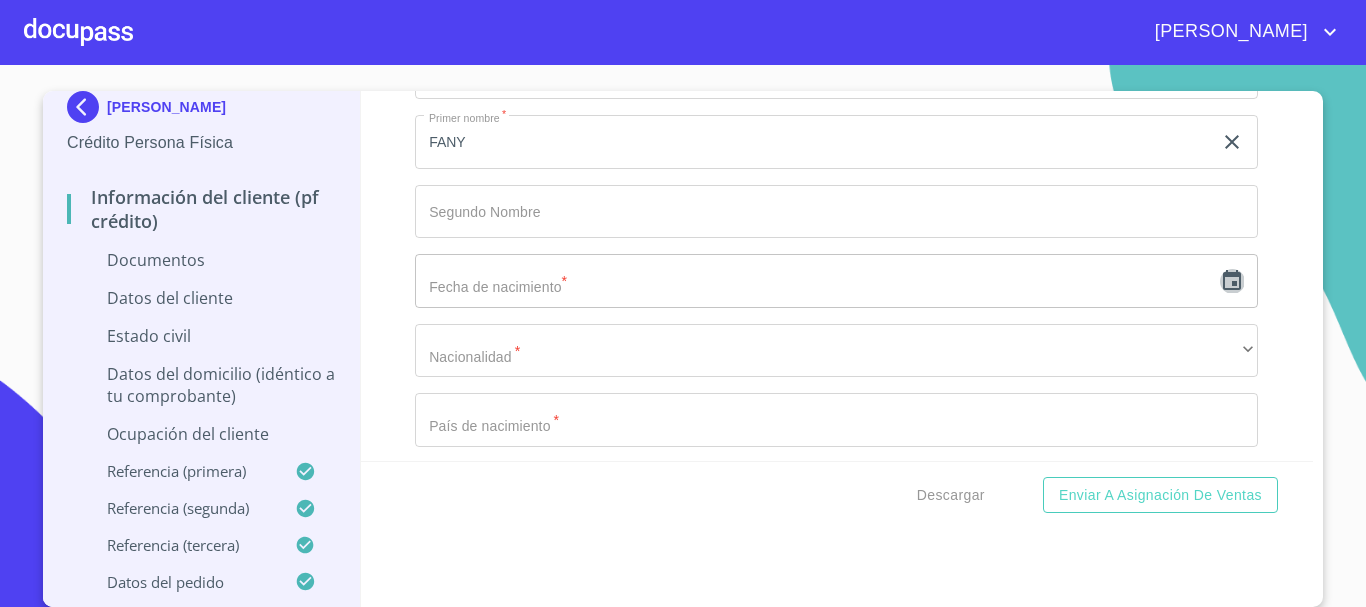 click 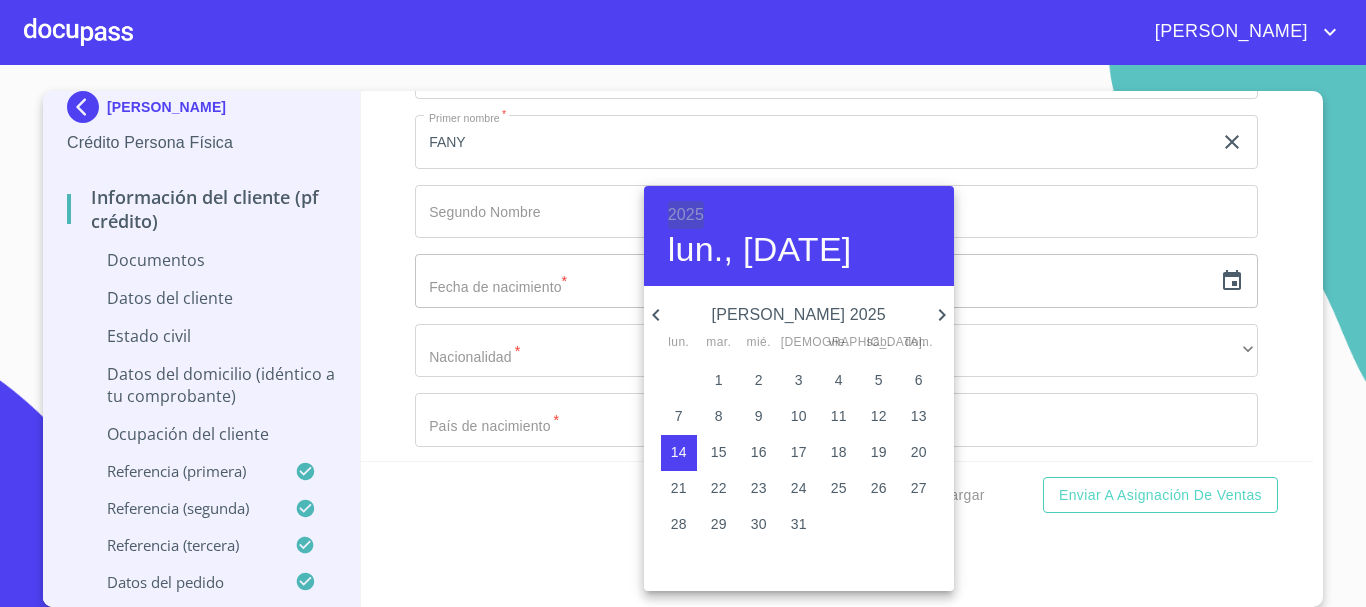click on "2025" at bounding box center (686, 215) 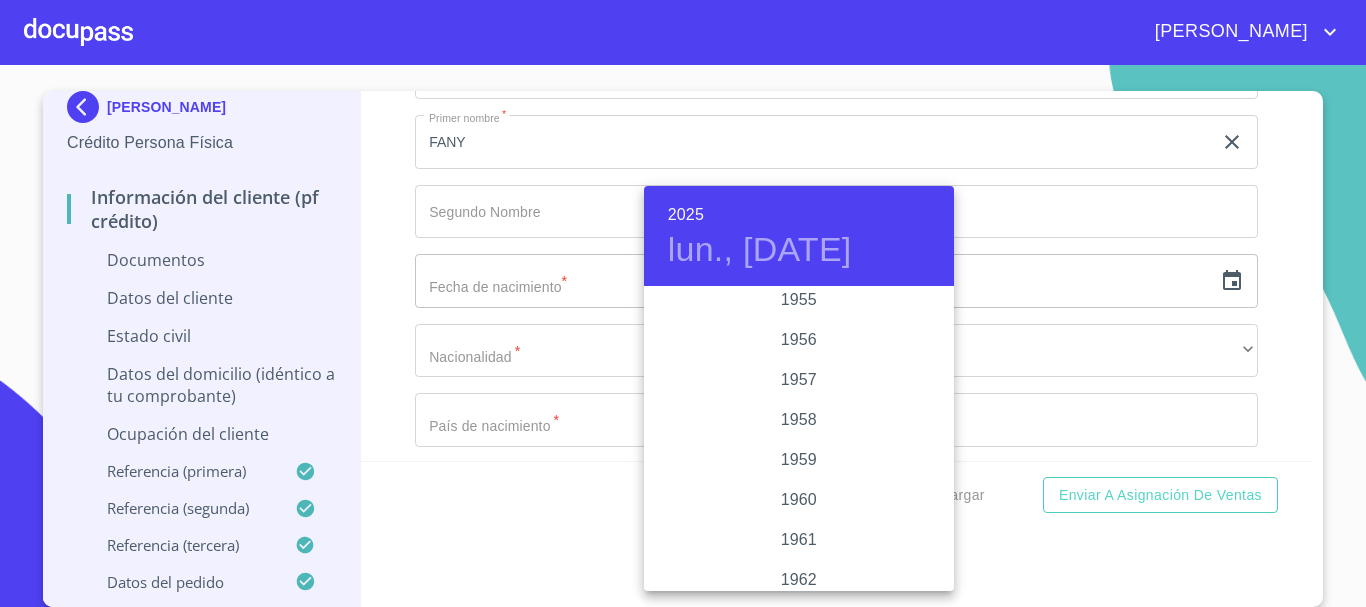 scroll, scrollTop: 1080, scrollLeft: 0, axis: vertical 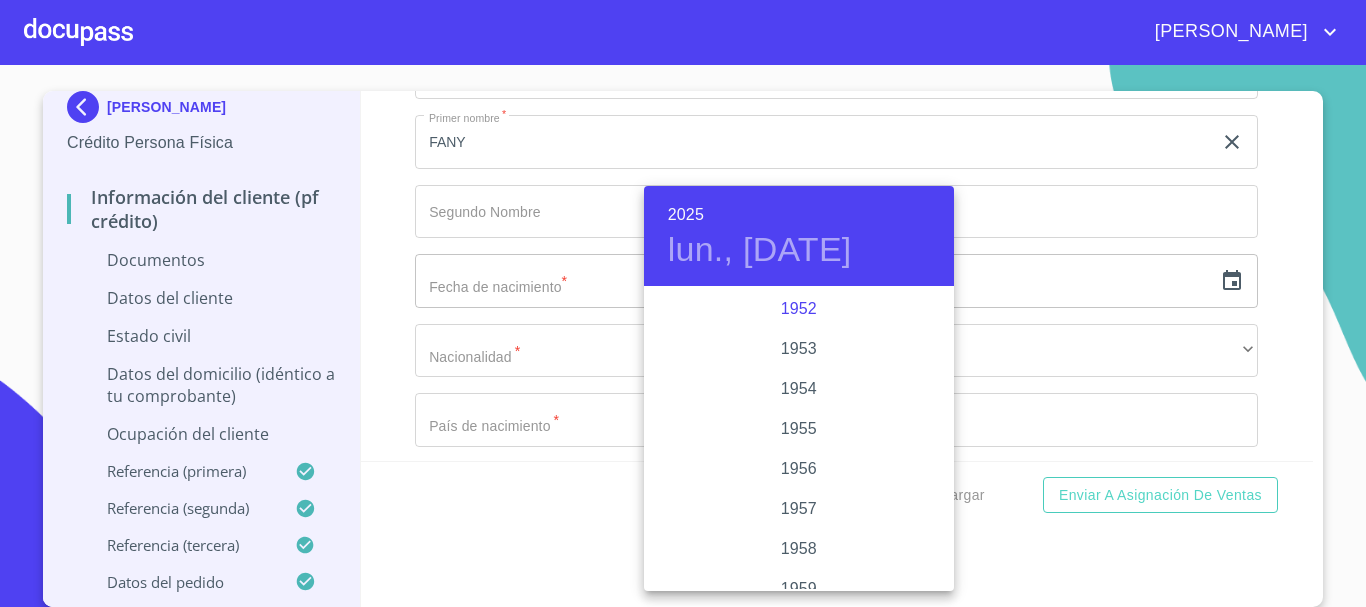 click on "1952" at bounding box center (799, 309) 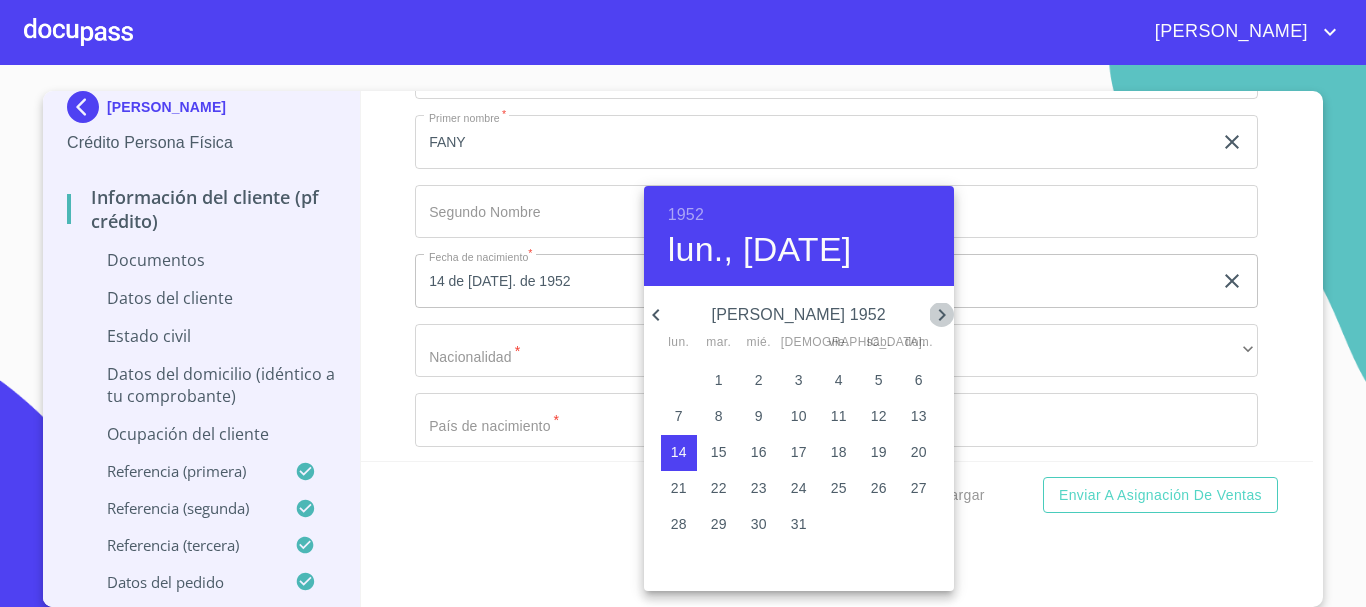 click 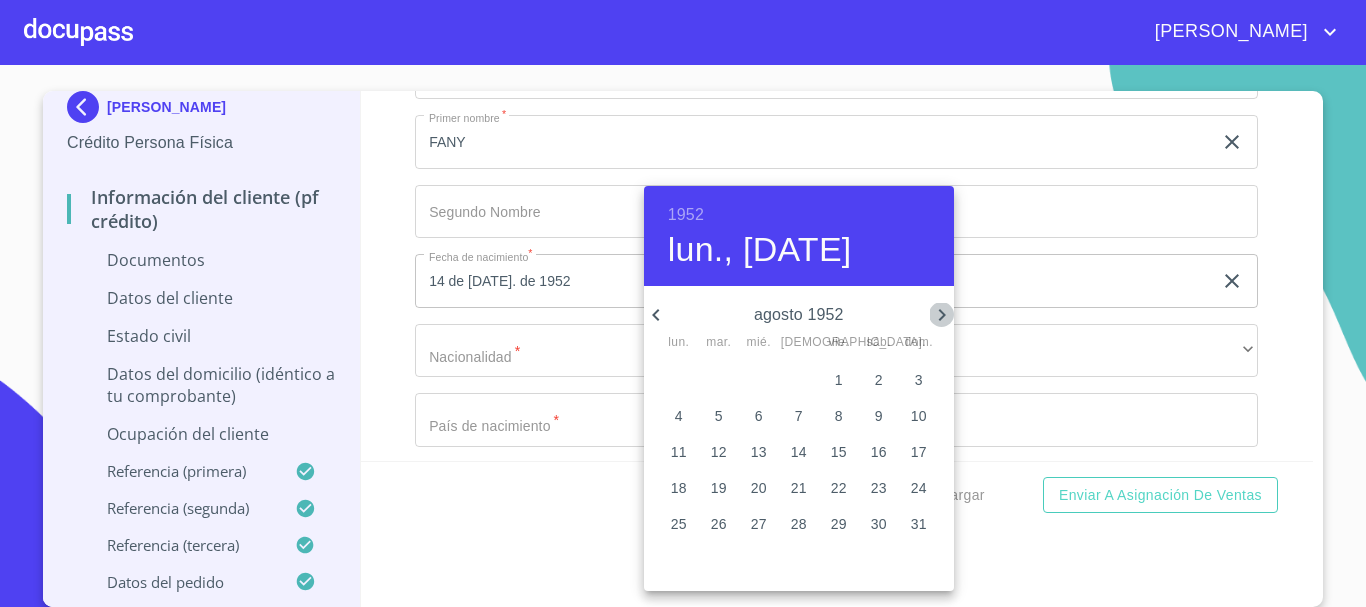 click 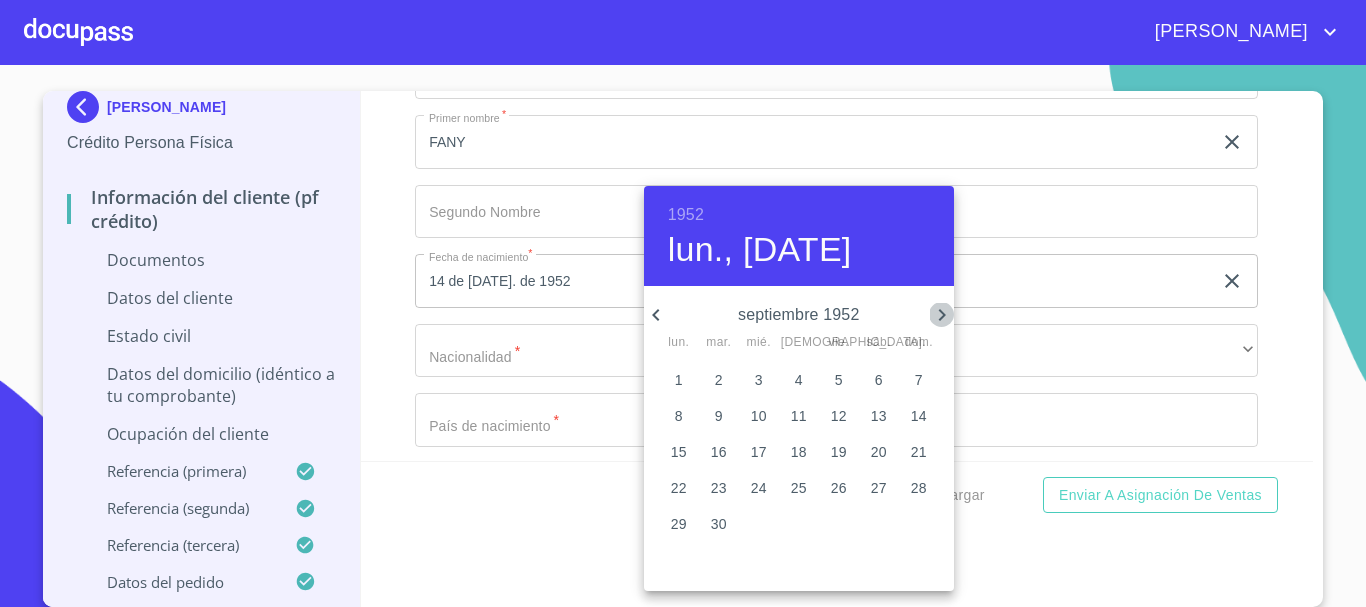 click 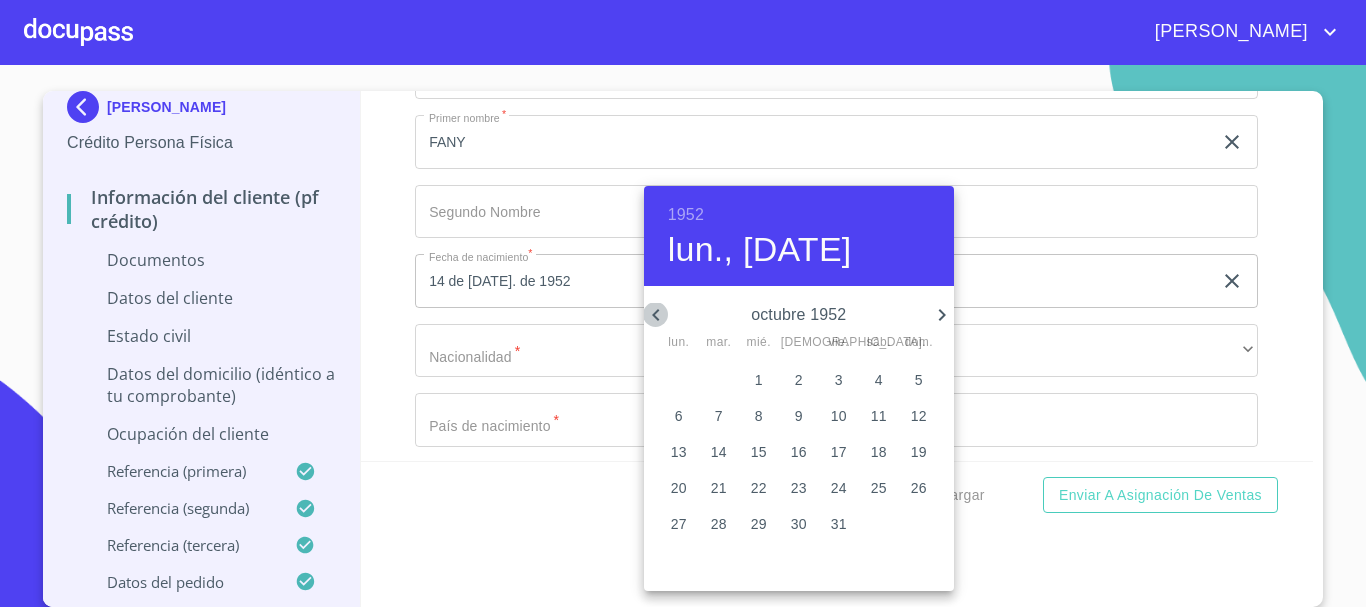click 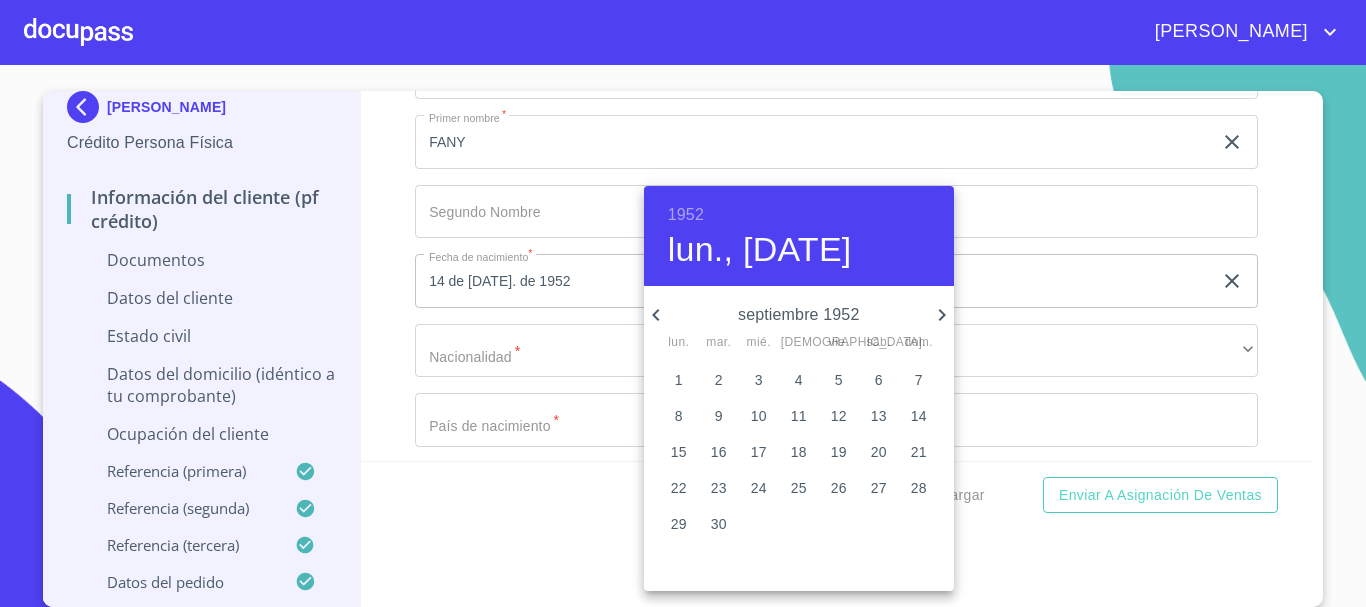 click 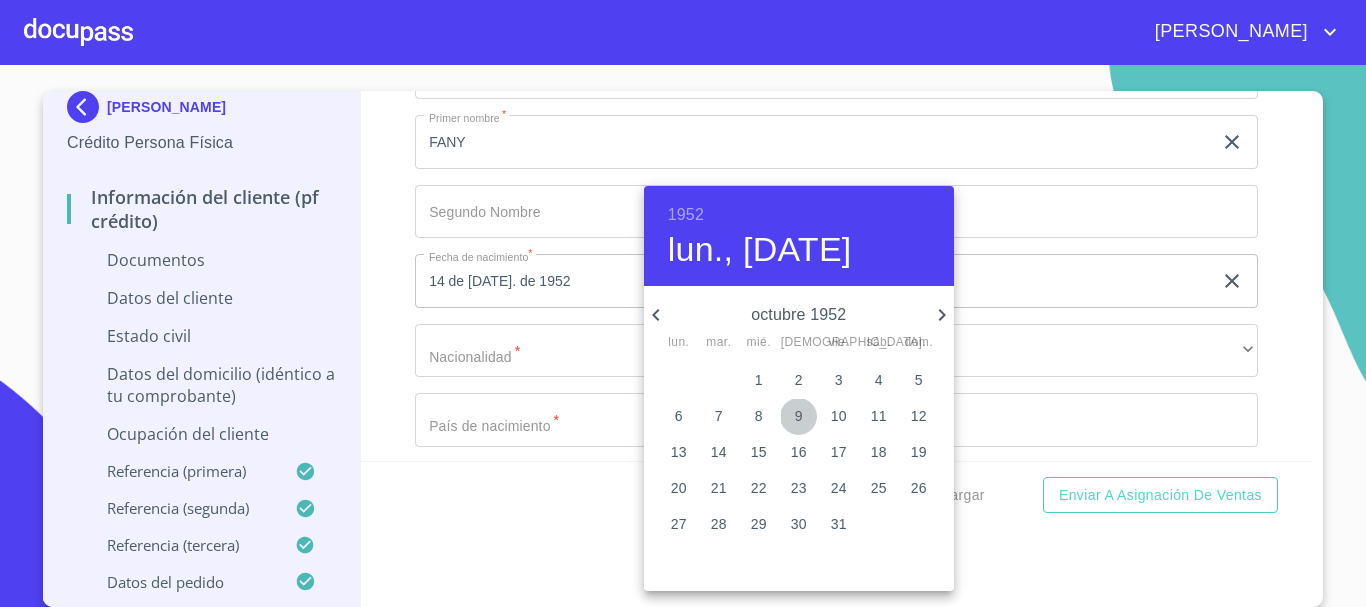 click on "9" at bounding box center [799, 416] 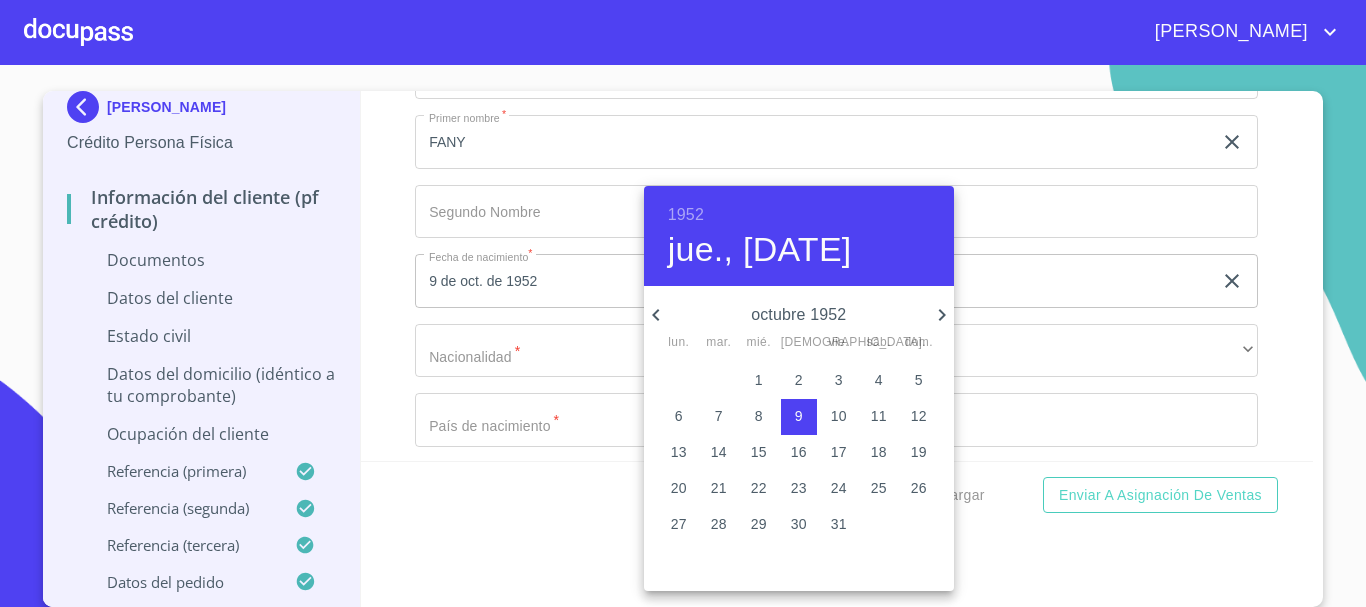 click at bounding box center [683, 303] 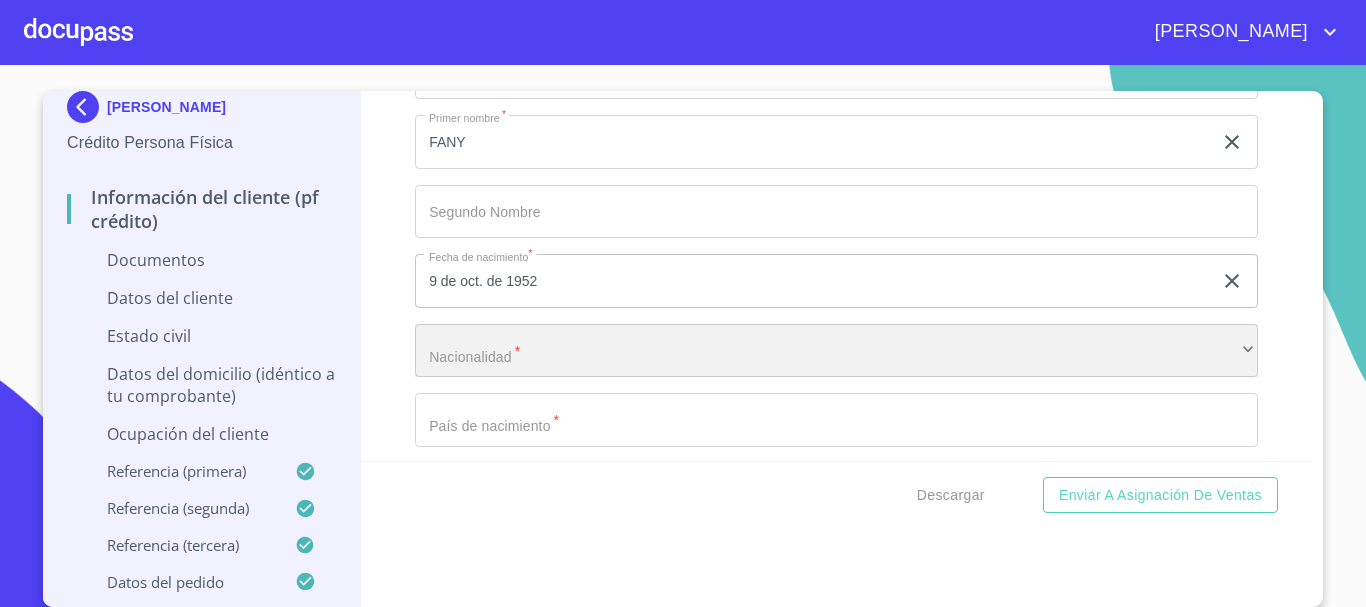 click on "​" at bounding box center (836, 351) 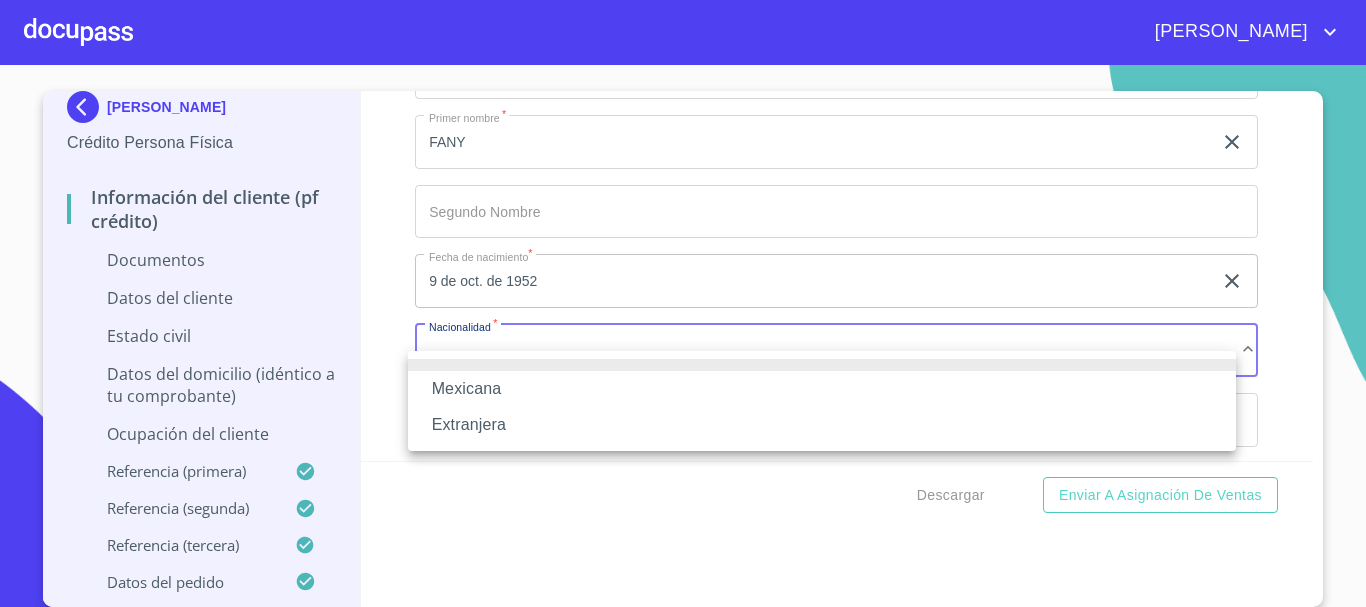 click on "Mexicana" at bounding box center (822, 389) 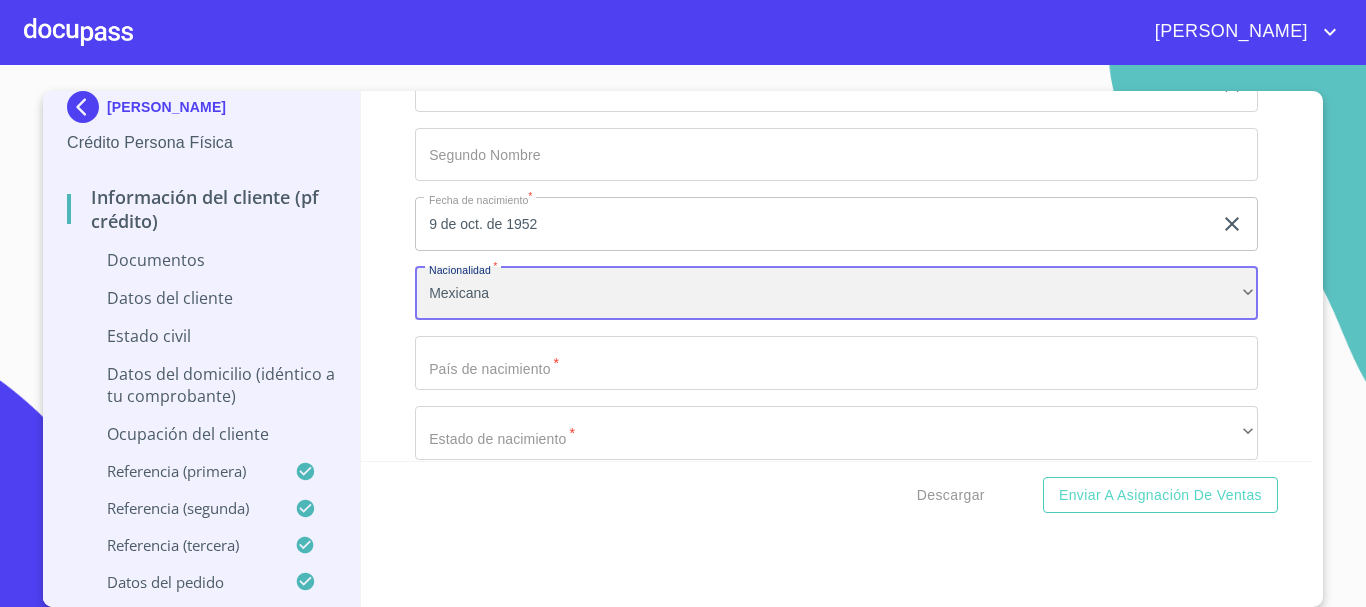 scroll, scrollTop: 4885, scrollLeft: 0, axis: vertical 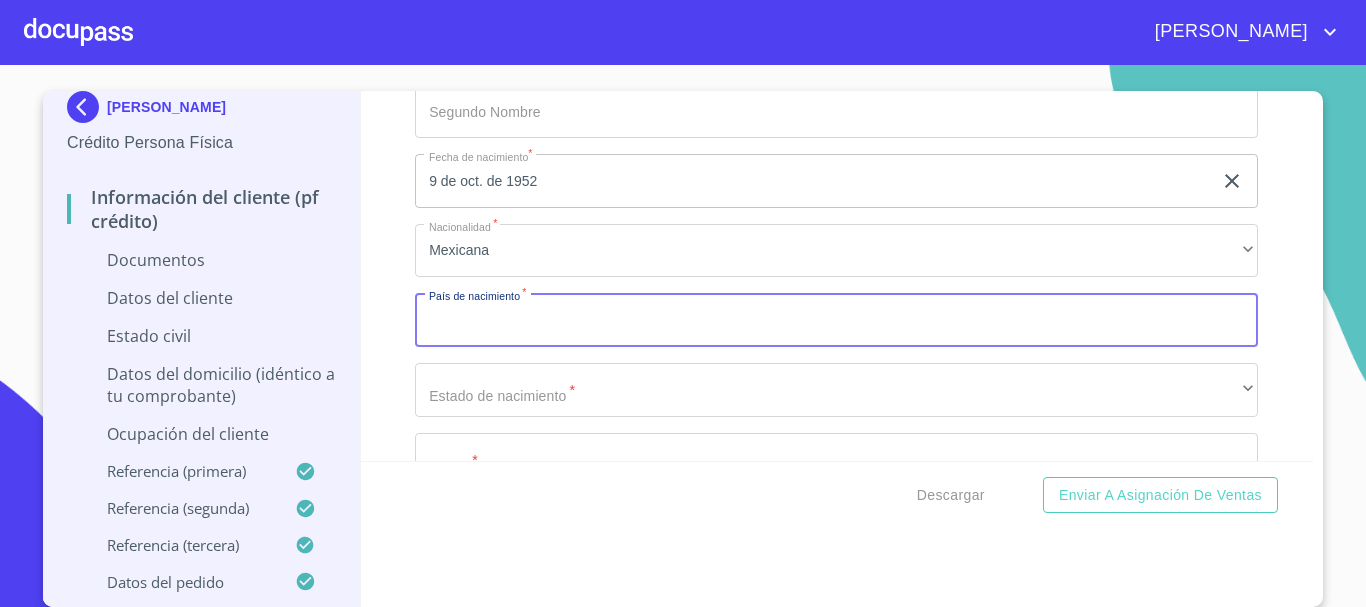 click on "Documento de identificación   *" at bounding box center [836, 320] 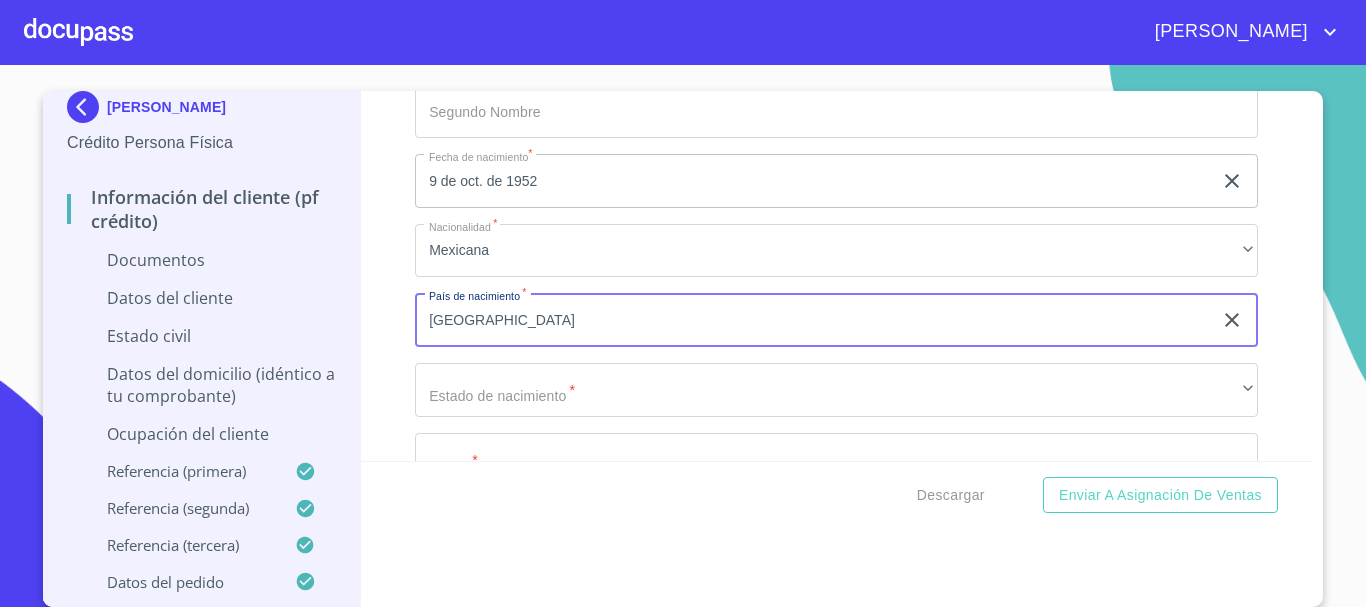 type on "[GEOGRAPHIC_DATA]" 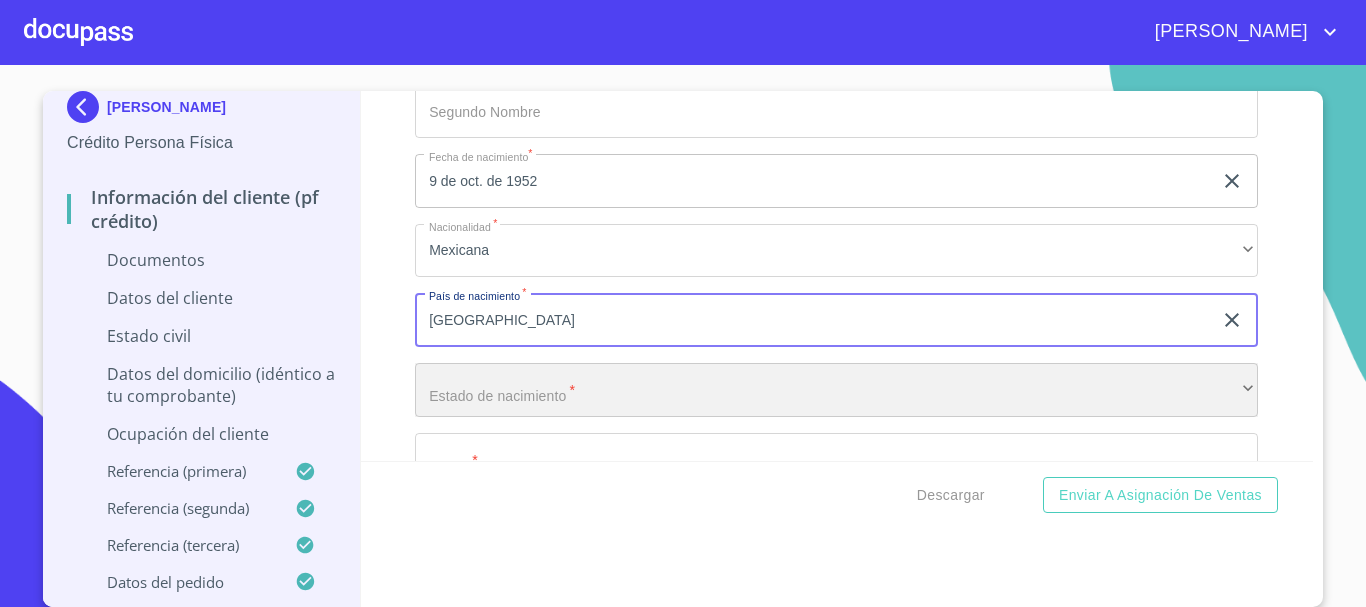 click on "​" at bounding box center [836, 390] 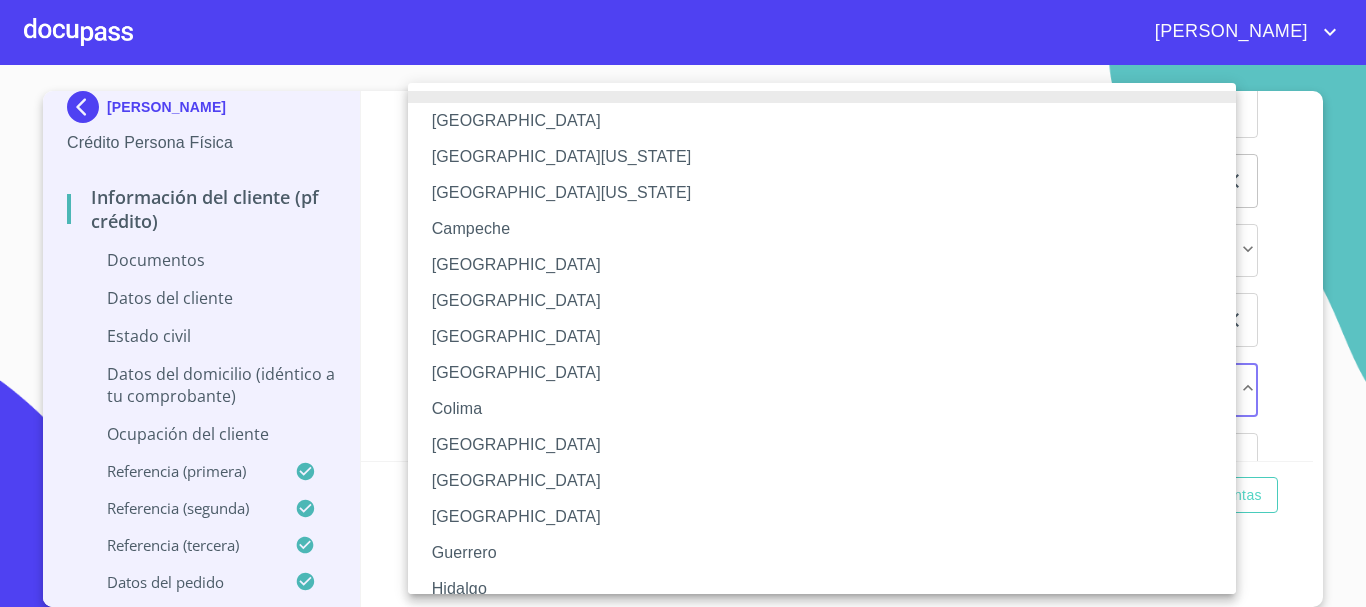 type 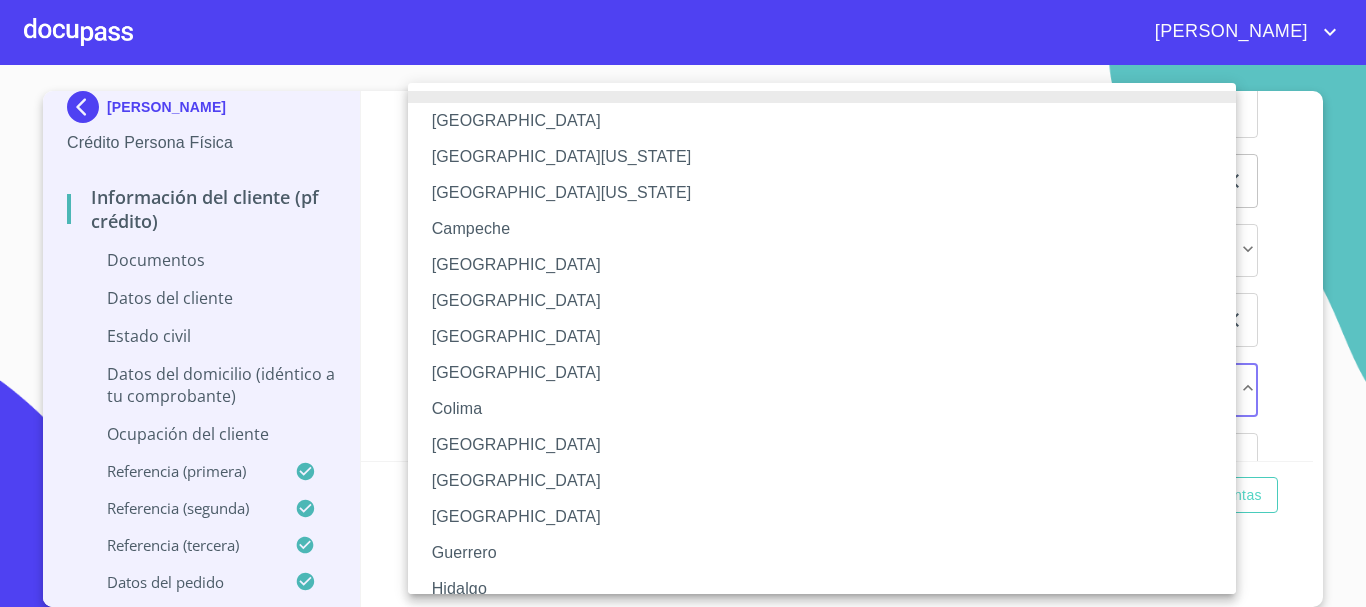 type 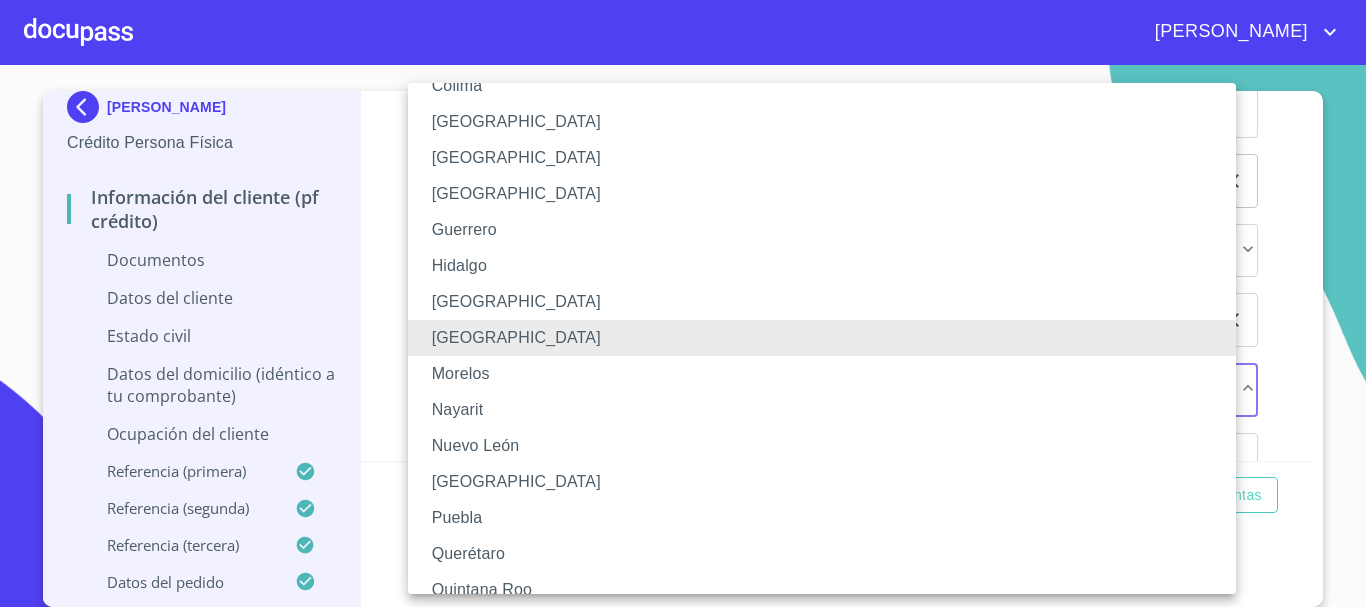 type 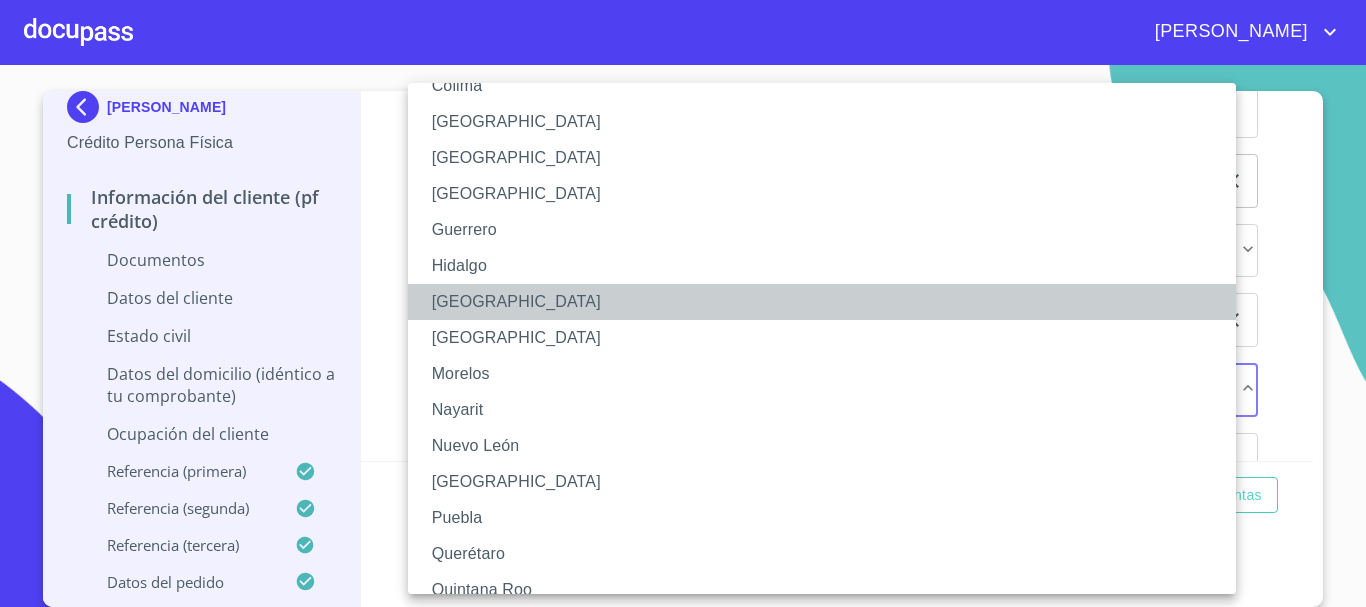 click on "[GEOGRAPHIC_DATA]" at bounding box center [829, 302] 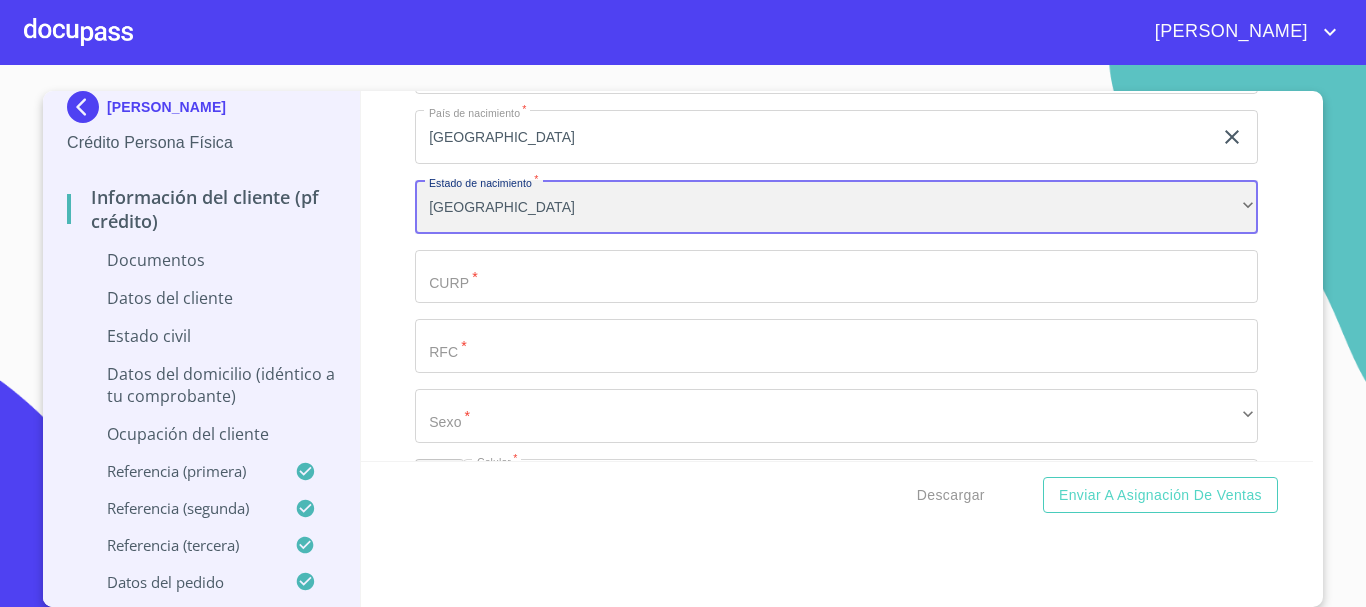scroll, scrollTop: 5085, scrollLeft: 0, axis: vertical 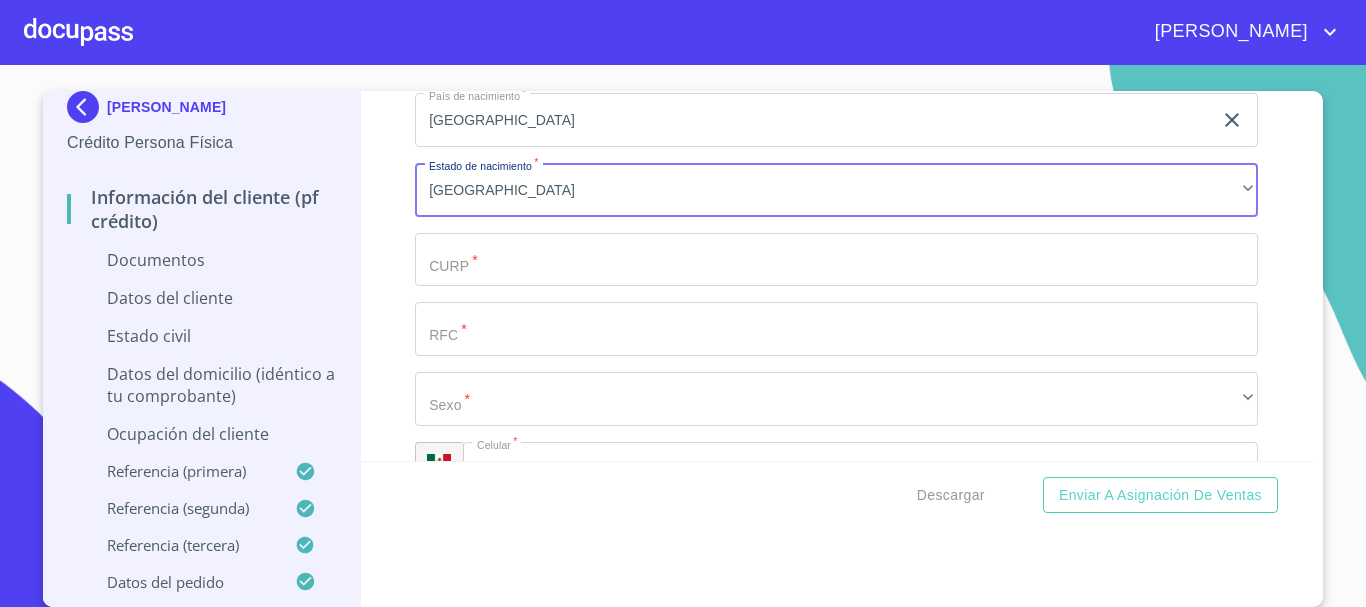 click on "Documento de identificación   *" at bounding box center [813, -297] 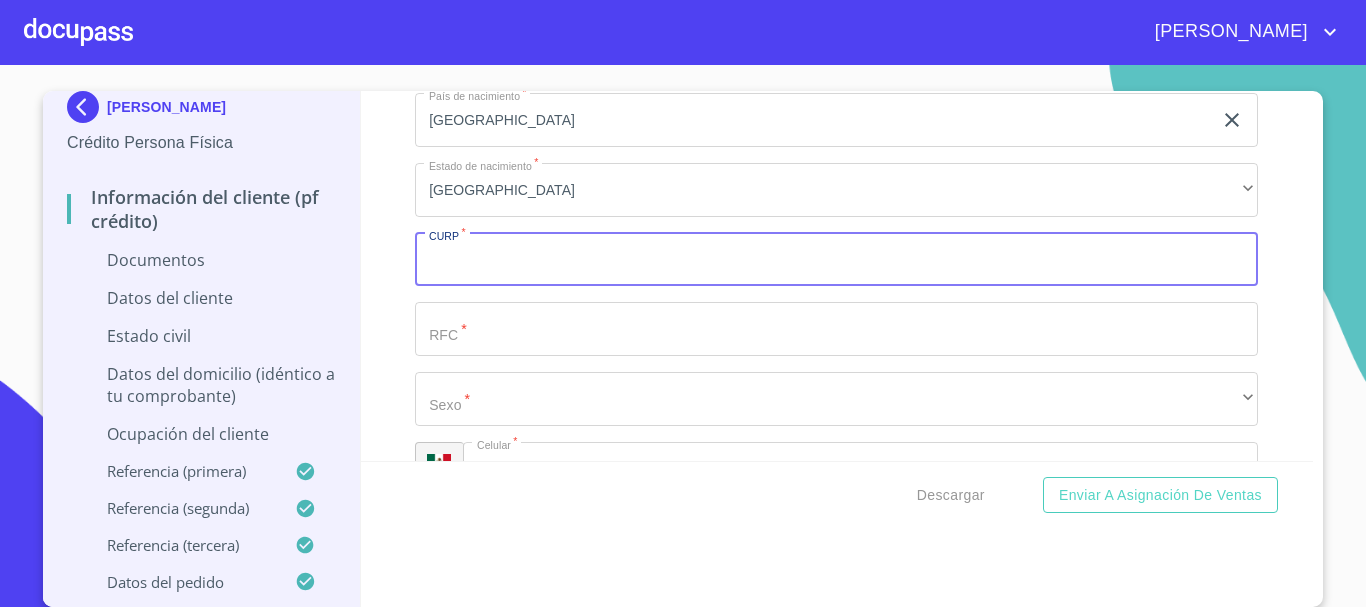 paste on "RUAF521009MJCVRN03" 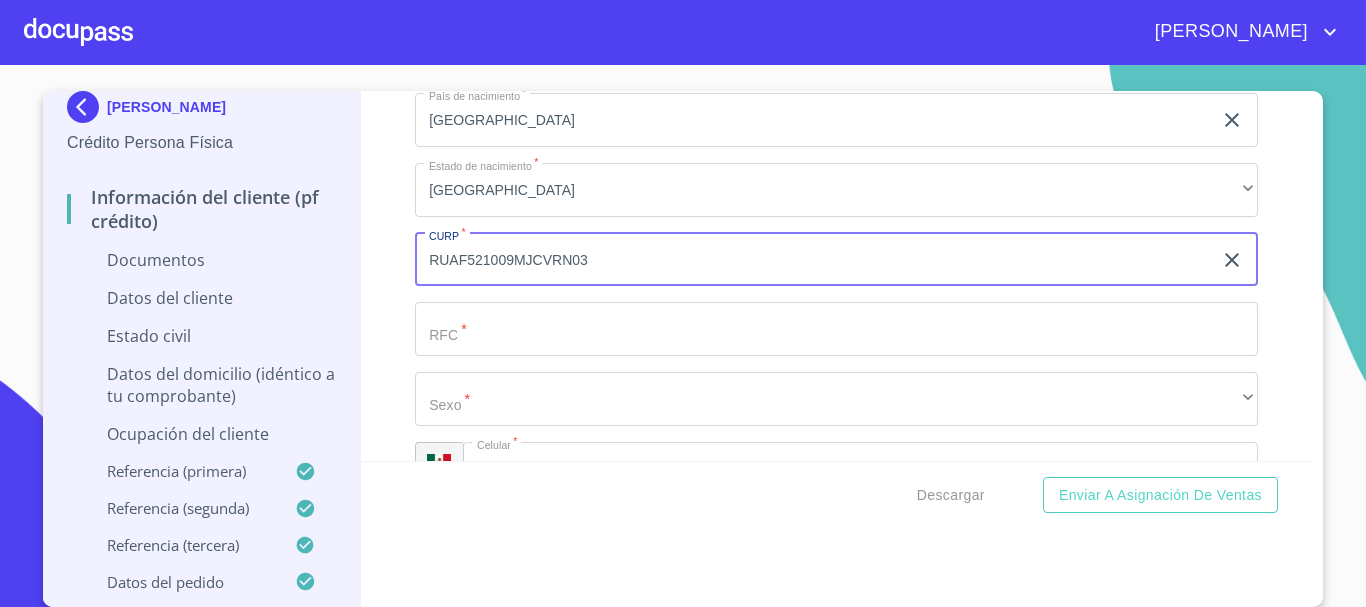 type on "RUAF521009MJCVRN03" 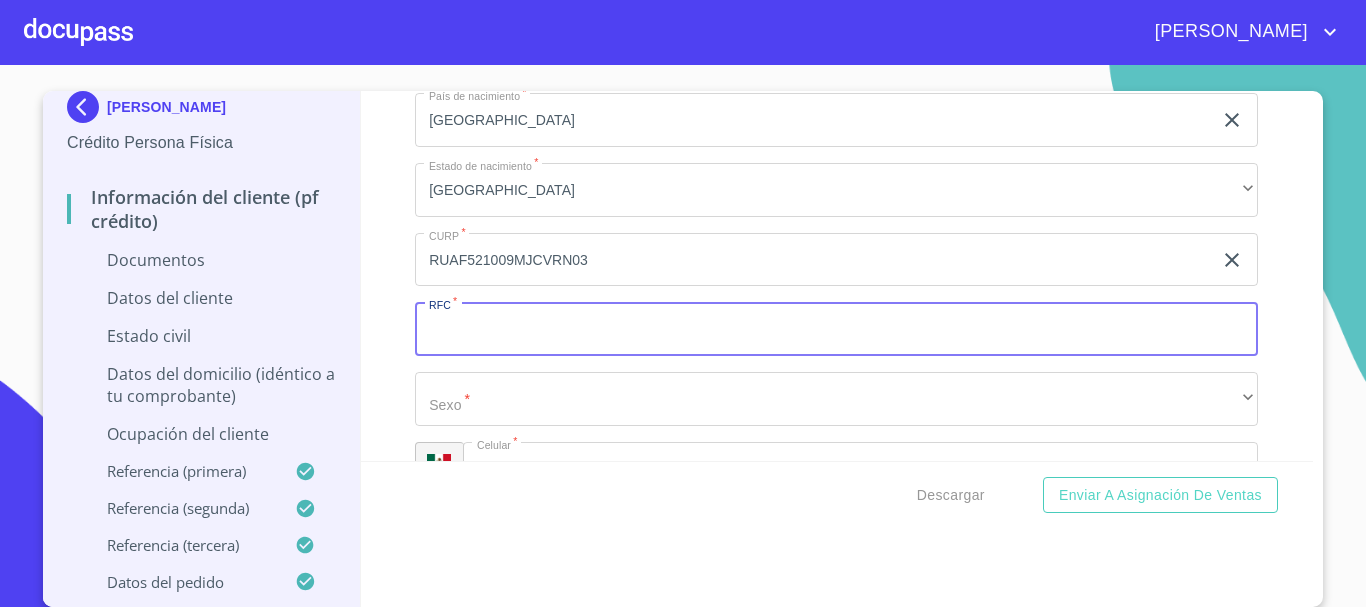 paste on "RUAF521009MJCVRN03" 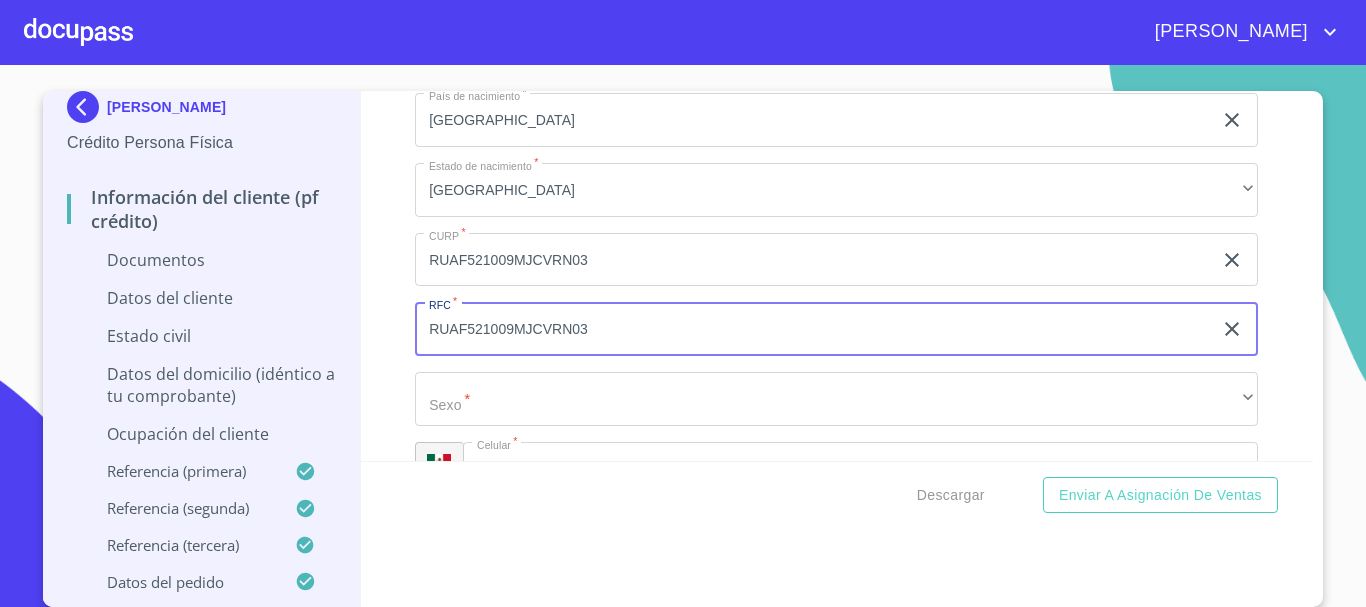 drag, startPoint x: 596, startPoint y: 352, endPoint x: 509, endPoint y: 347, distance: 87.14356 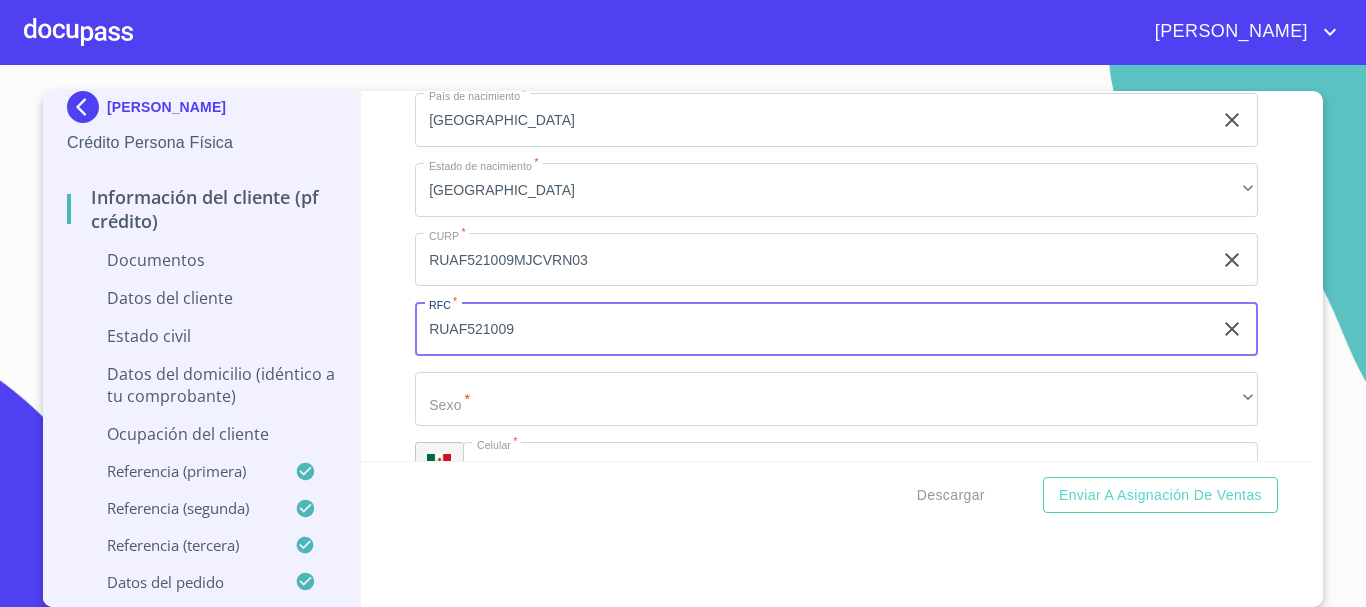 click on "RUAF521009" at bounding box center [813, 329] 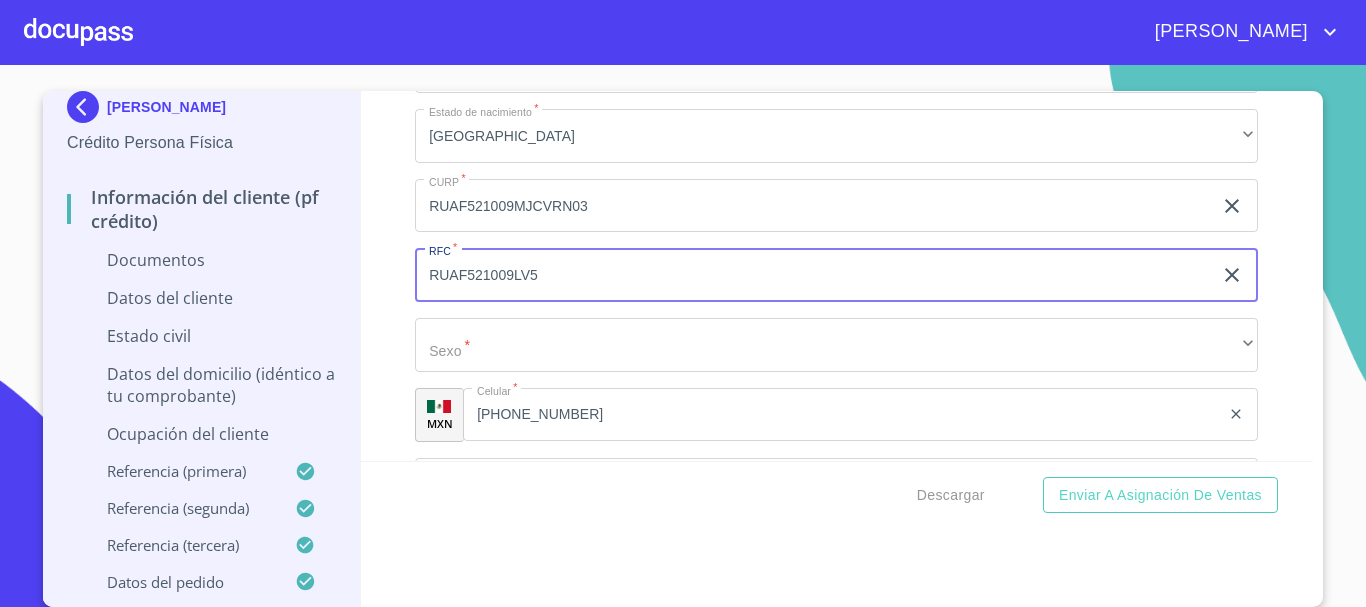 scroll, scrollTop: 5185, scrollLeft: 0, axis: vertical 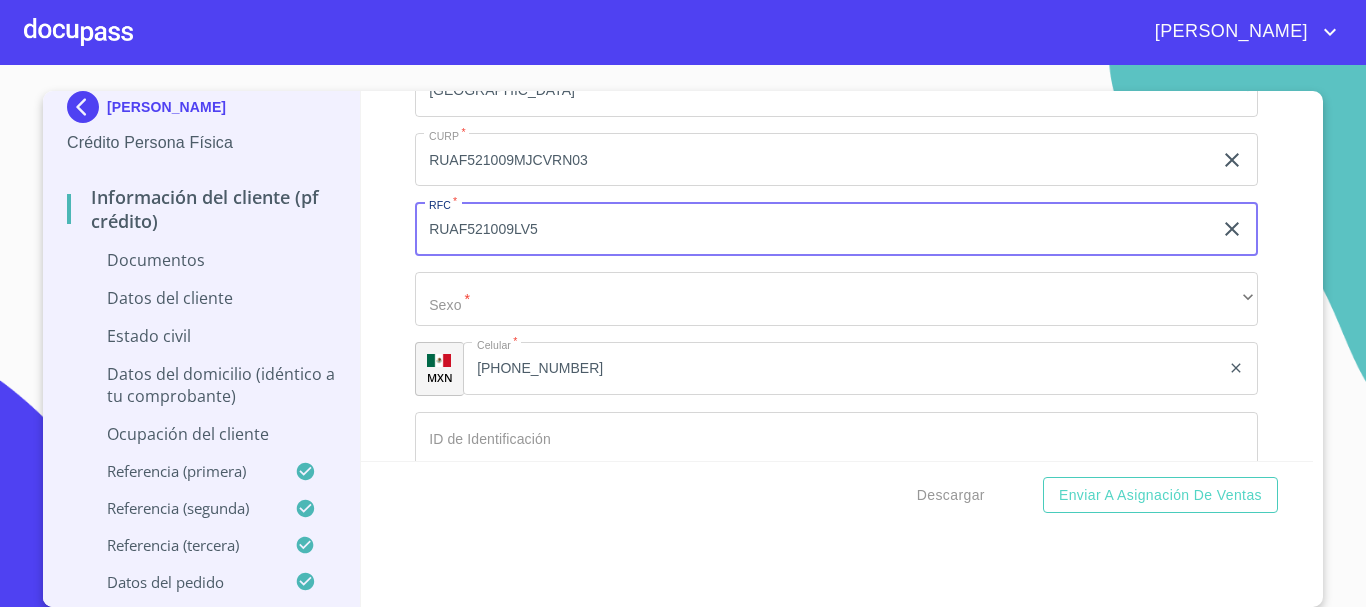 type on "RUAF521009LV5" 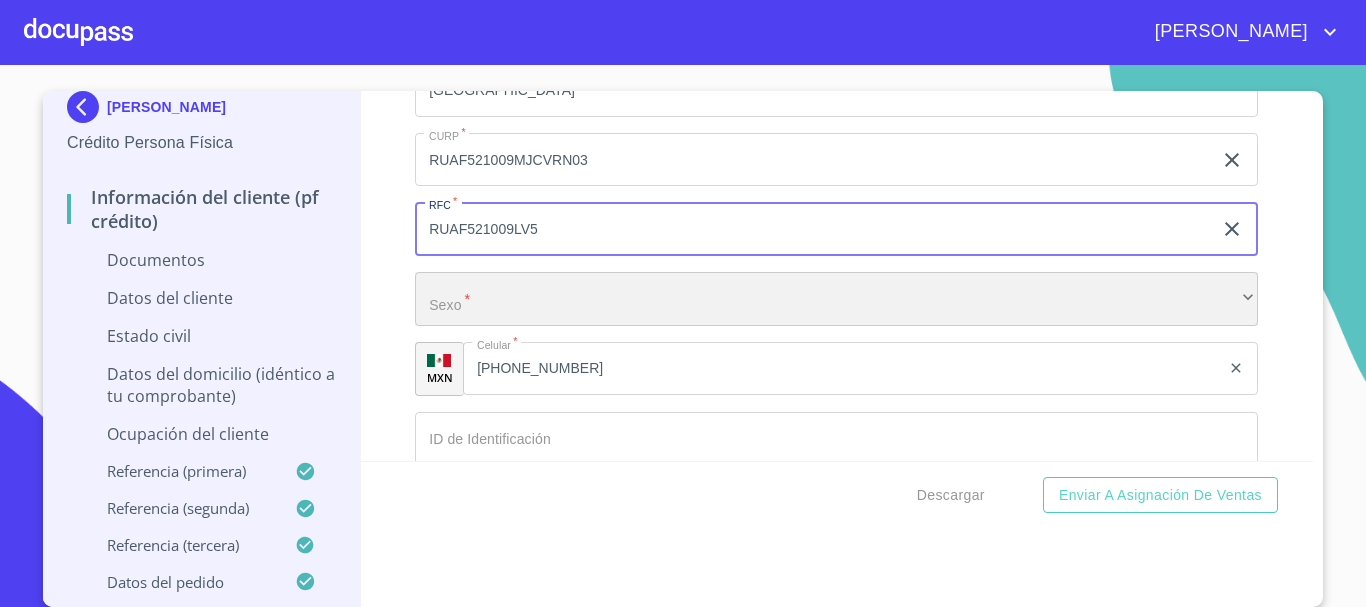 click on "​" at bounding box center (836, 299) 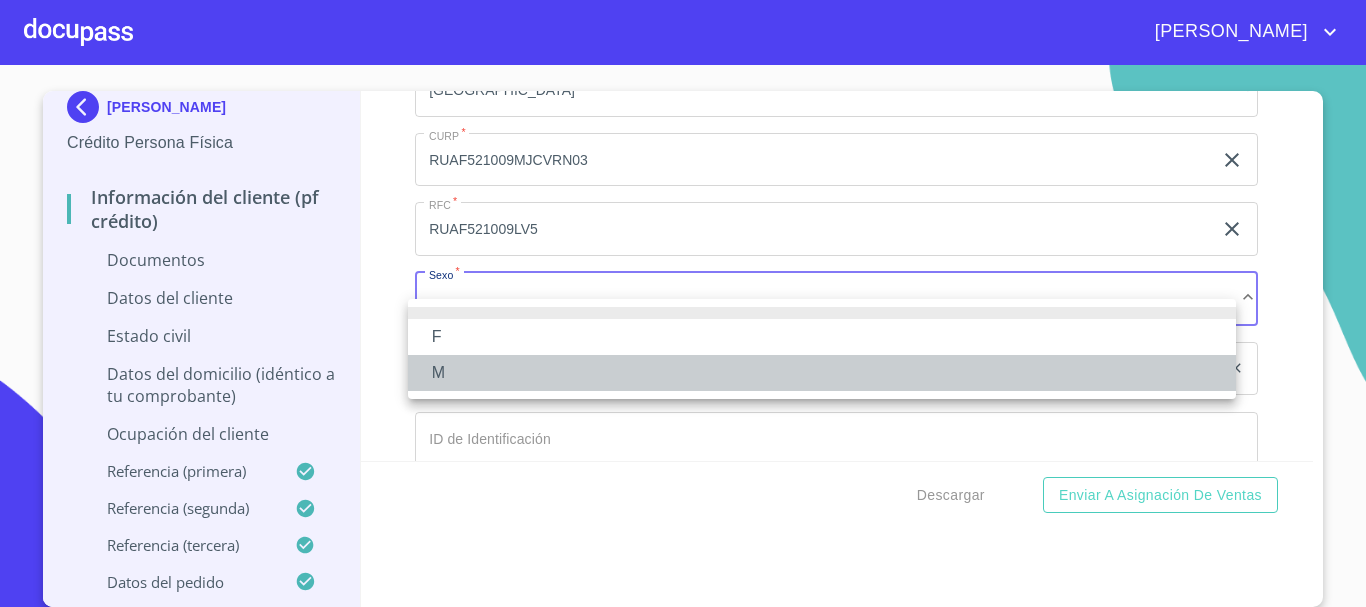 click on "M" at bounding box center (822, 373) 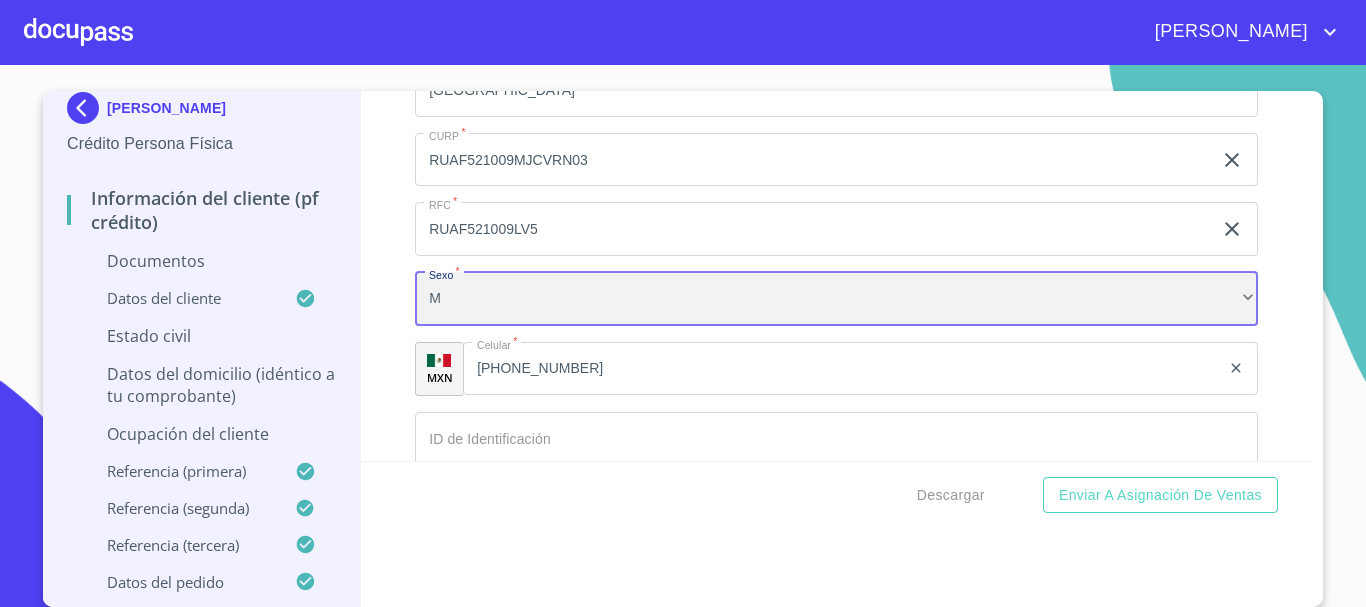 scroll, scrollTop: 14, scrollLeft: 0, axis: vertical 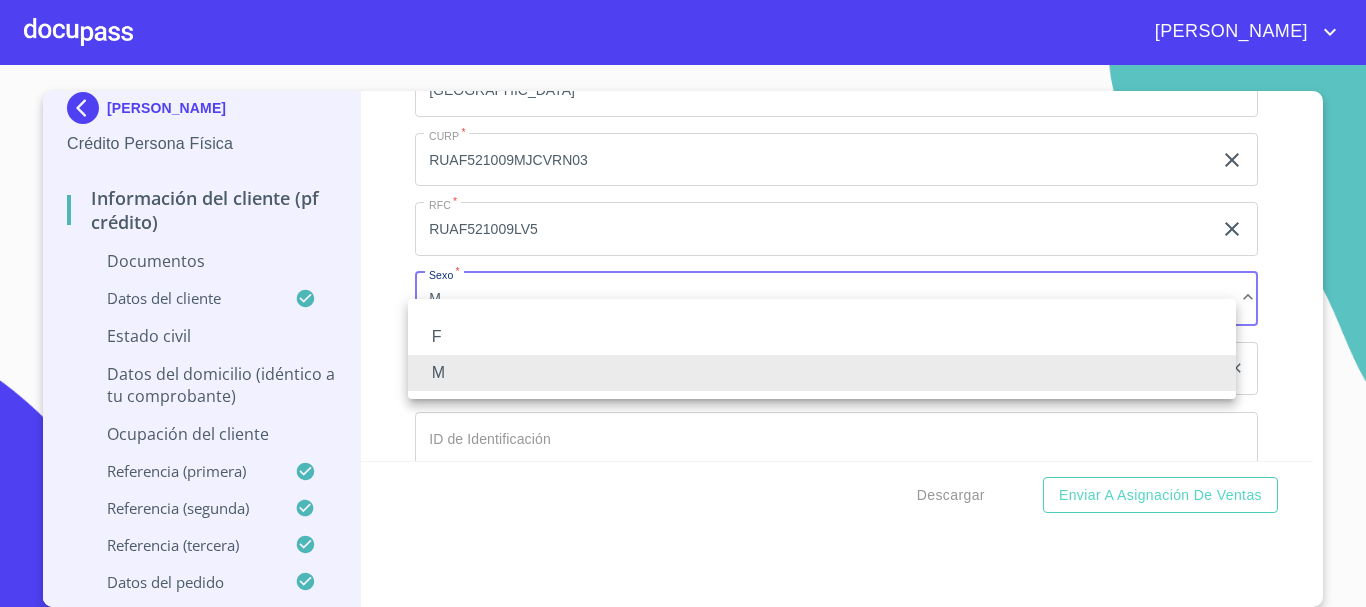 click on "F" at bounding box center [822, 337] 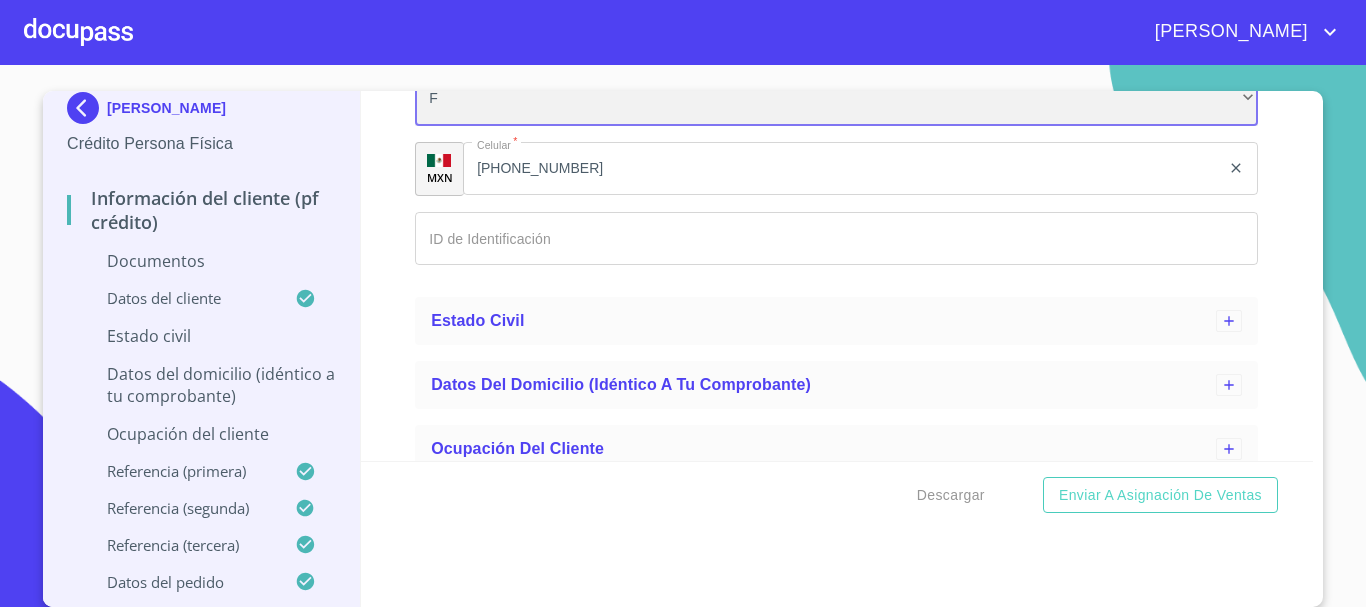 scroll, scrollTop: 5485, scrollLeft: 0, axis: vertical 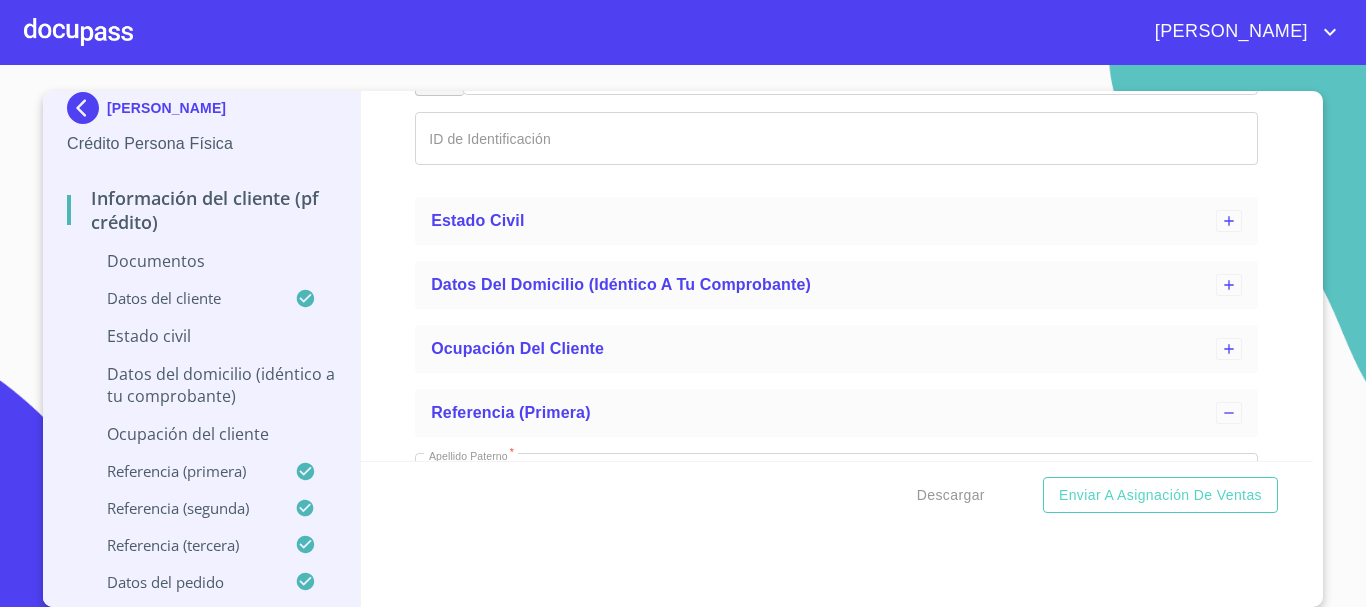 click on "Documento de identificación   *" at bounding box center [813, -697] 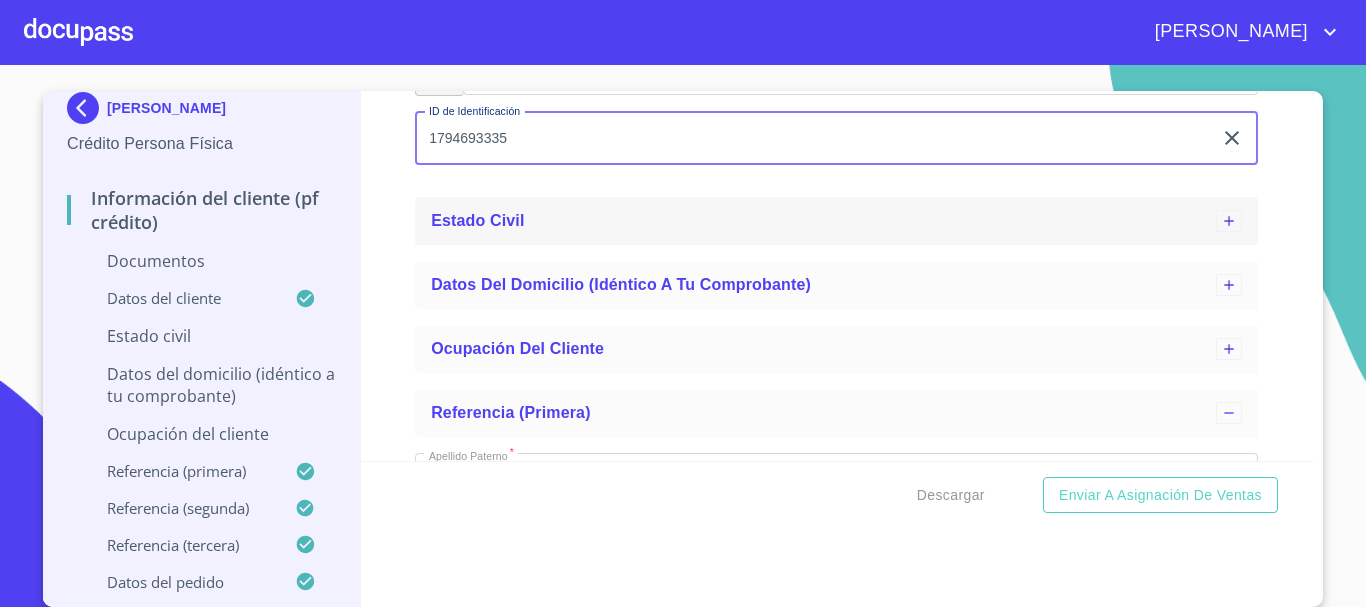 type on "1794693335" 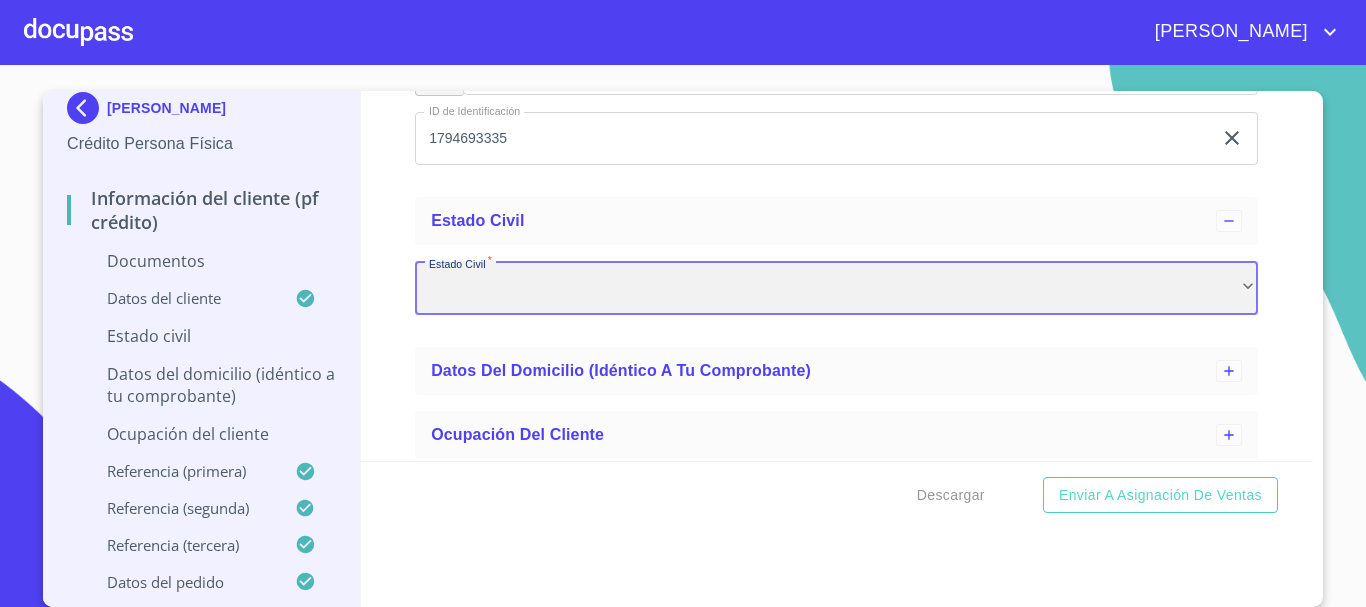 click on "​" at bounding box center (836, 288) 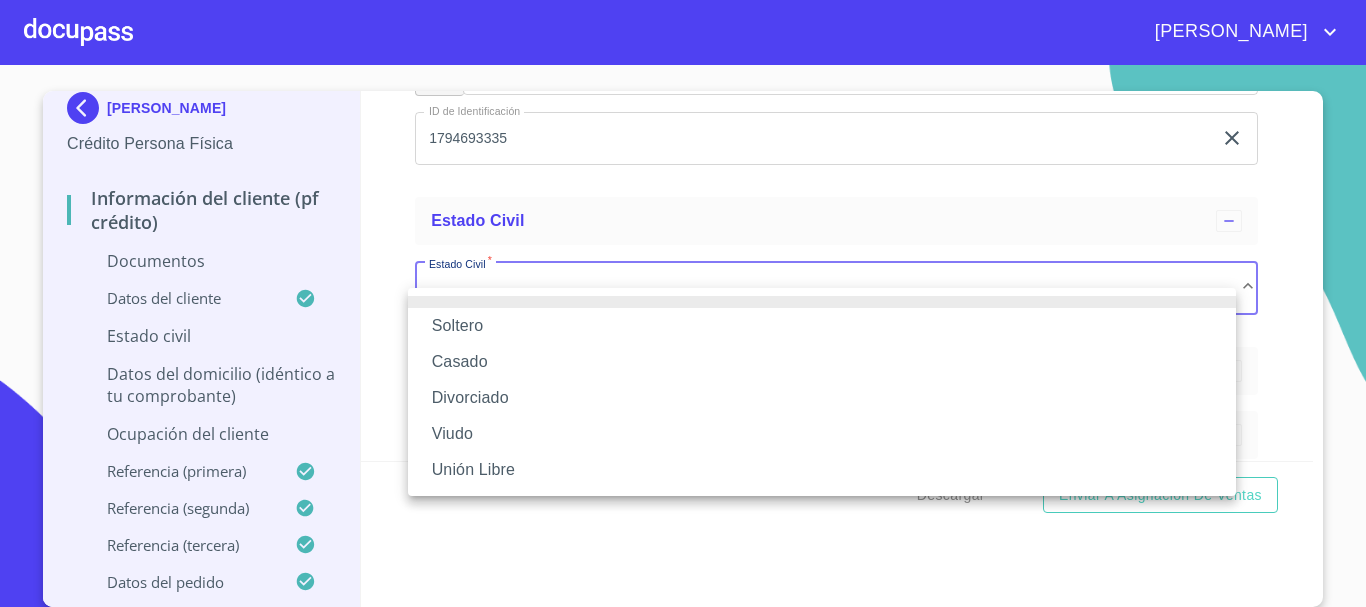 click on "Soltero" at bounding box center [822, 326] 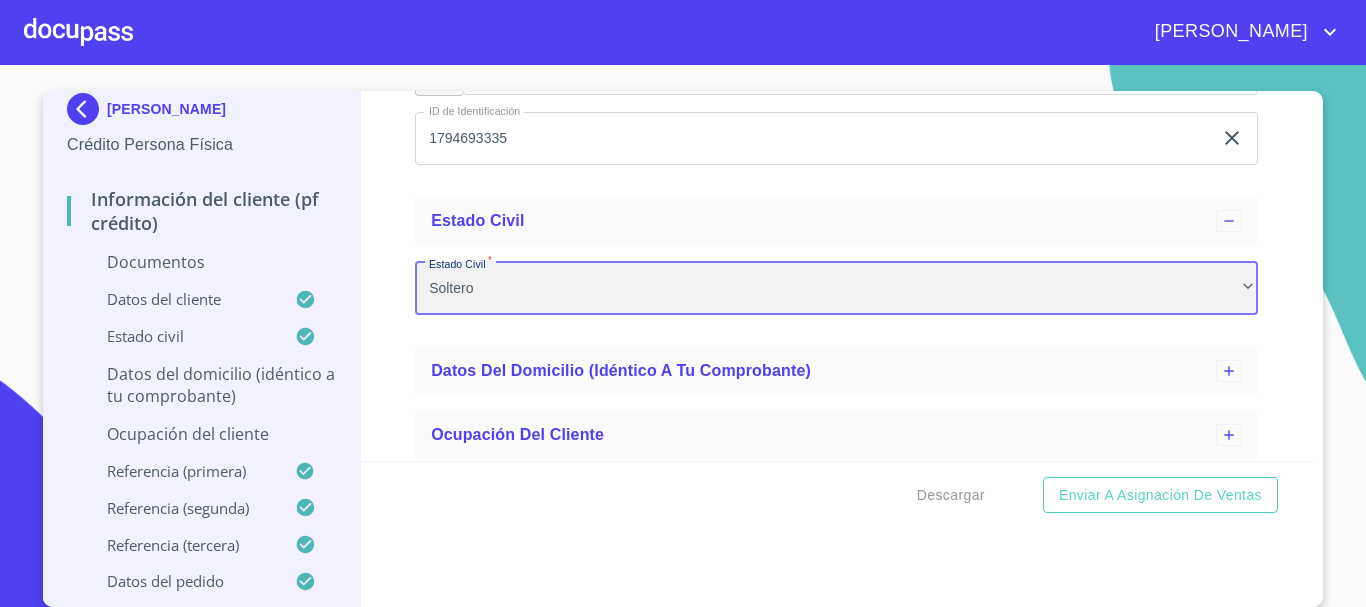 scroll, scrollTop: 13, scrollLeft: 0, axis: vertical 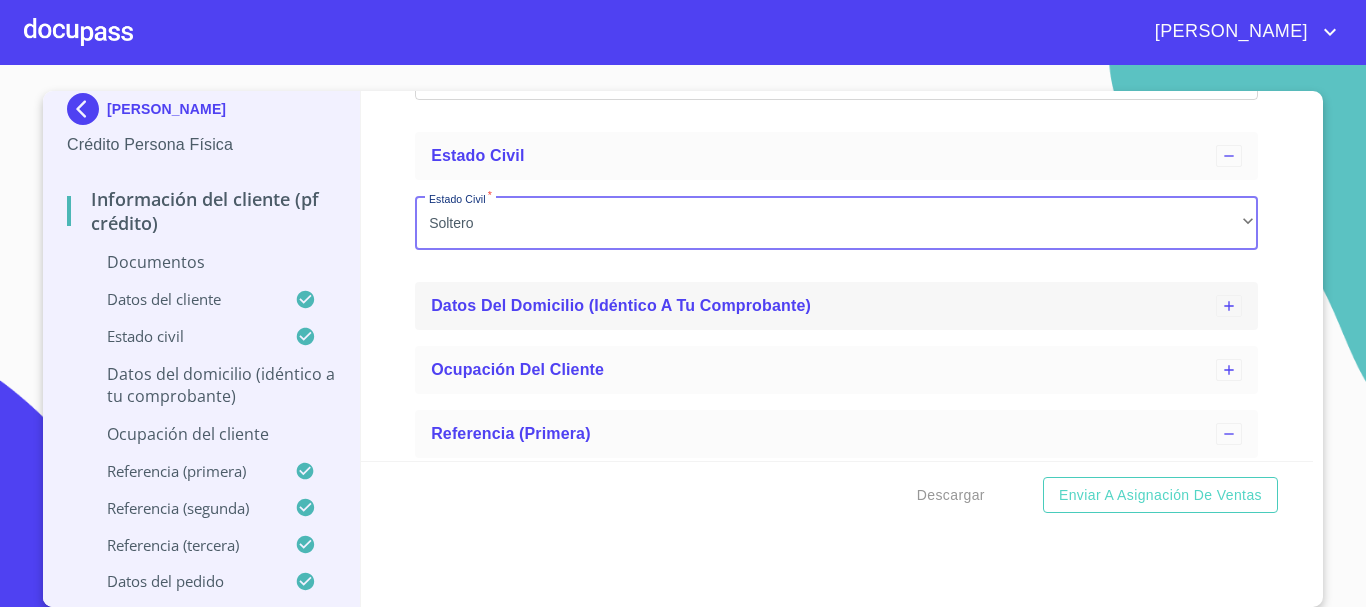 click on "Datos del domicilio (idéntico a tu comprobante)" at bounding box center [836, 306] 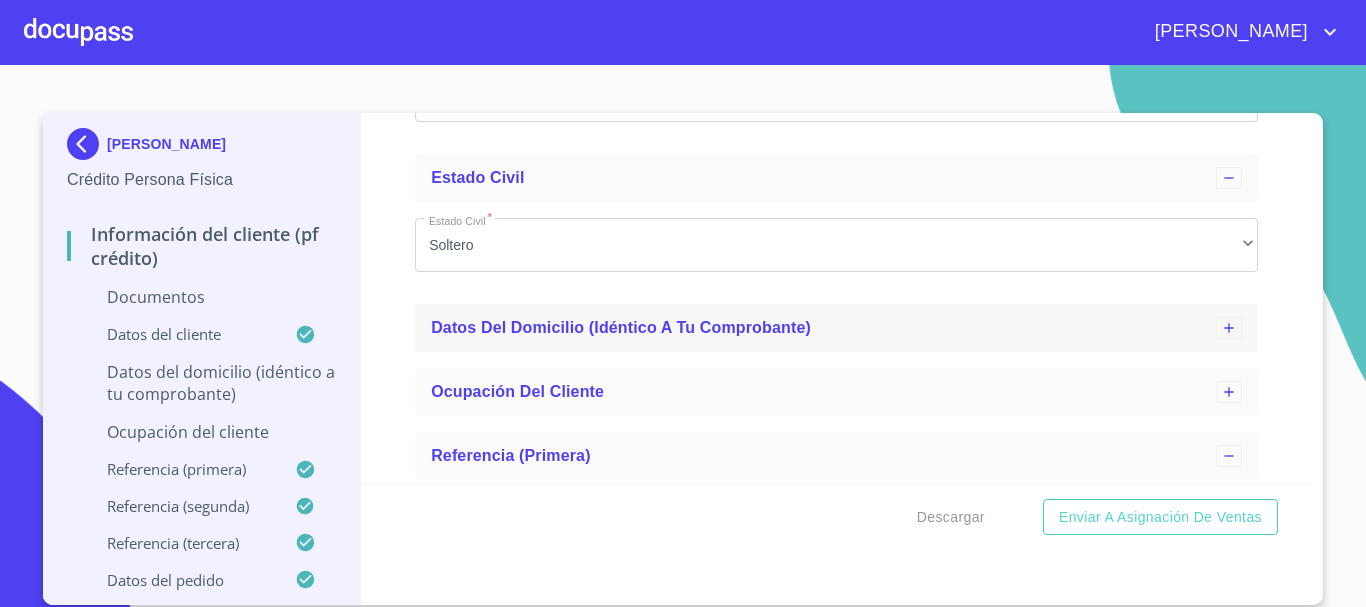 scroll, scrollTop: 5585, scrollLeft: 0, axis: vertical 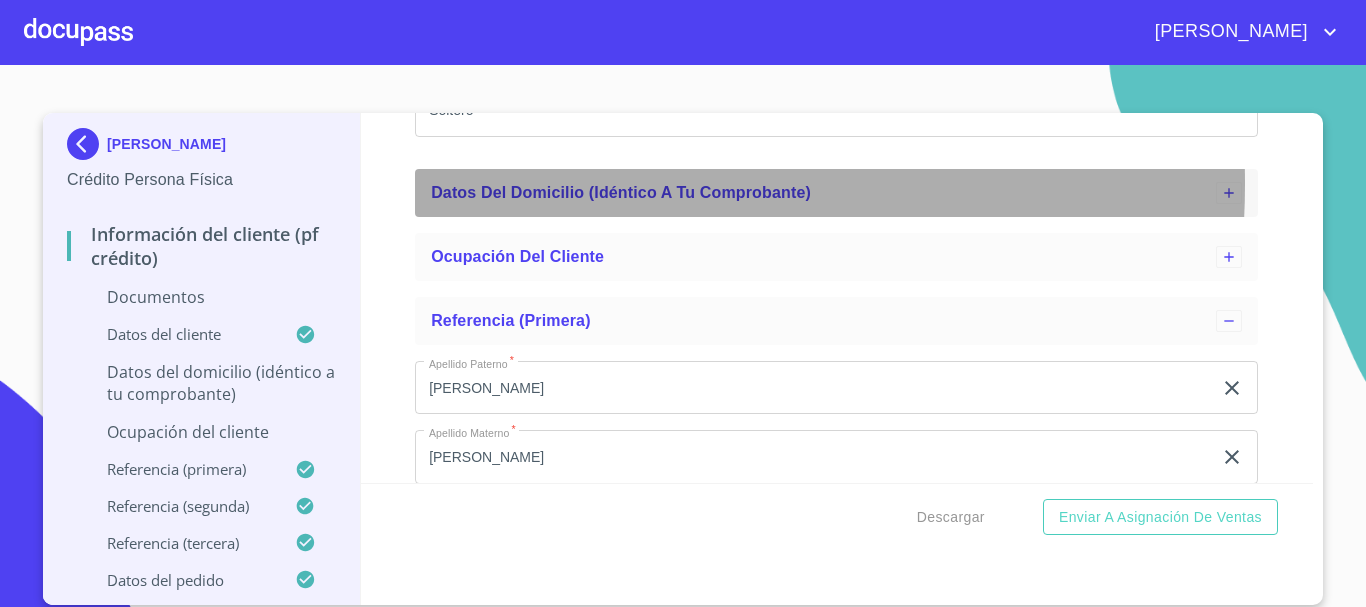 click on "Datos del domicilio (idéntico a tu comprobante)" at bounding box center [621, 192] 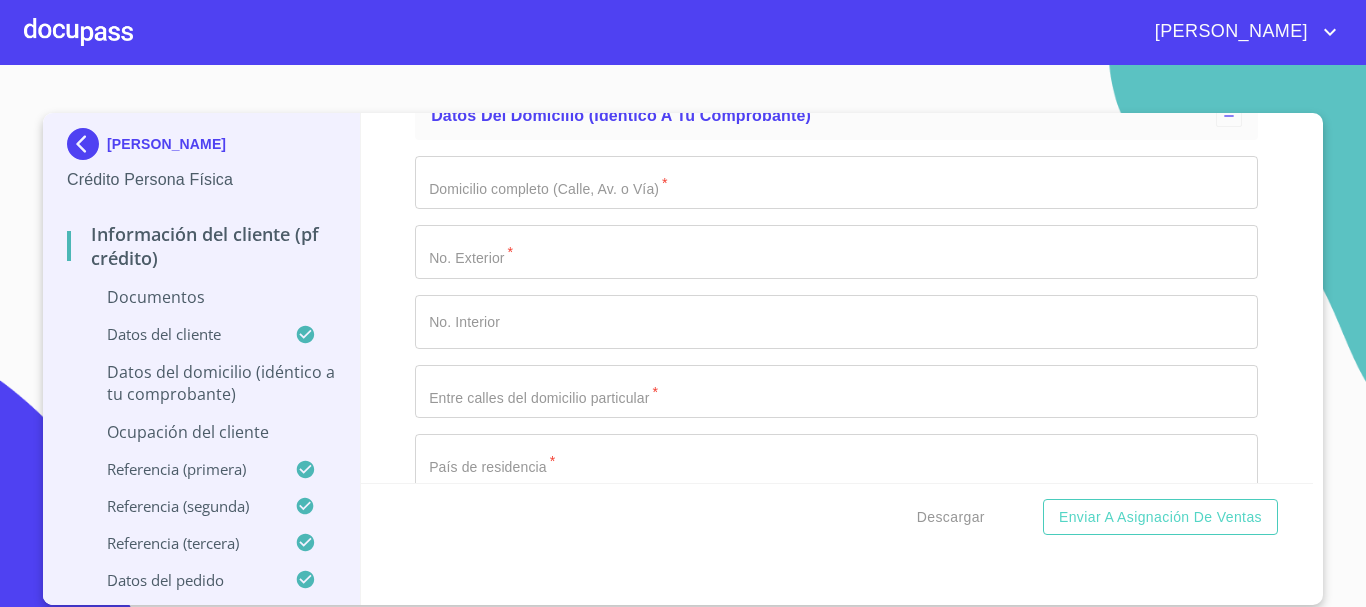 scroll, scrollTop: 5785, scrollLeft: 0, axis: vertical 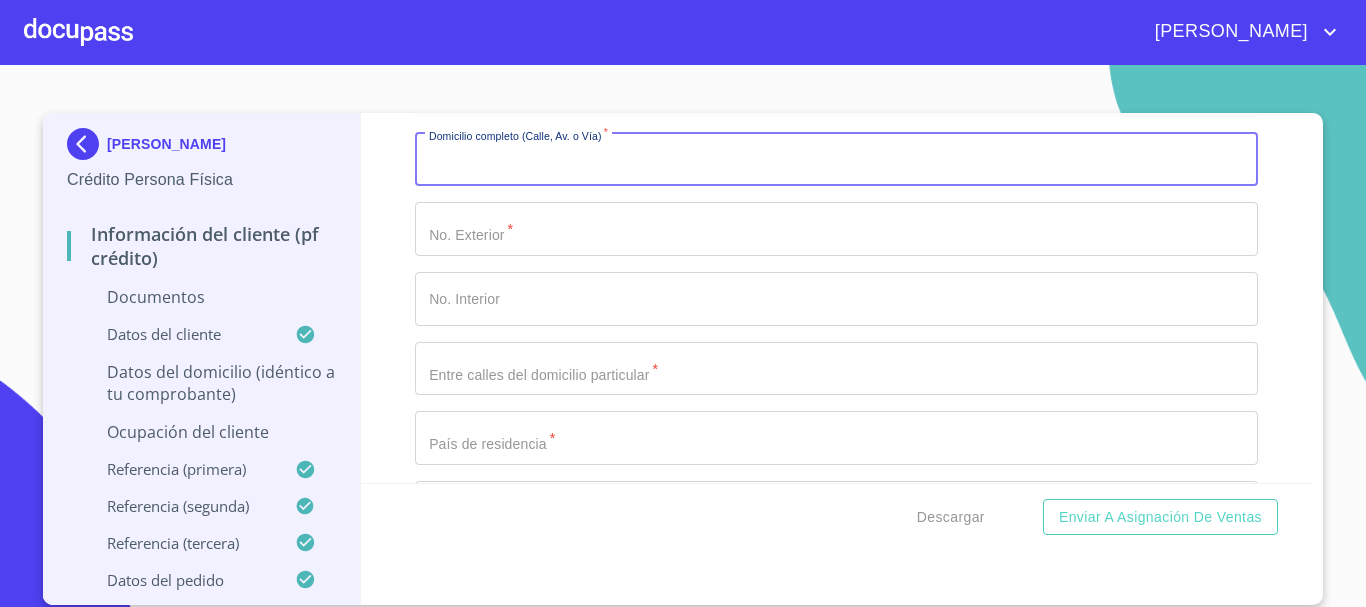 click on "Documento de identificación   *" at bounding box center [836, 160] 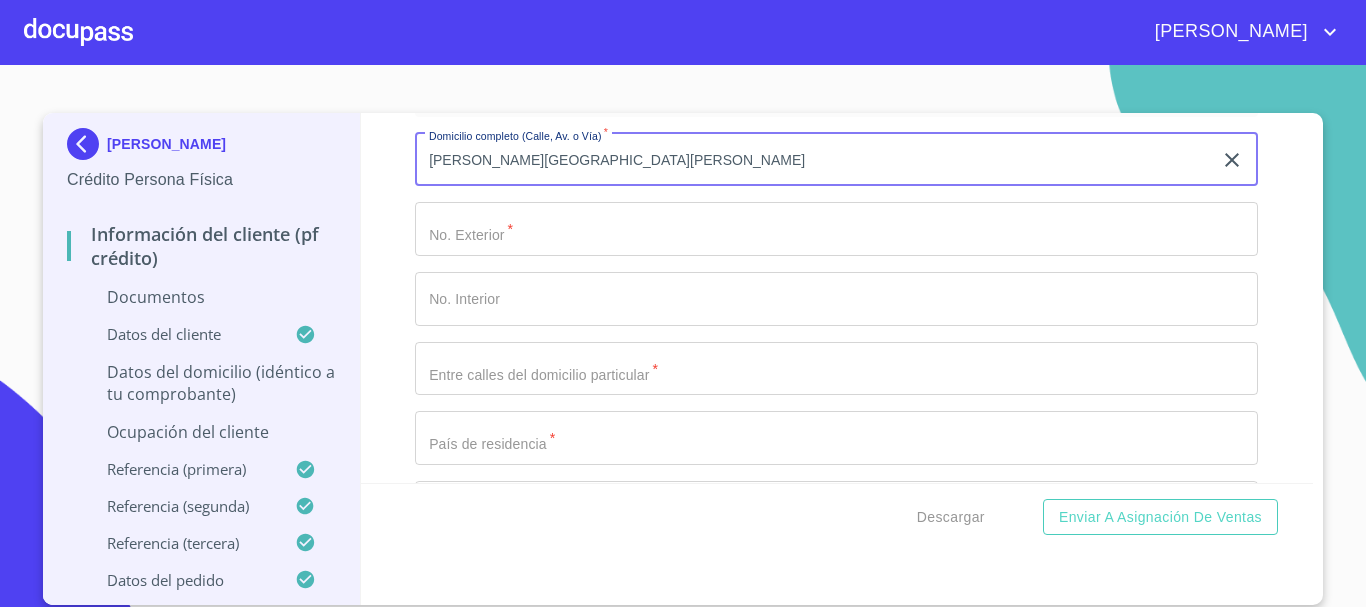 type on "[PERSON_NAME][GEOGRAPHIC_DATA][PERSON_NAME]" 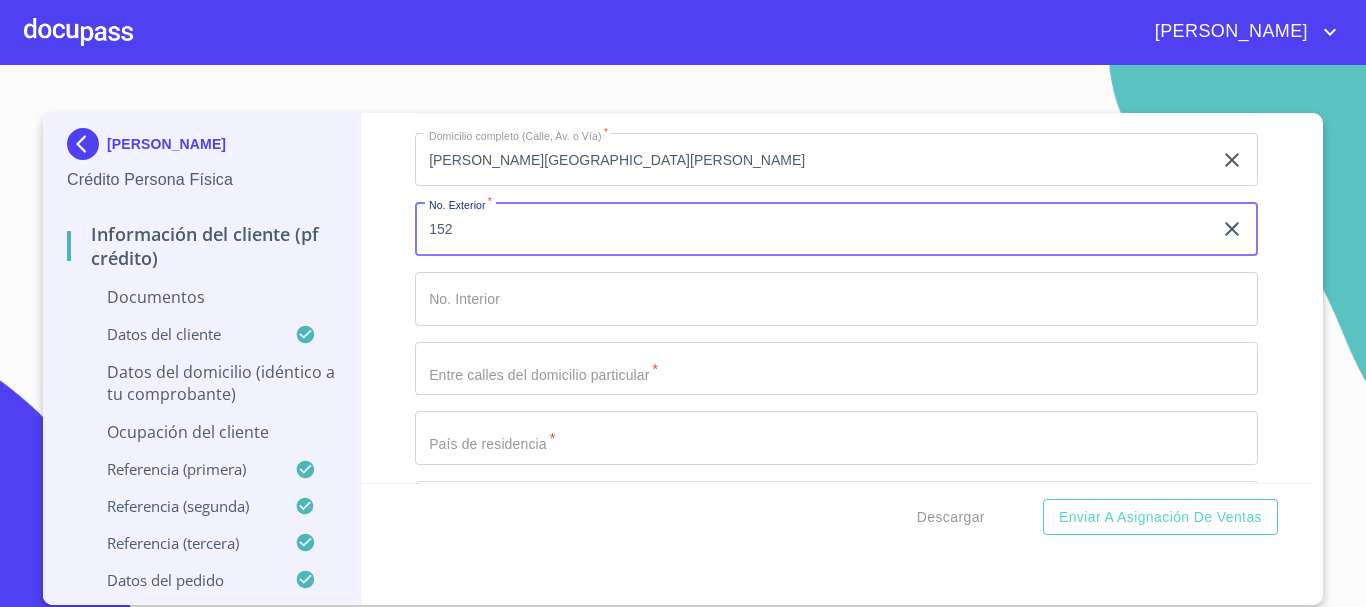 type on "152" 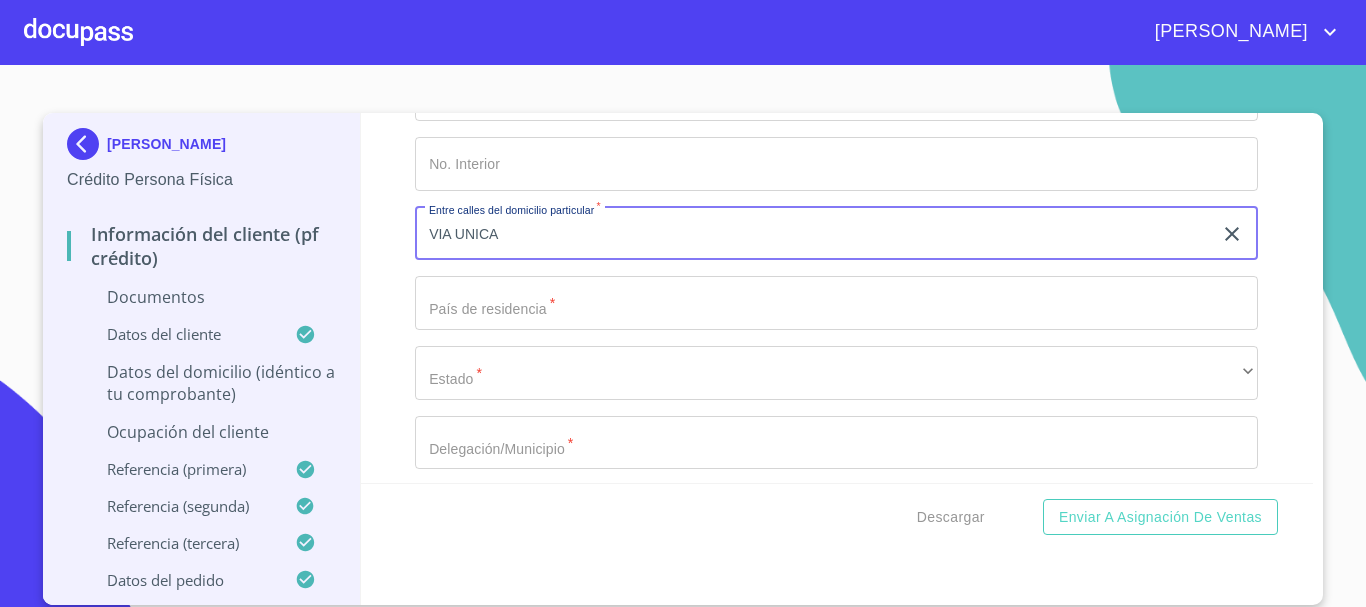 scroll, scrollTop: 5885, scrollLeft: 0, axis: vertical 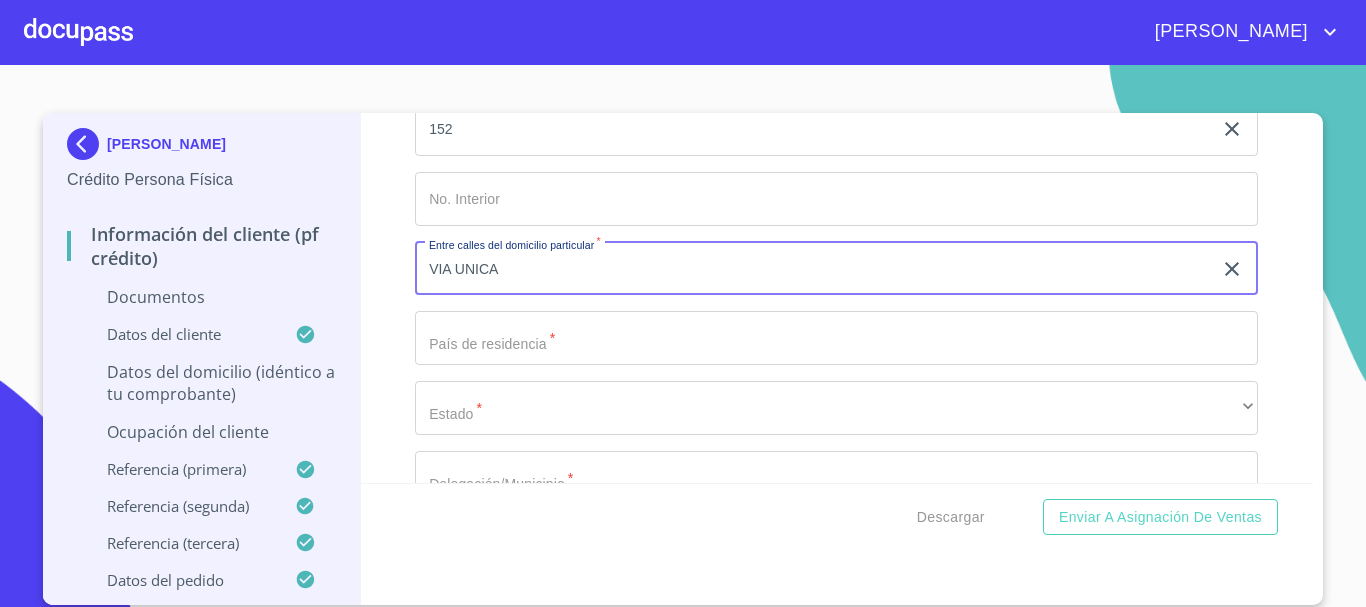 click on "VIA UNICA" at bounding box center [813, 269] 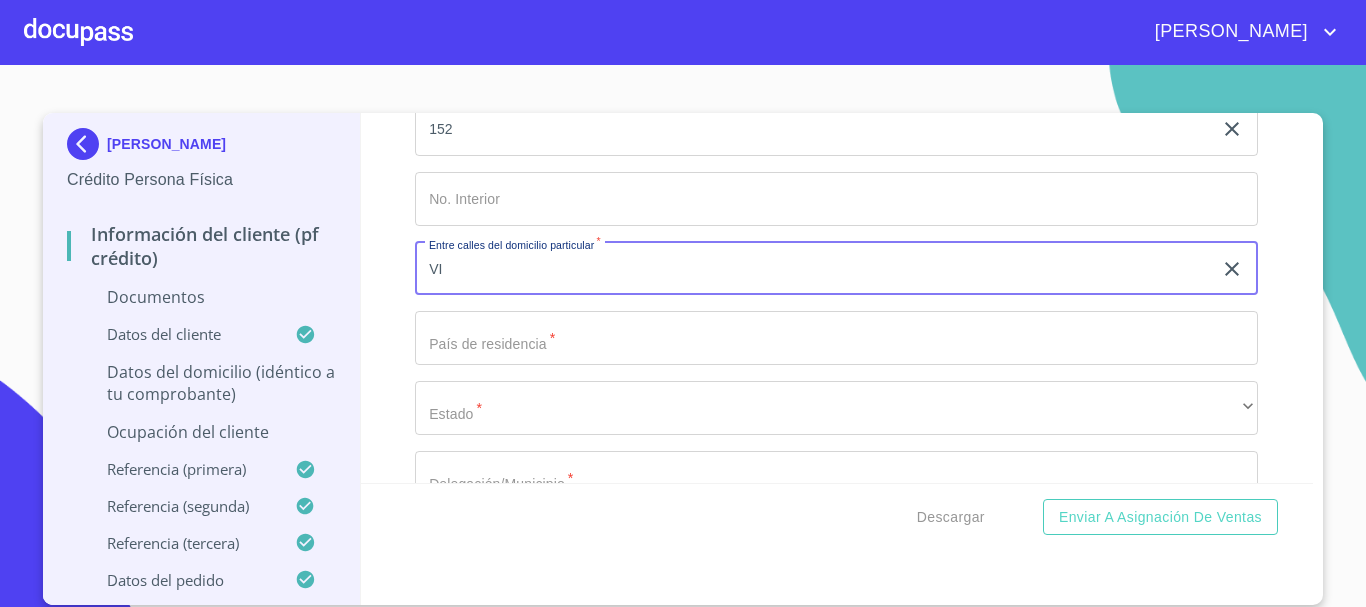 type on "V" 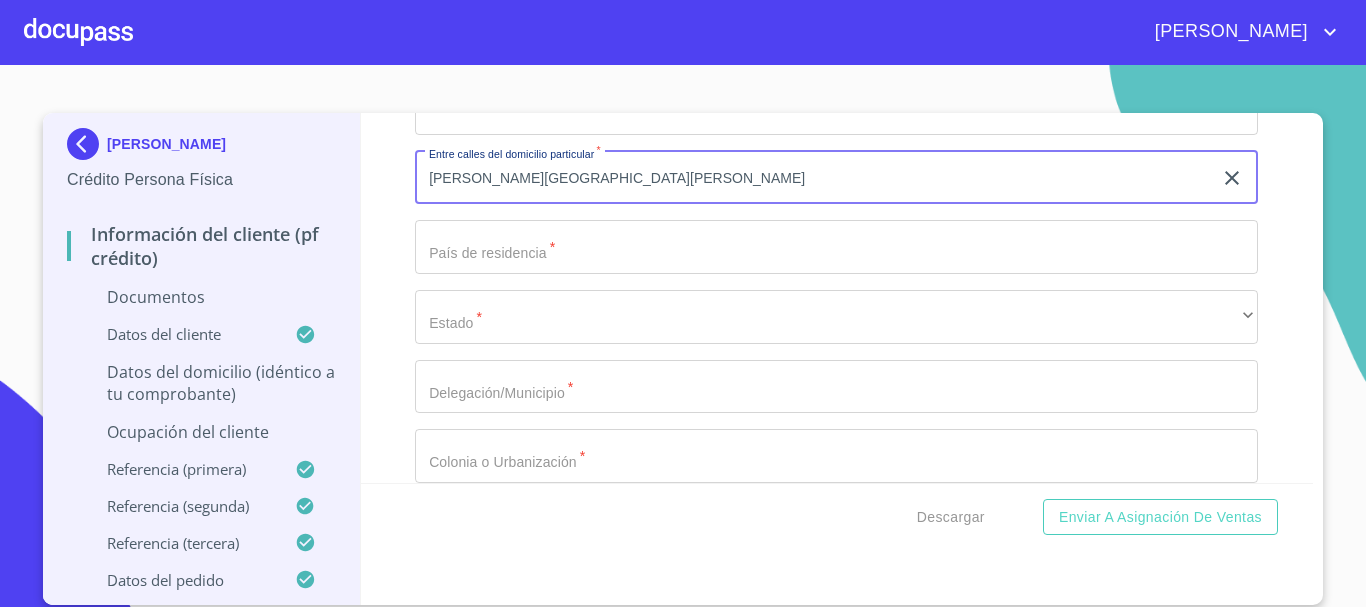scroll, scrollTop: 6085, scrollLeft: 0, axis: vertical 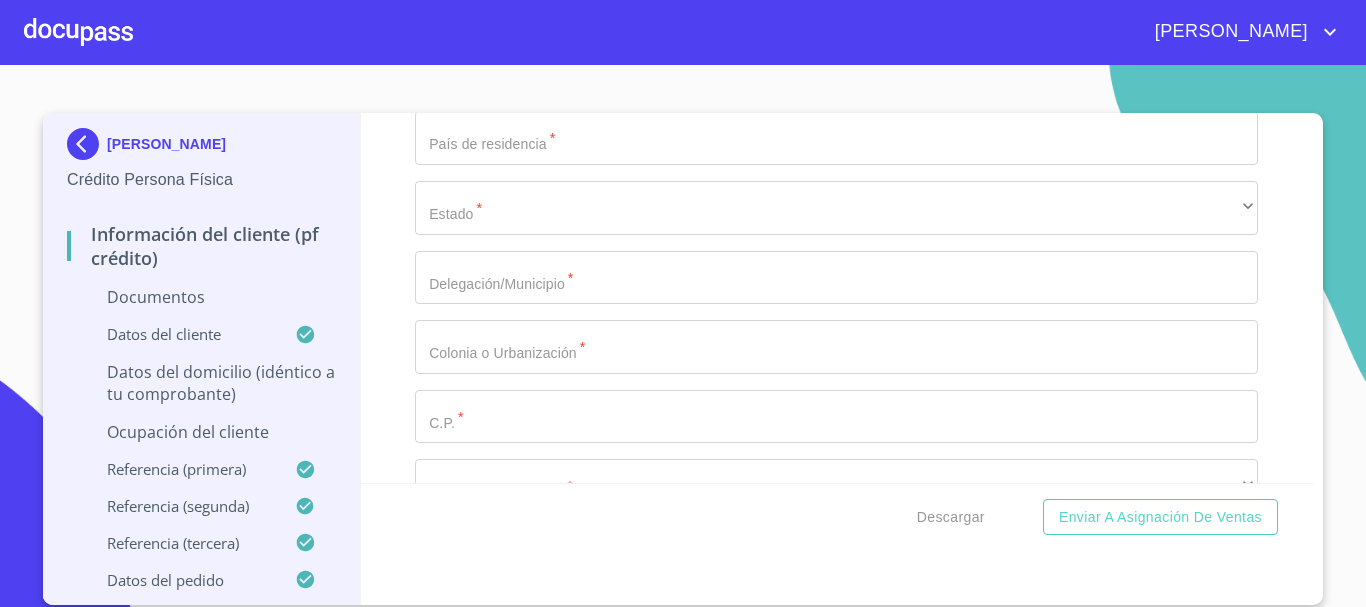 type on "[PERSON_NAME][GEOGRAPHIC_DATA][PERSON_NAME]" 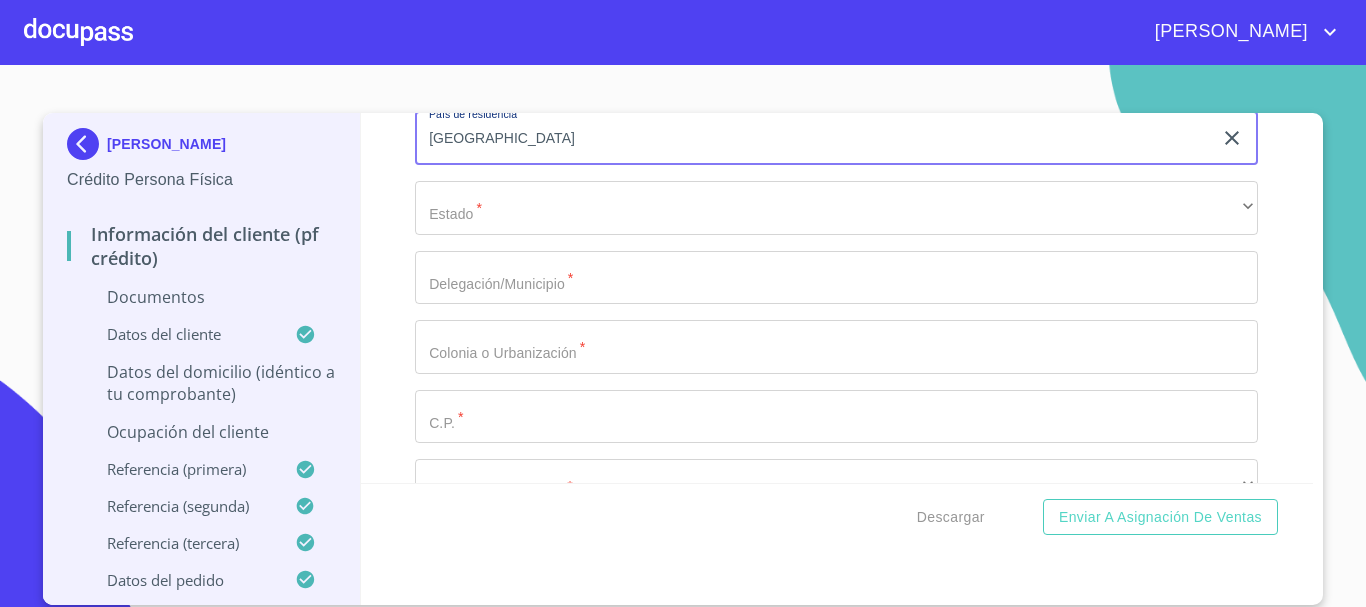 type on "[GEOGRAPHIC_DATA]" 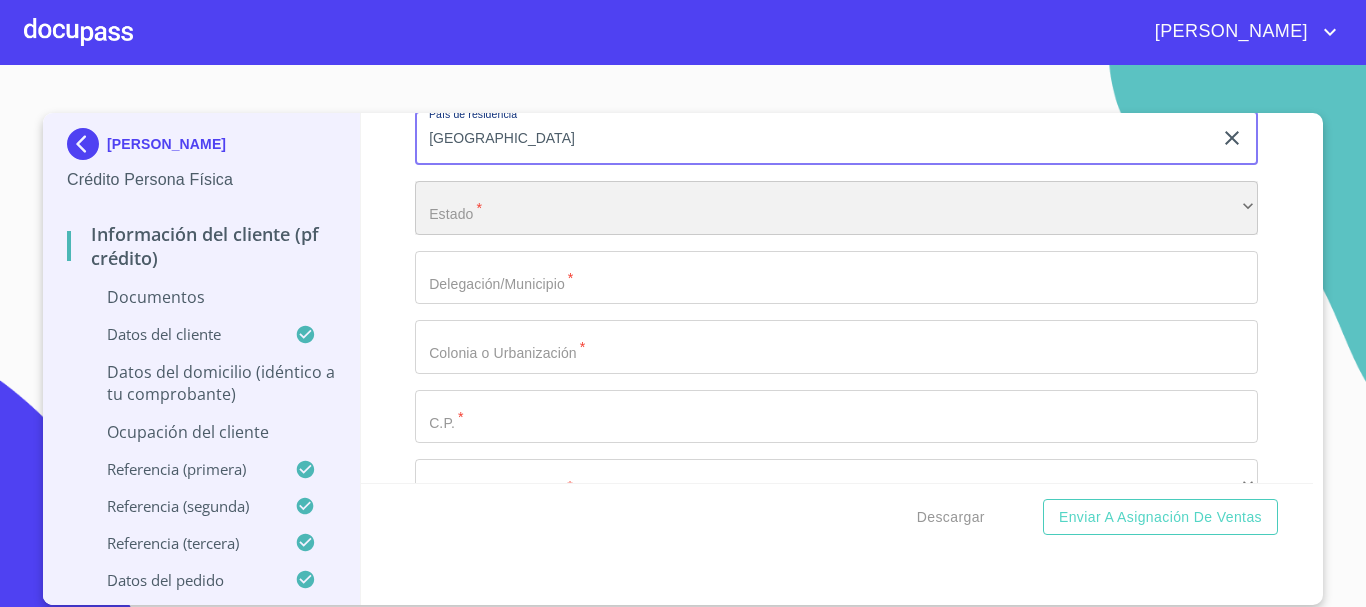 click on "​" at bounding box center (836, 208) 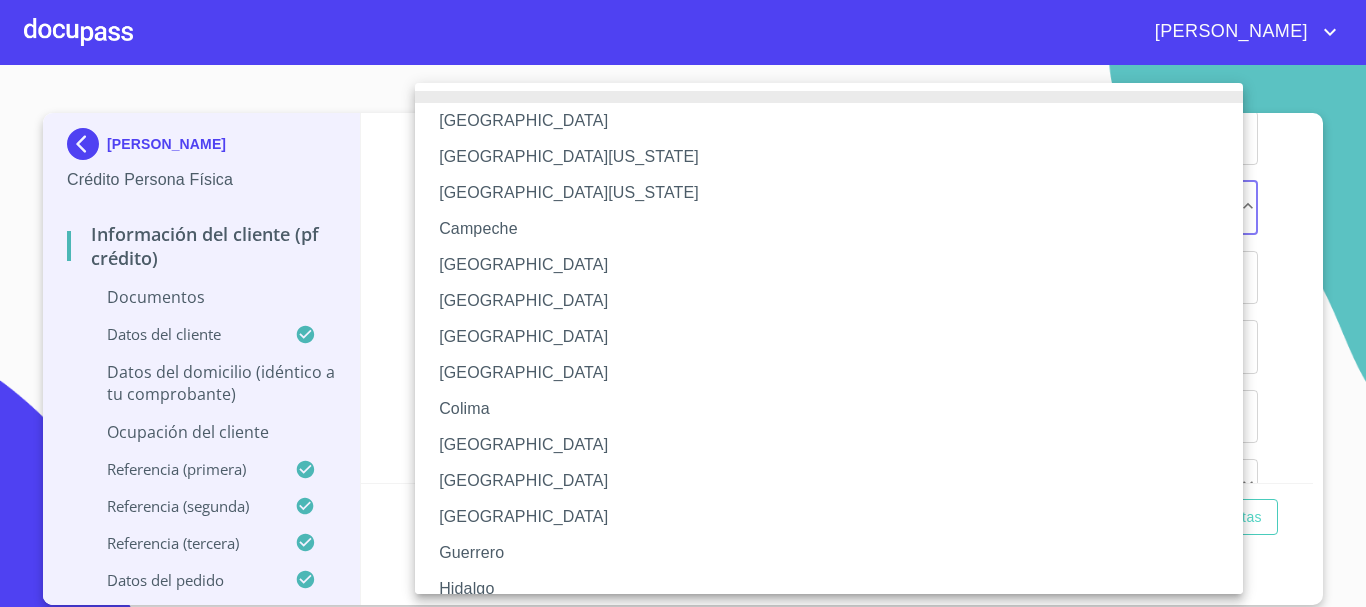 type 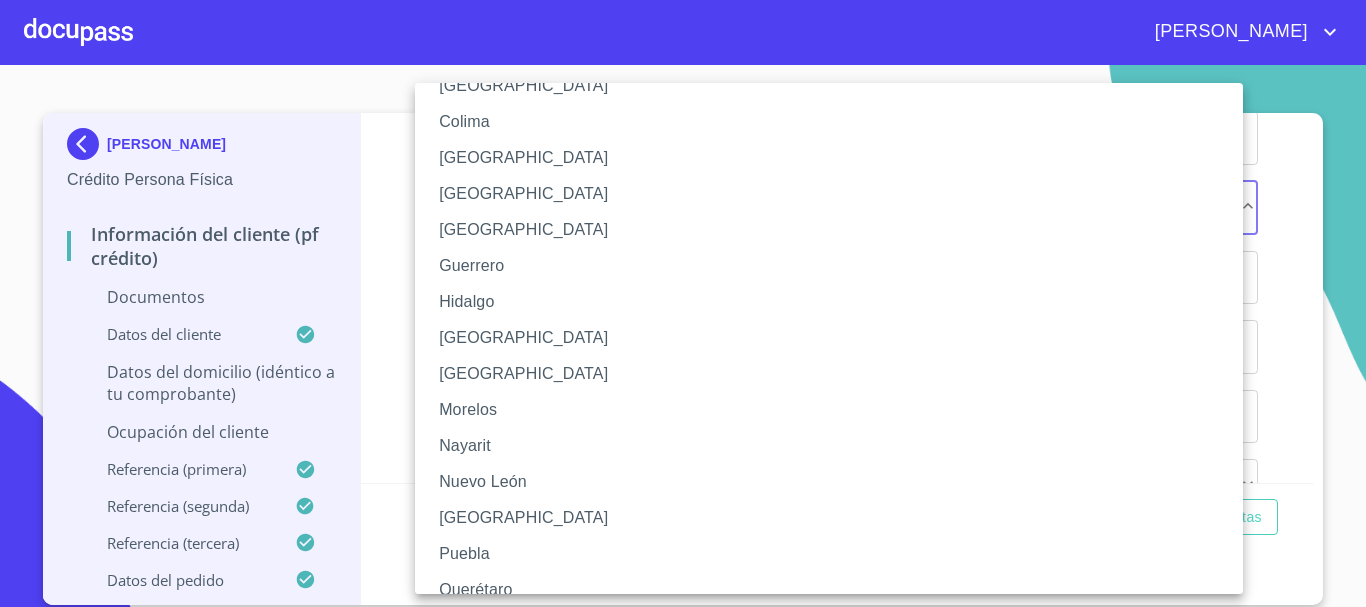 click on "[GEOGRAPHIC_DATA]" at bounding box center [836, 338] 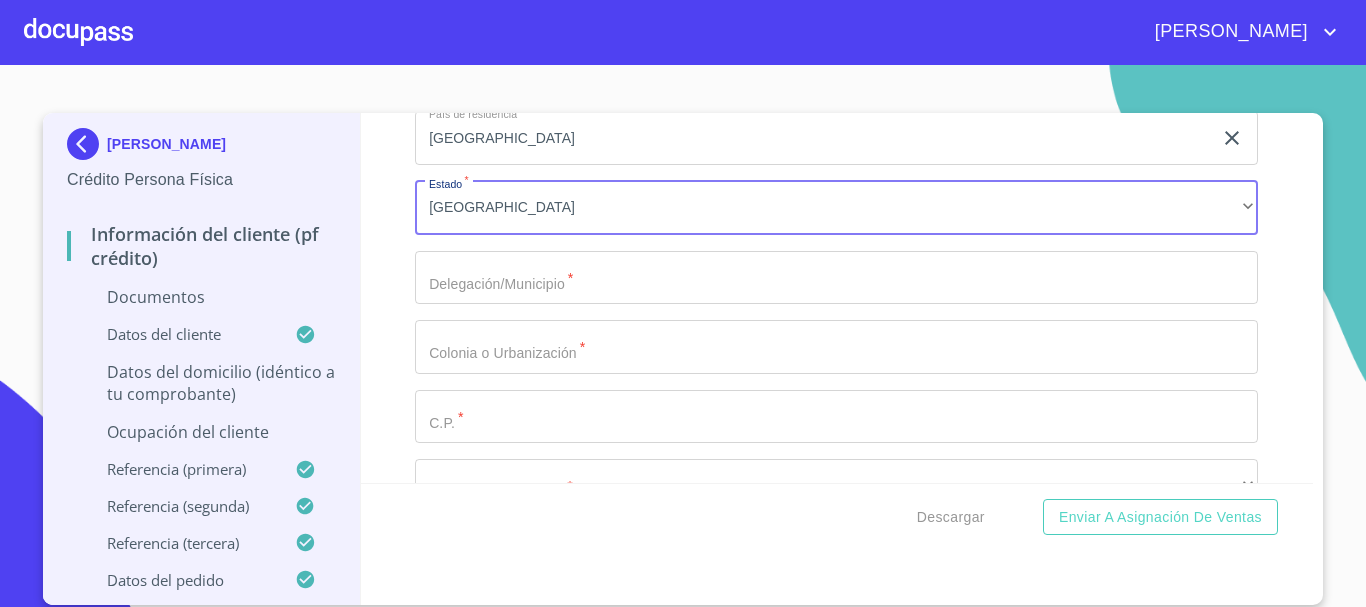 click on "Documento de identificación   *" at bounding box center (813, -1275) 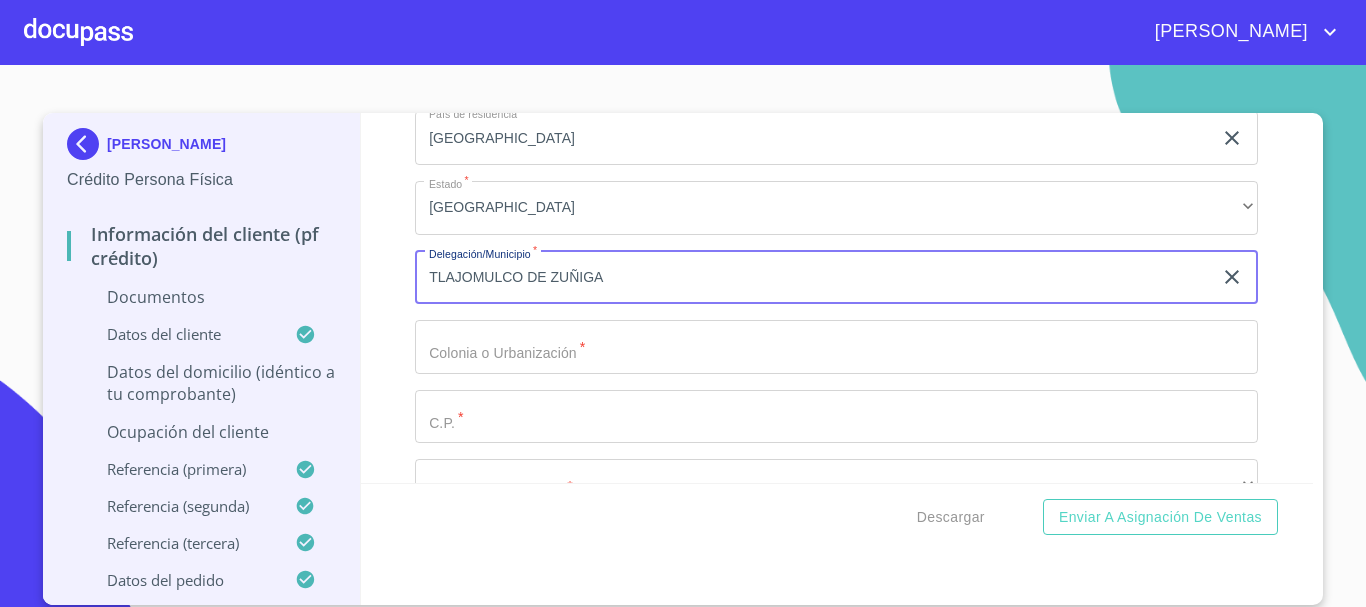 type on "TLAJOMULCO DE ZUÑIGA" 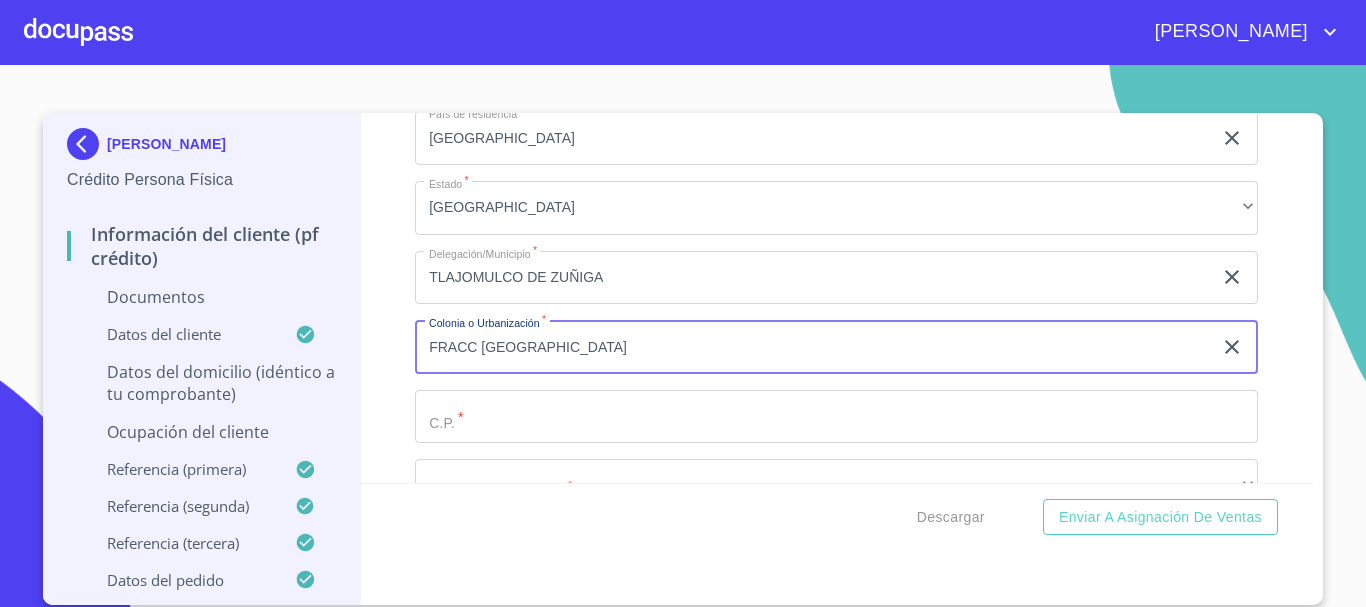 type on "FRACC [GEOGRAPHIC_DATA]" 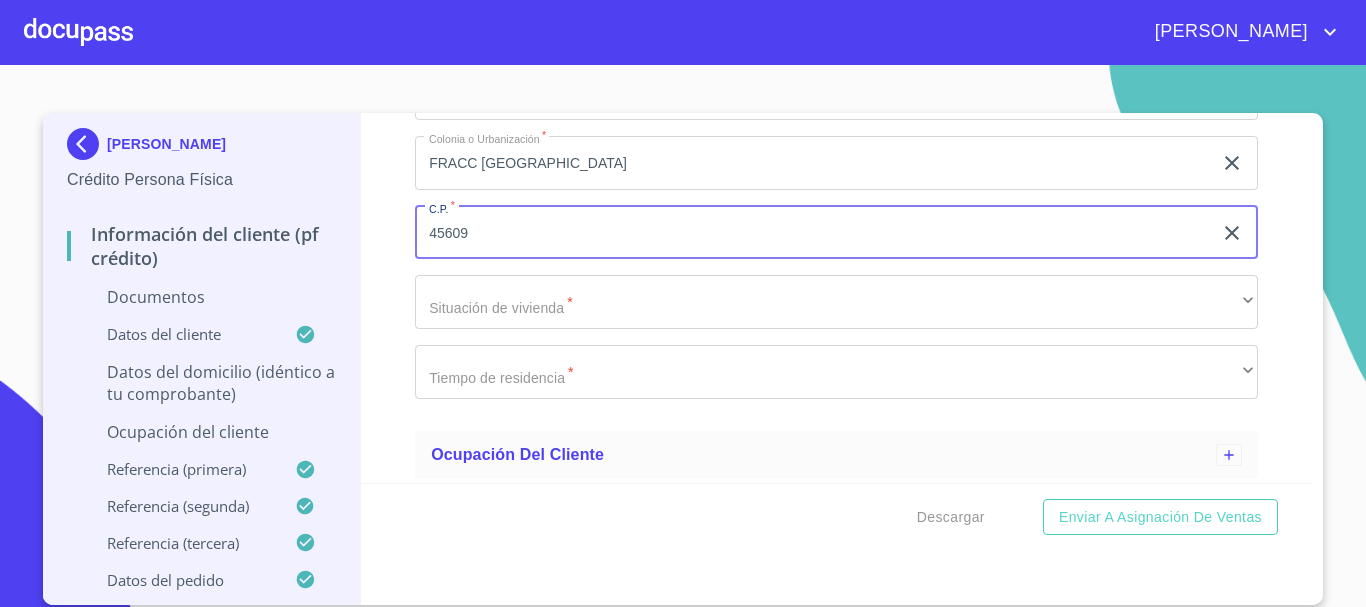 scroll, scrollTop: 6385, scrollLeft: 0, axis: vertical 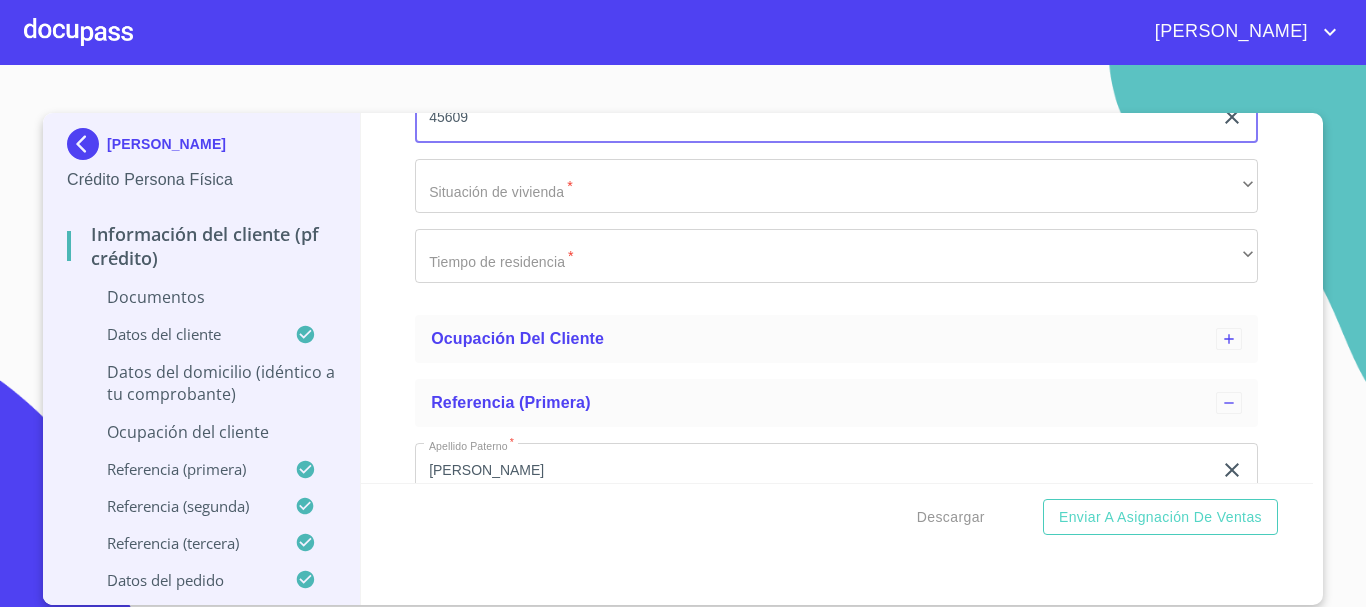 type on "45609" 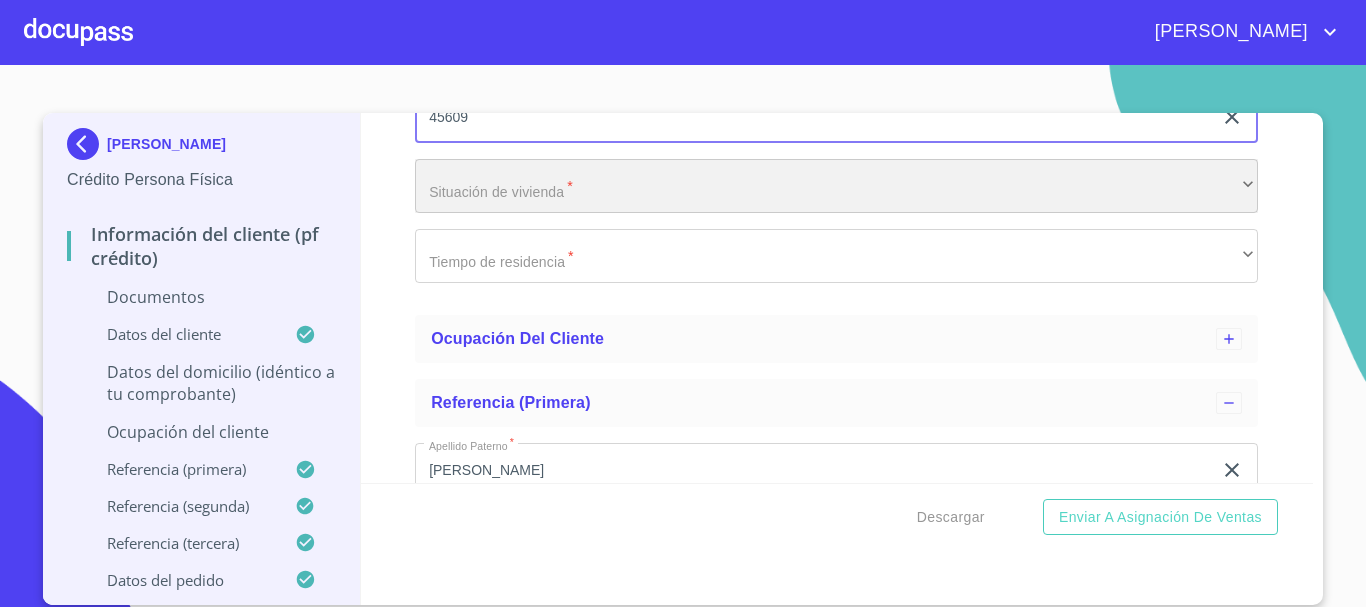 click on "​" at bounding box center [836, 186] 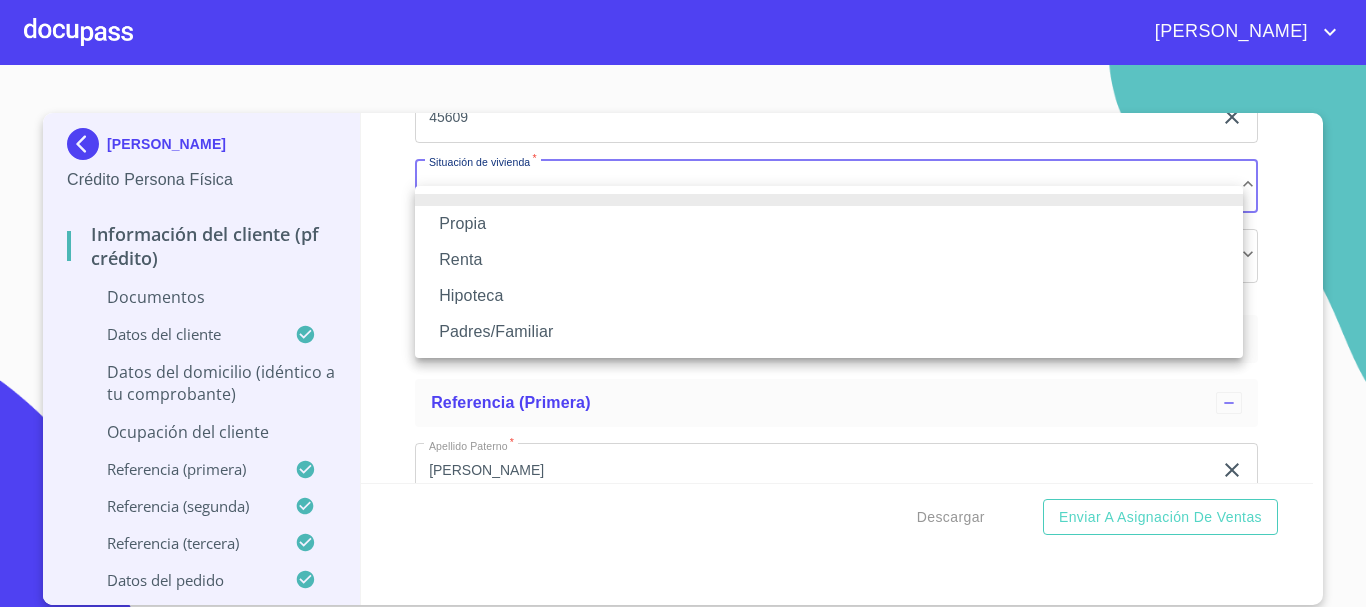 click on "Propia" at bounding box center [829, 224] 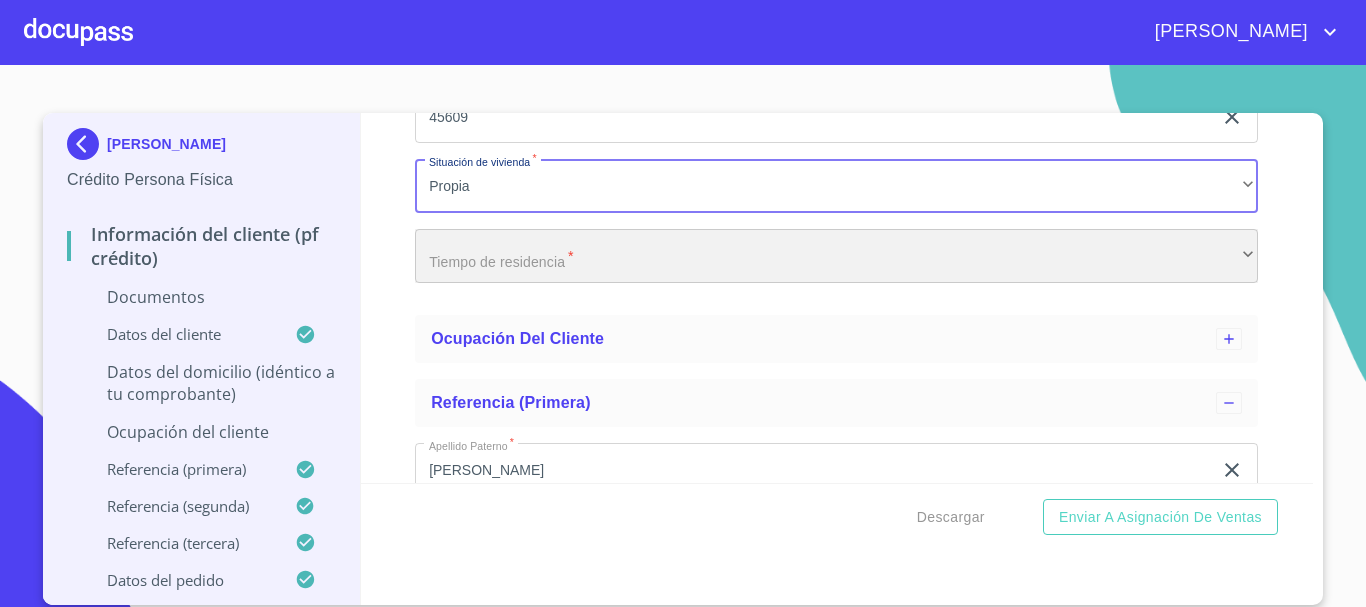click on "​" at bounding box center [836, 256] 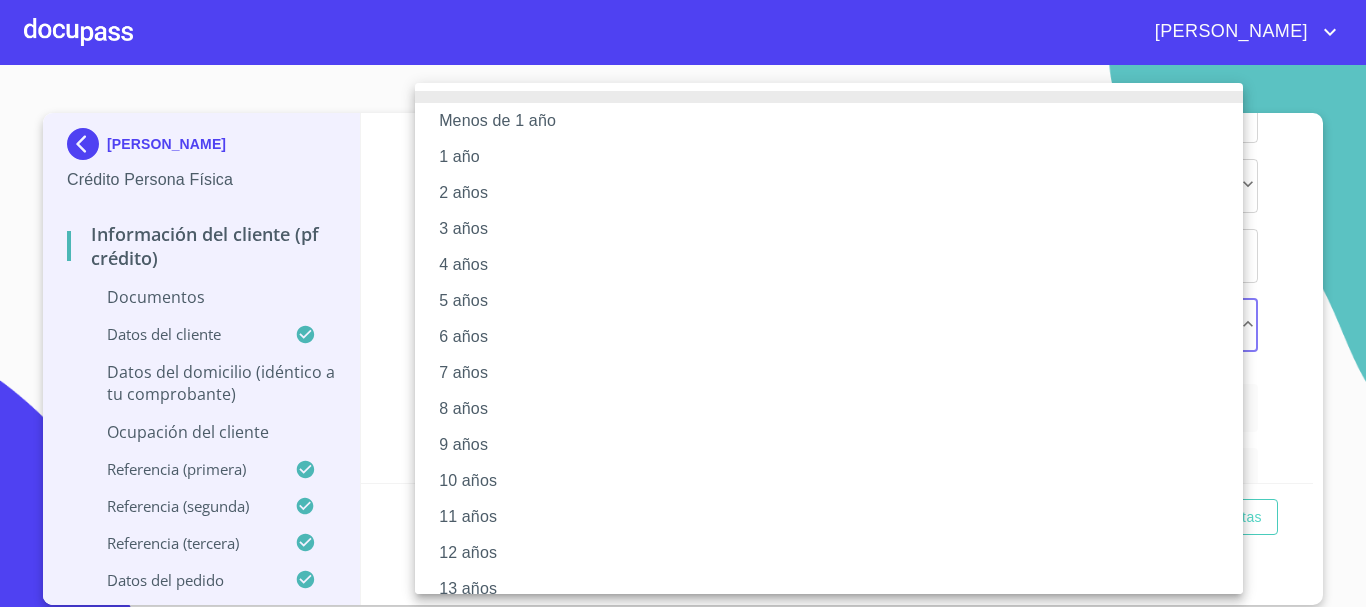 scroll, scrollTop: 273, scrollLeft: 0, axis: vertical 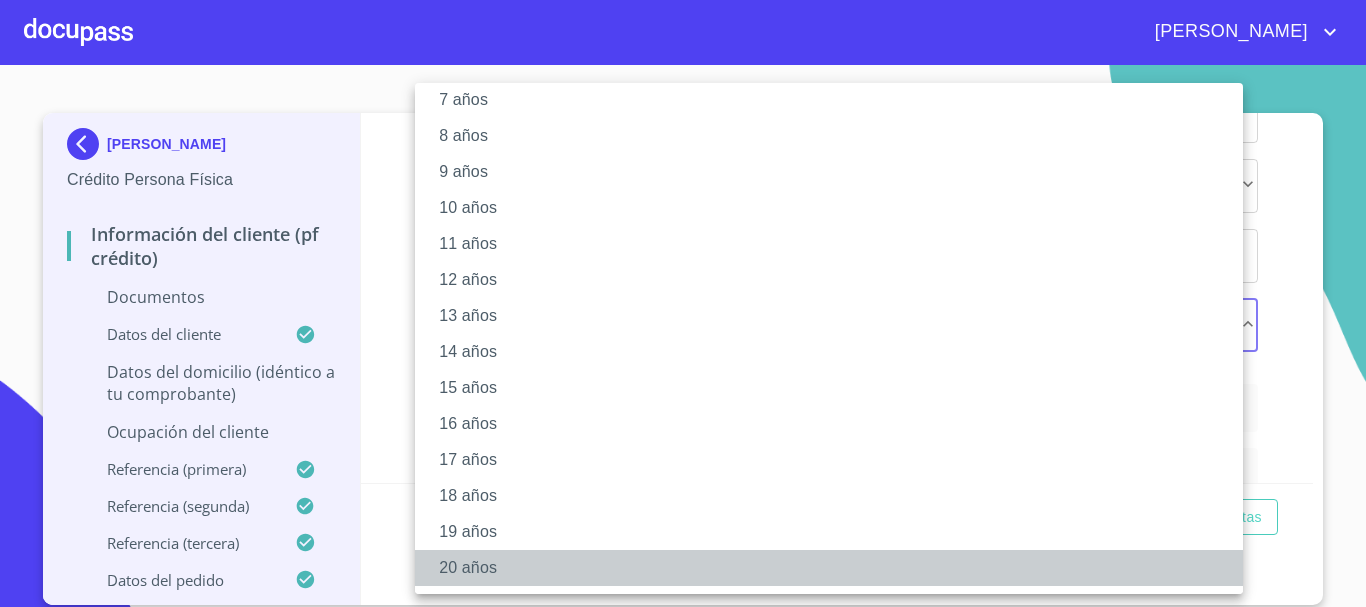 drag, startPoint x: 530, startPoint y: 564, endPoint x: 997, endPoint y: 76, distance: 675.4502 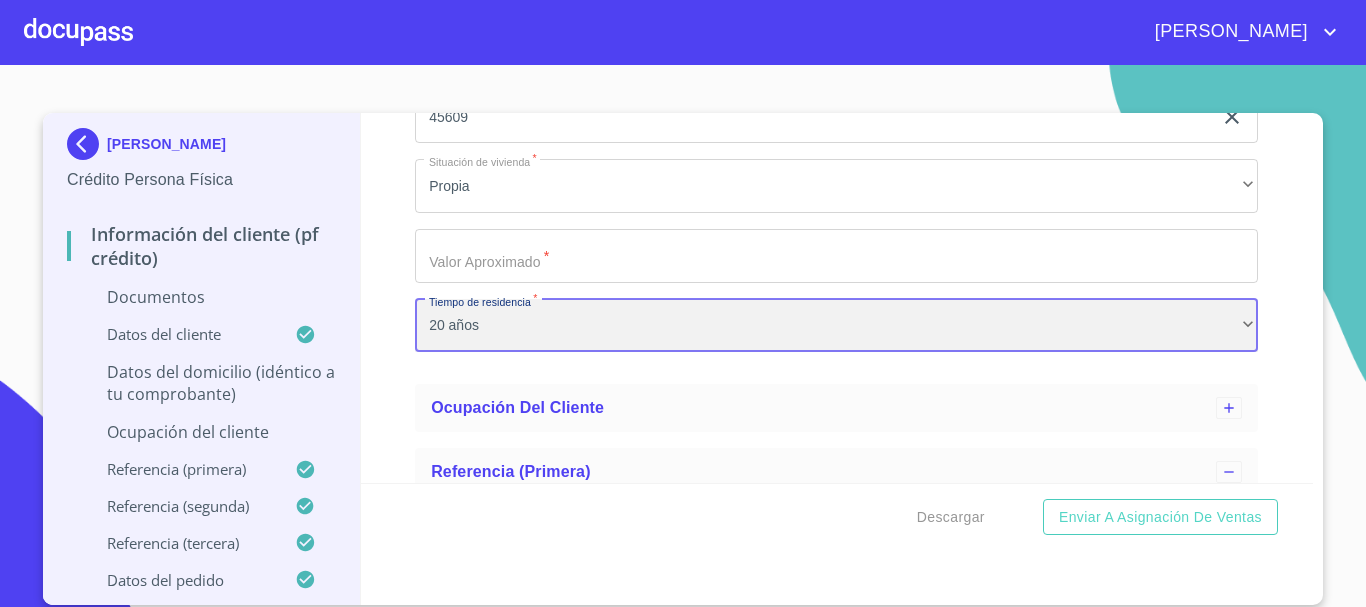 scroll, scrollTop: 272, scrollLeft: 0, axis: vertical 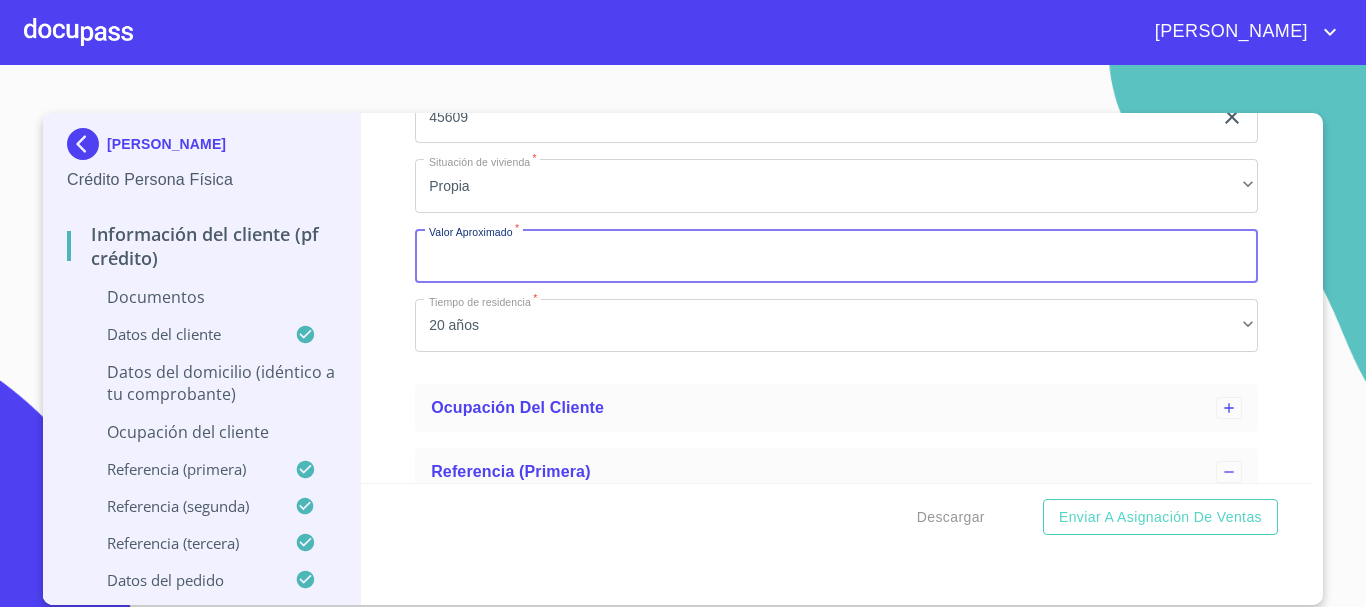 click on "Documento de identificación   *" at bounding box center (836, 256) 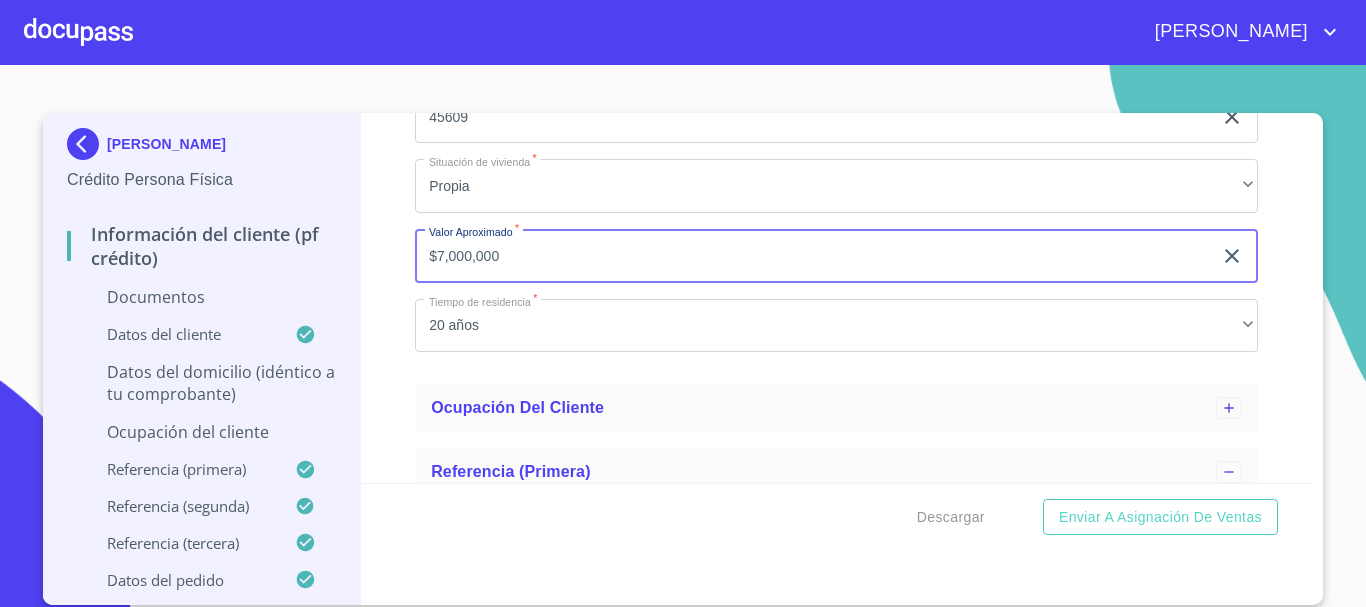 type on "$7,000,000" 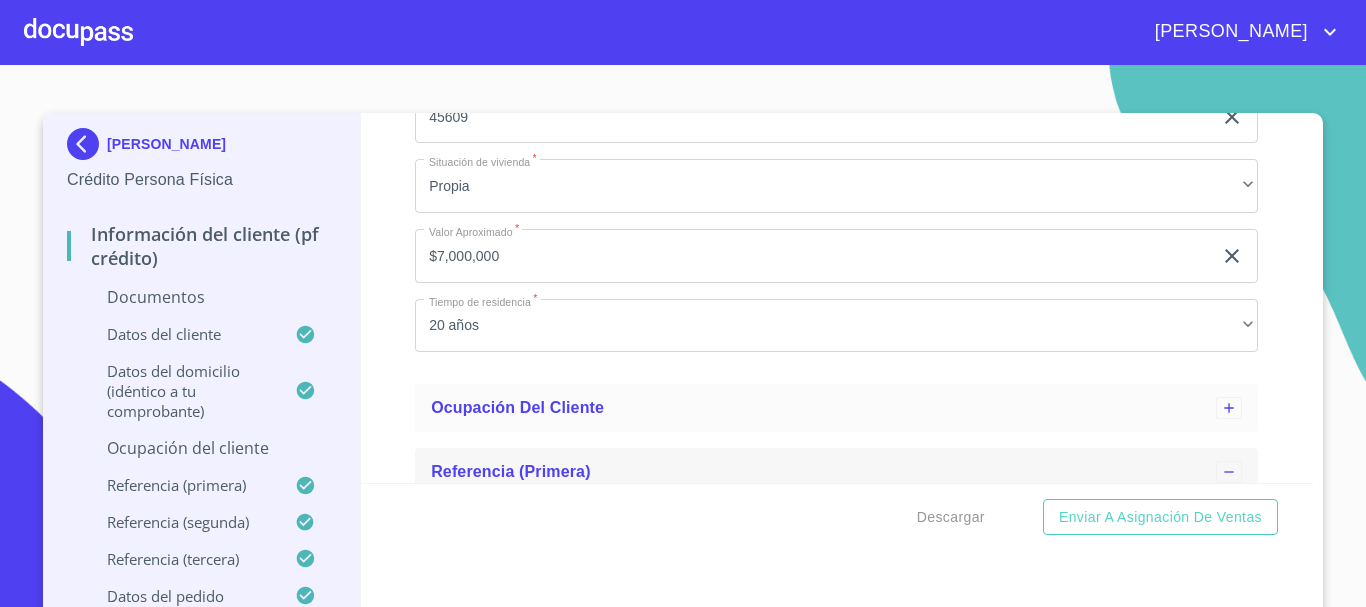scroll, scrollTop: 6585, scrollLeft: 0, axis: vertical 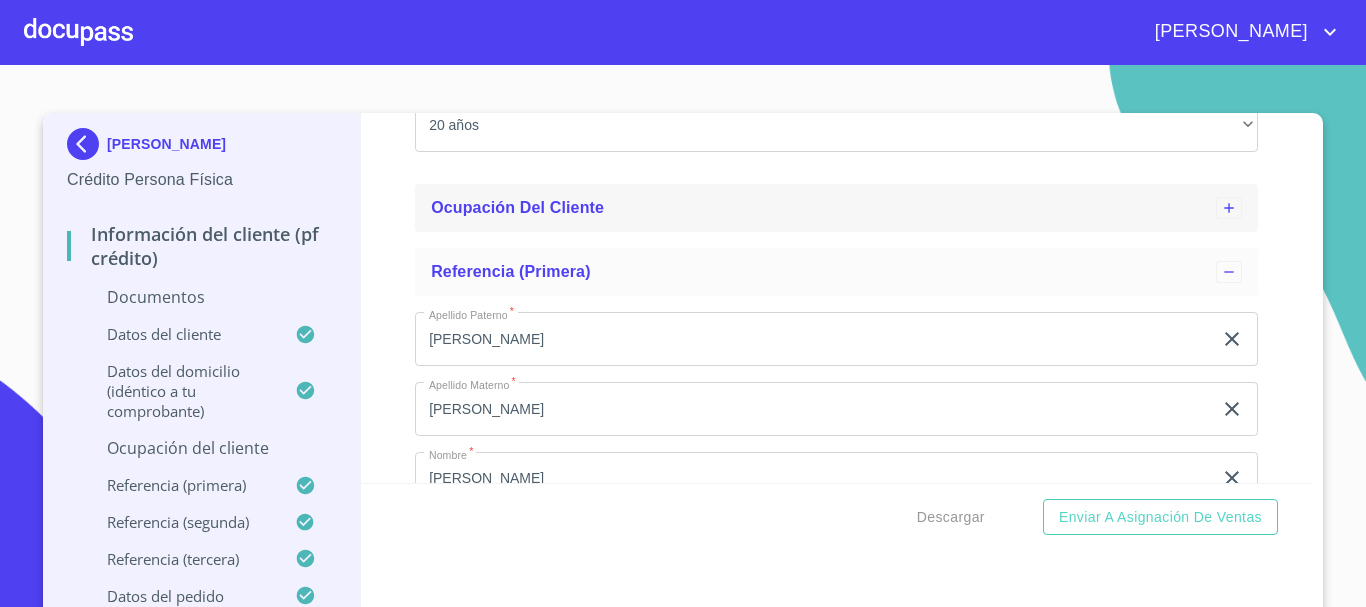 click on "Ocupación del Cliente" at bounding box center [517, 207] 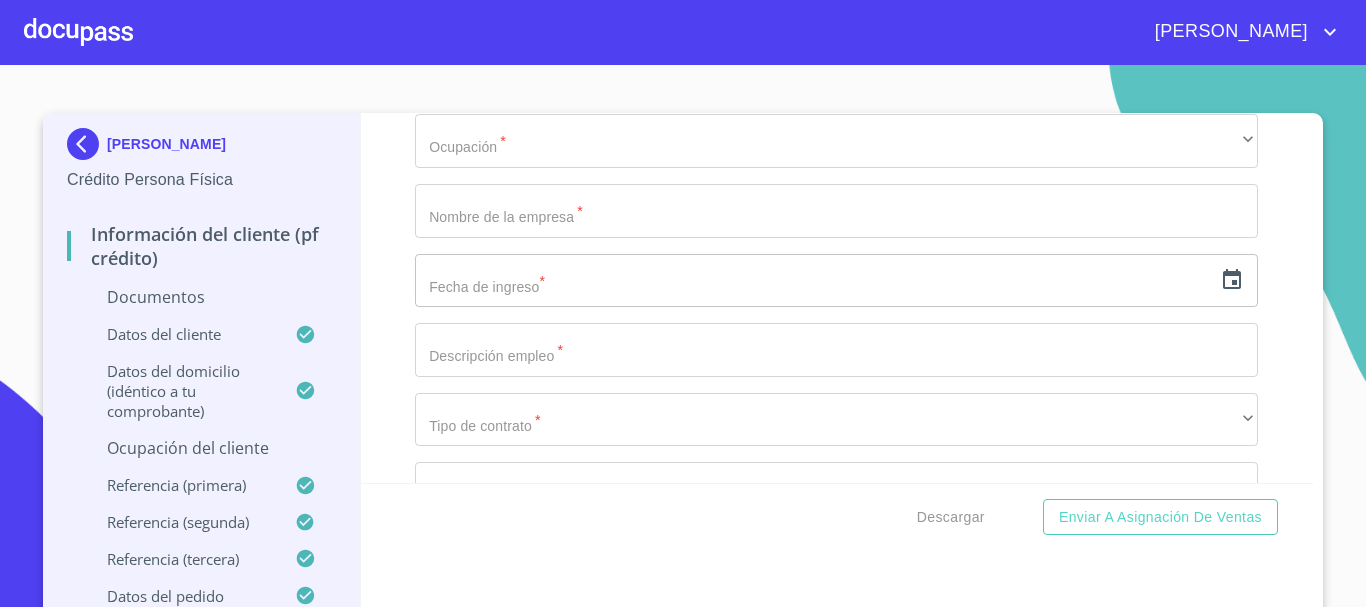 scroll, scrollTop: 6685, scrollLeft: 0, axis: vertical 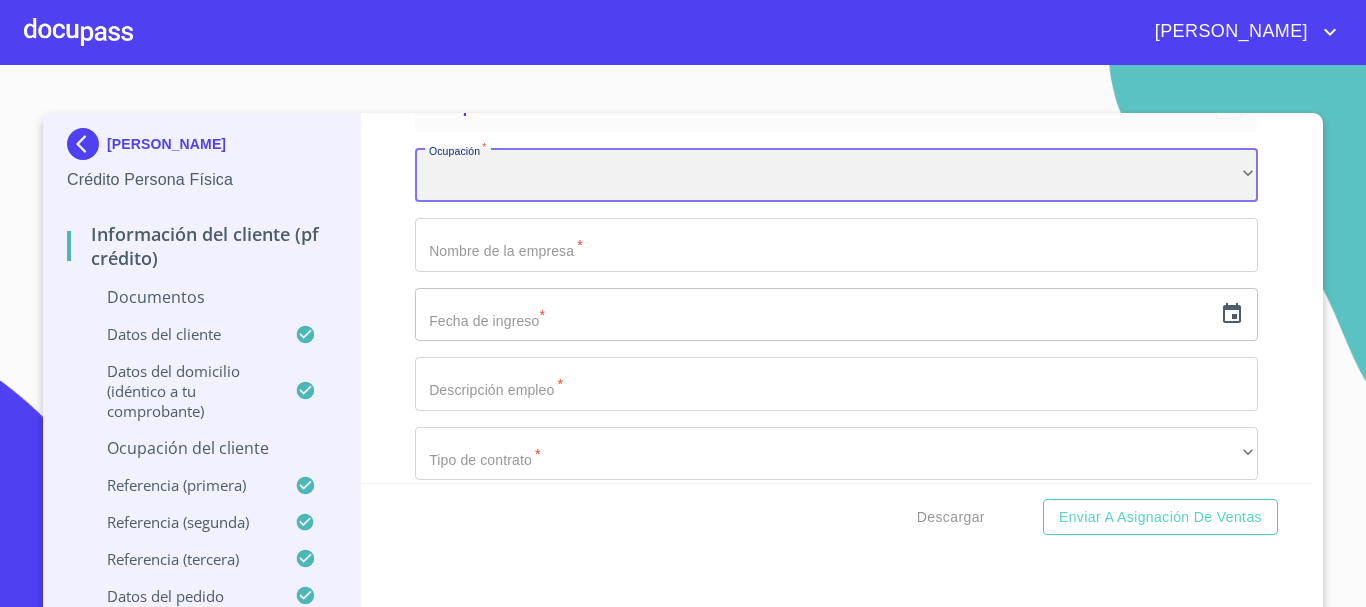 click on "​" at bounding box center [836, 175] 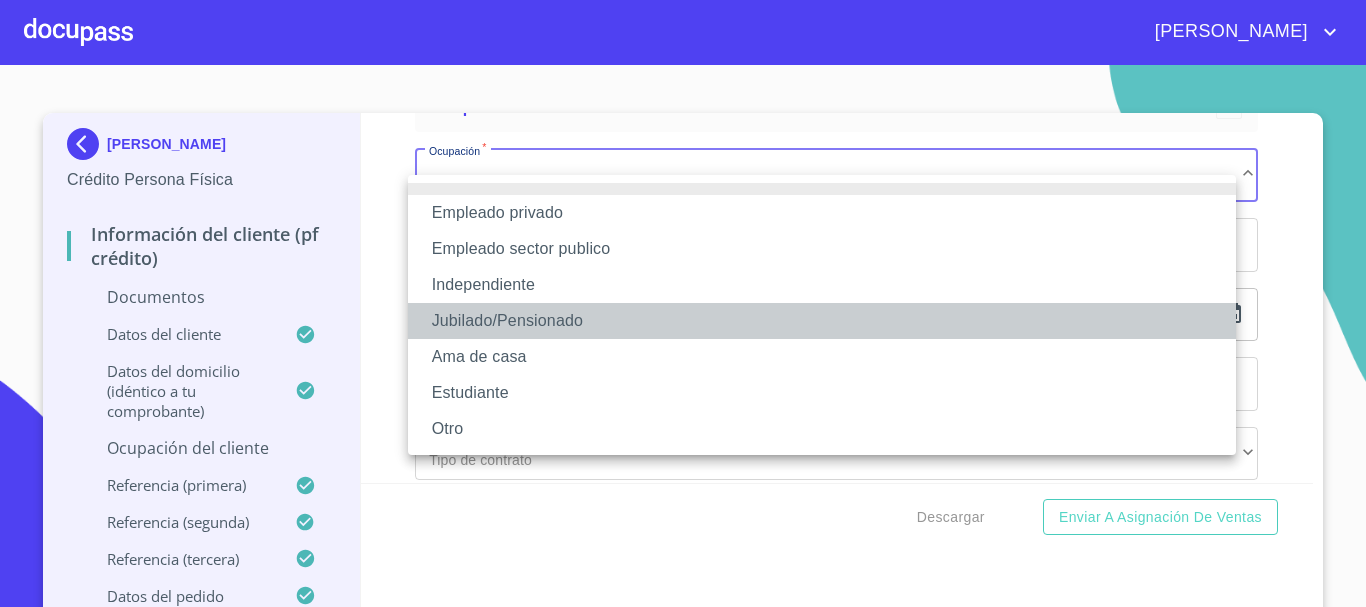 click on "Jubilado/Pensionado" at bounding box center (822, 321) 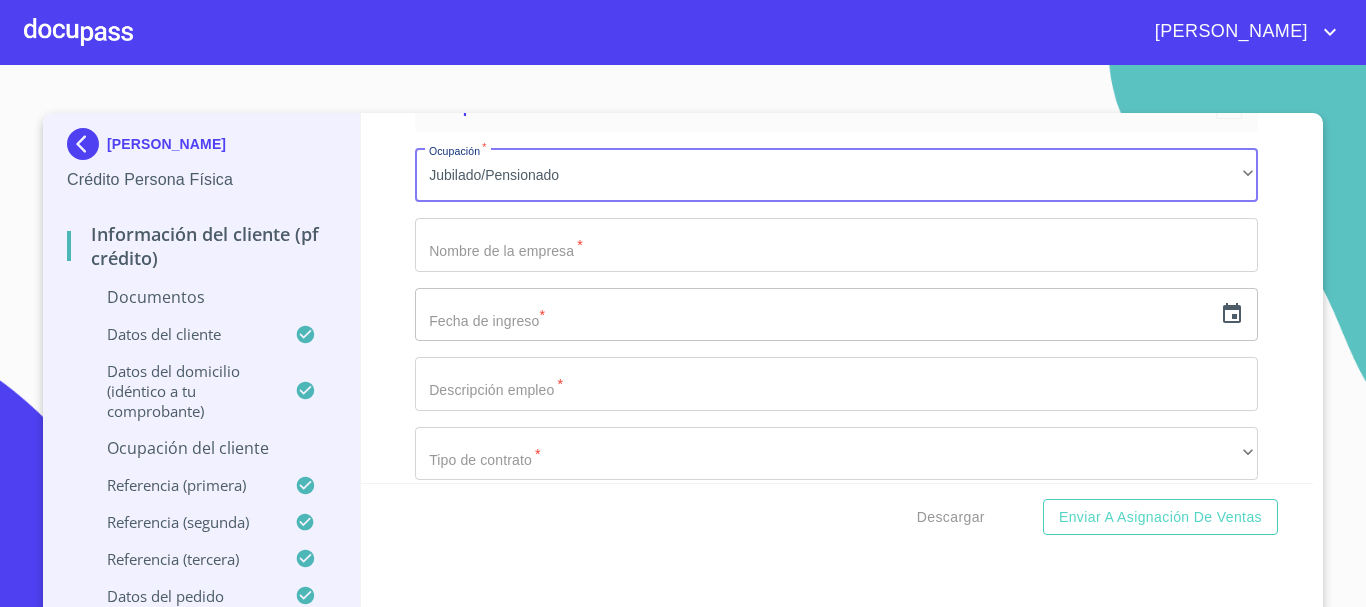 click on "Documento de identificación   *" at bounding box center [813, -1875] 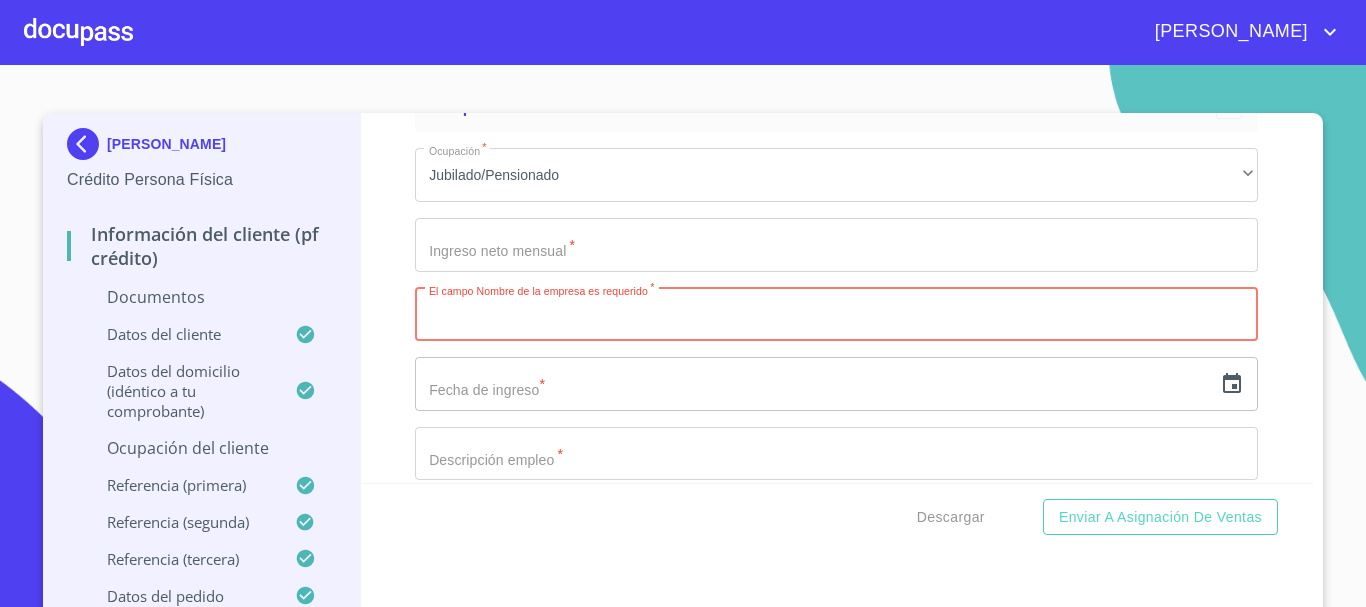 click on "Documento de identificación   *" at bounding box center (836, 315) 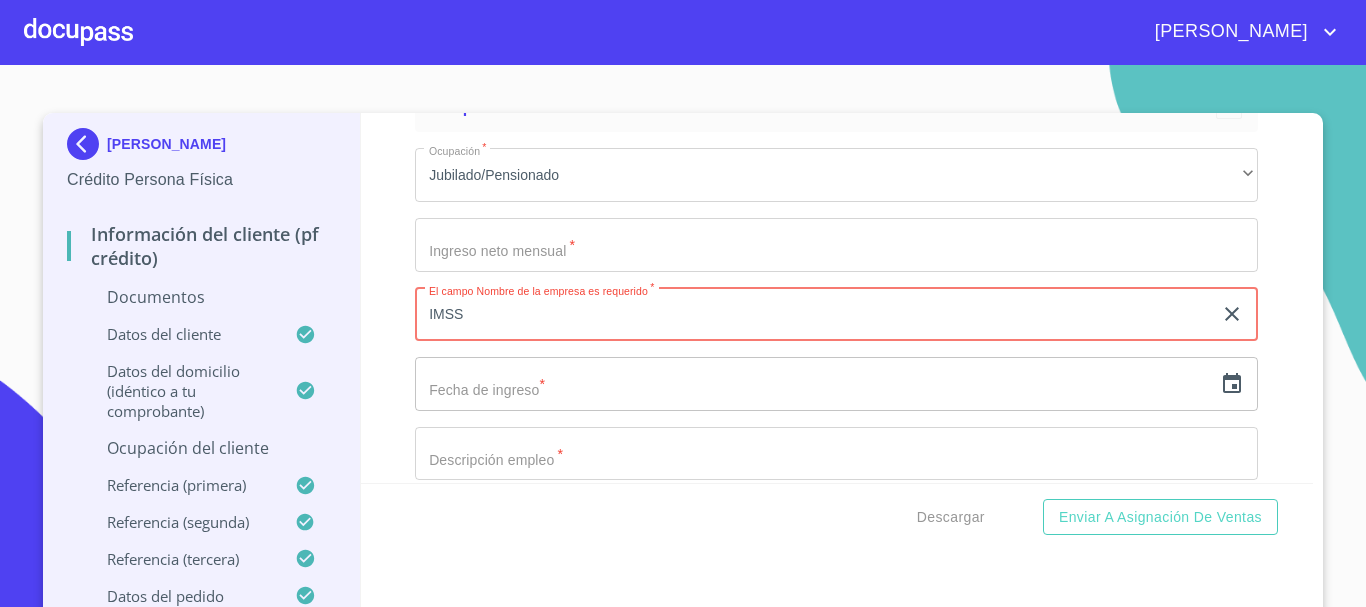 type on "IMSS" 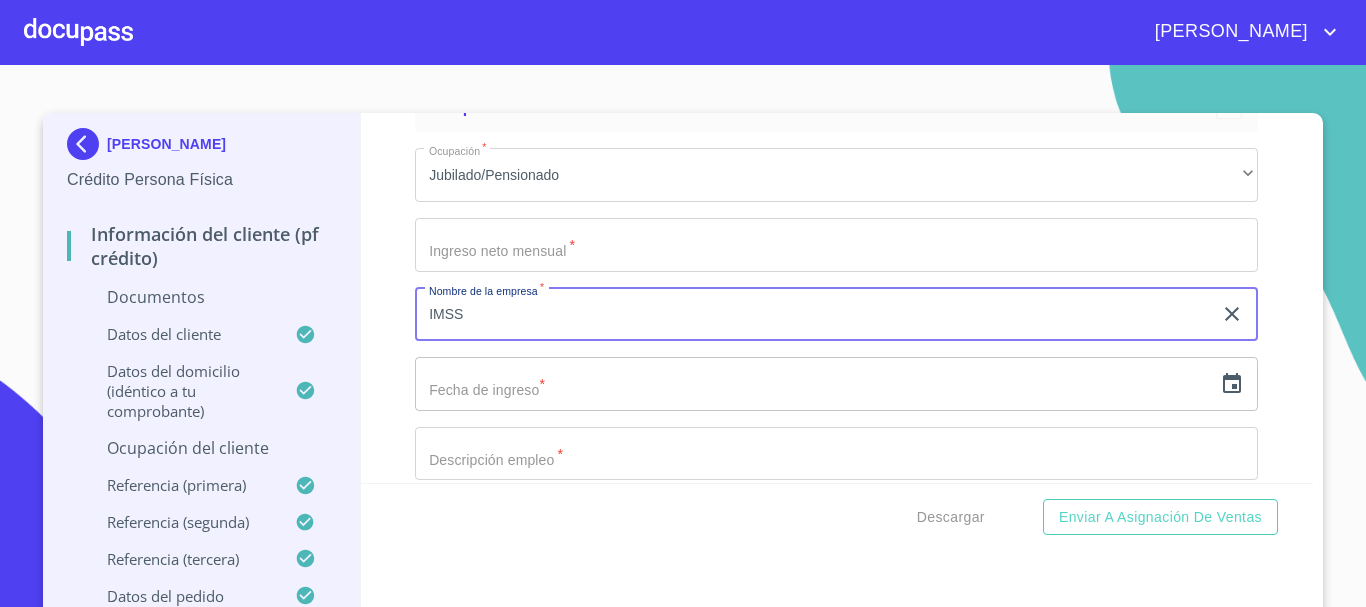 click at bounding box center [813, 384] 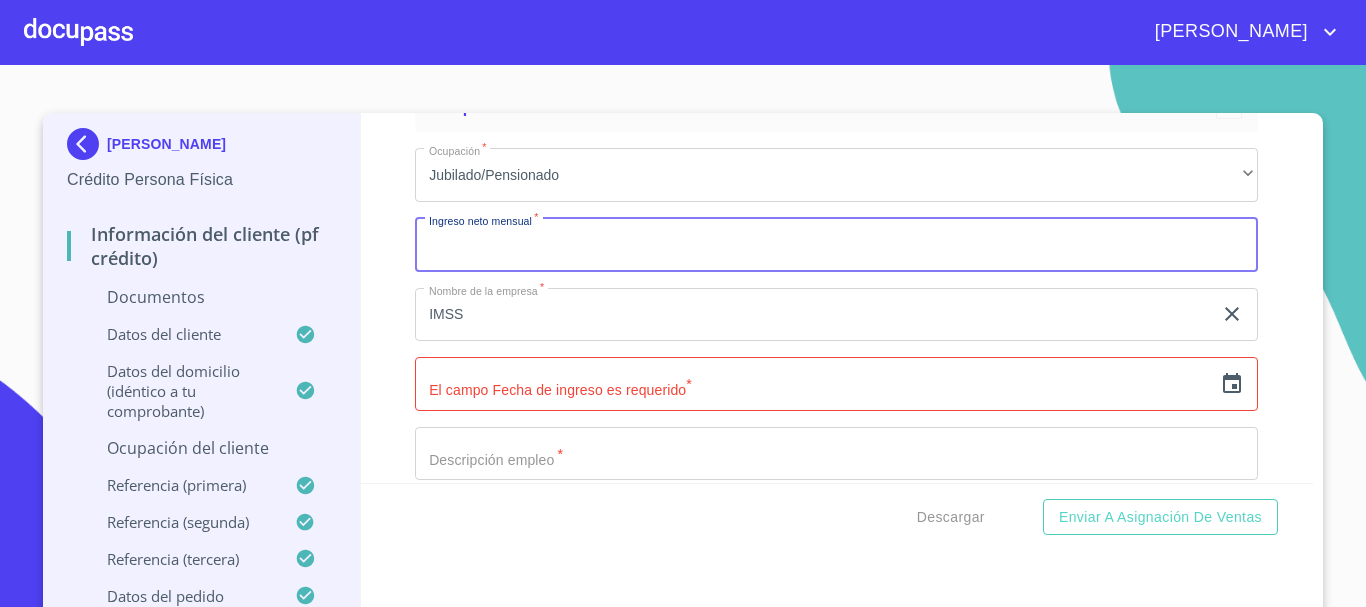 click on "Documento de identificación   *" at bounding box center [836, 245] 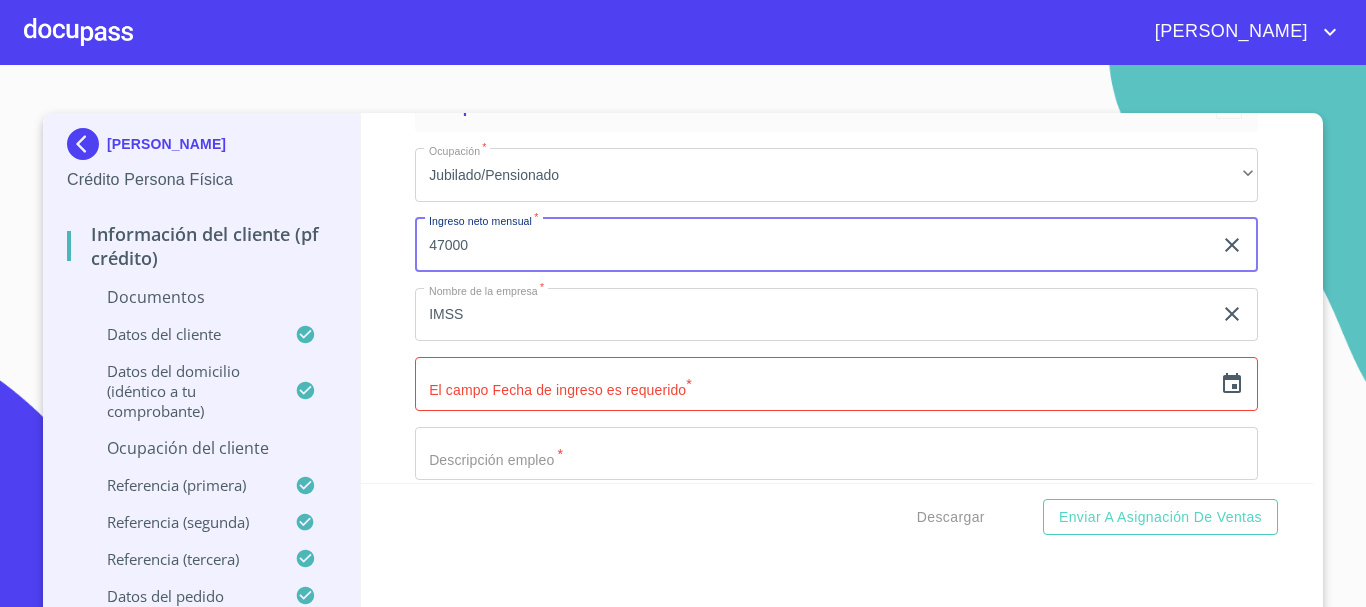 type on "47000" 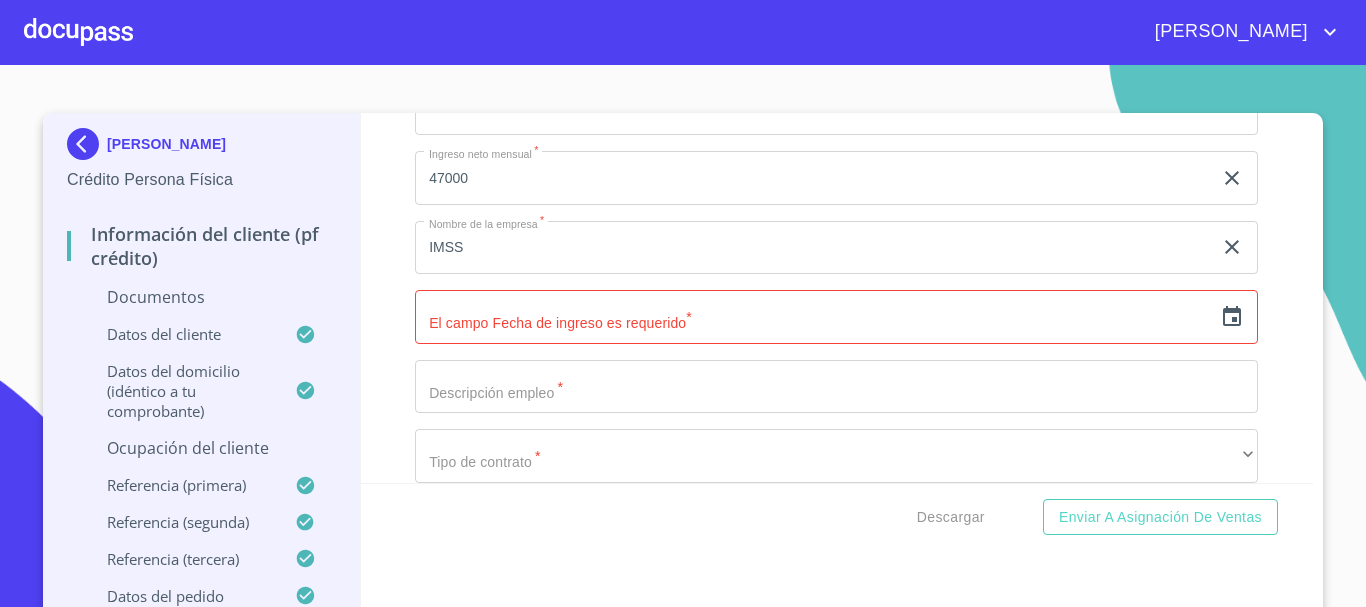 scroll, scrollTop: 6785, scrollLeft: 0, axis: vertical 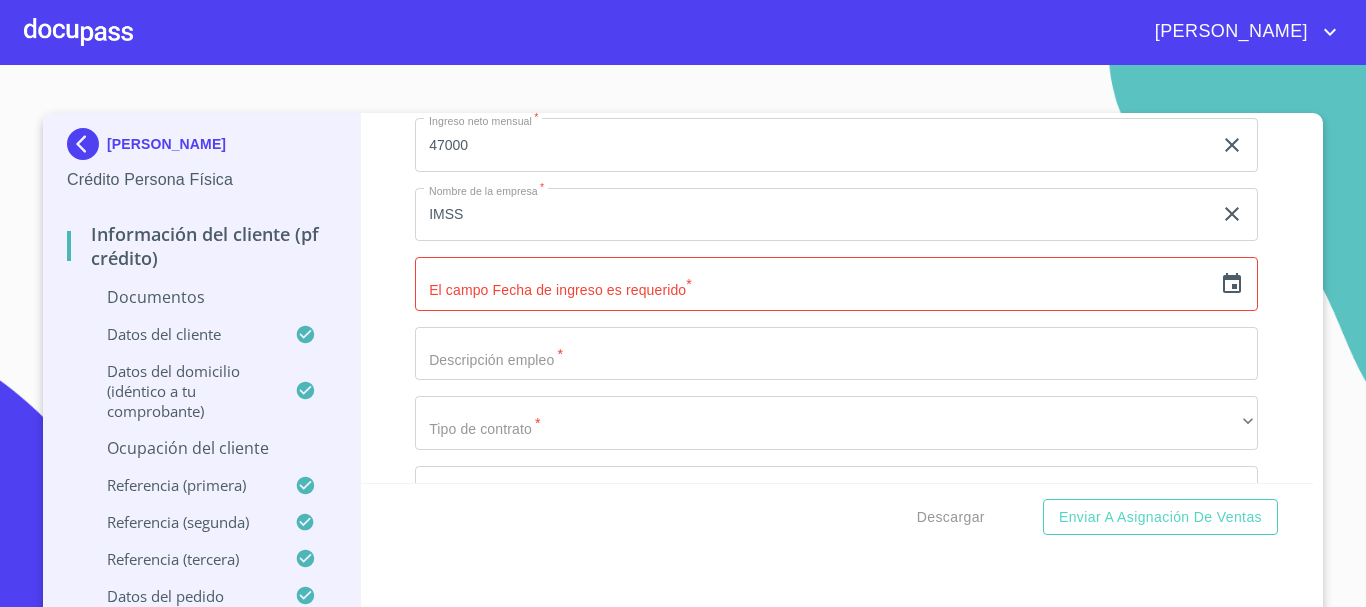 click 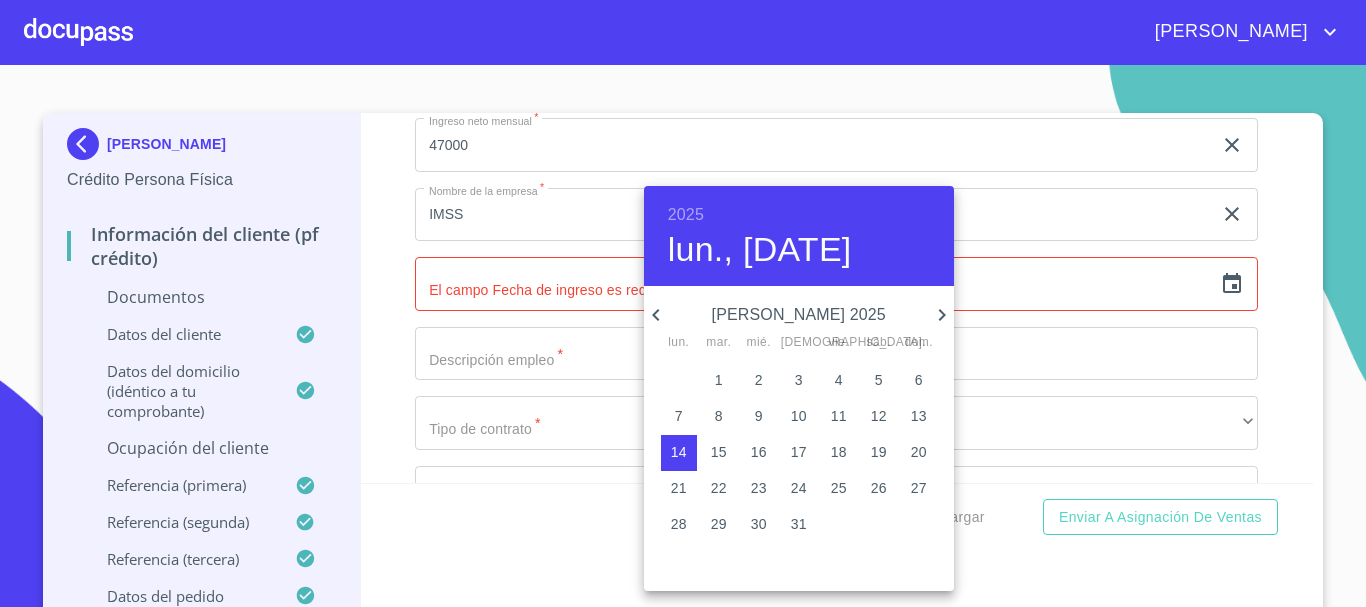 click on "2025" at bounding box center (686, 215) 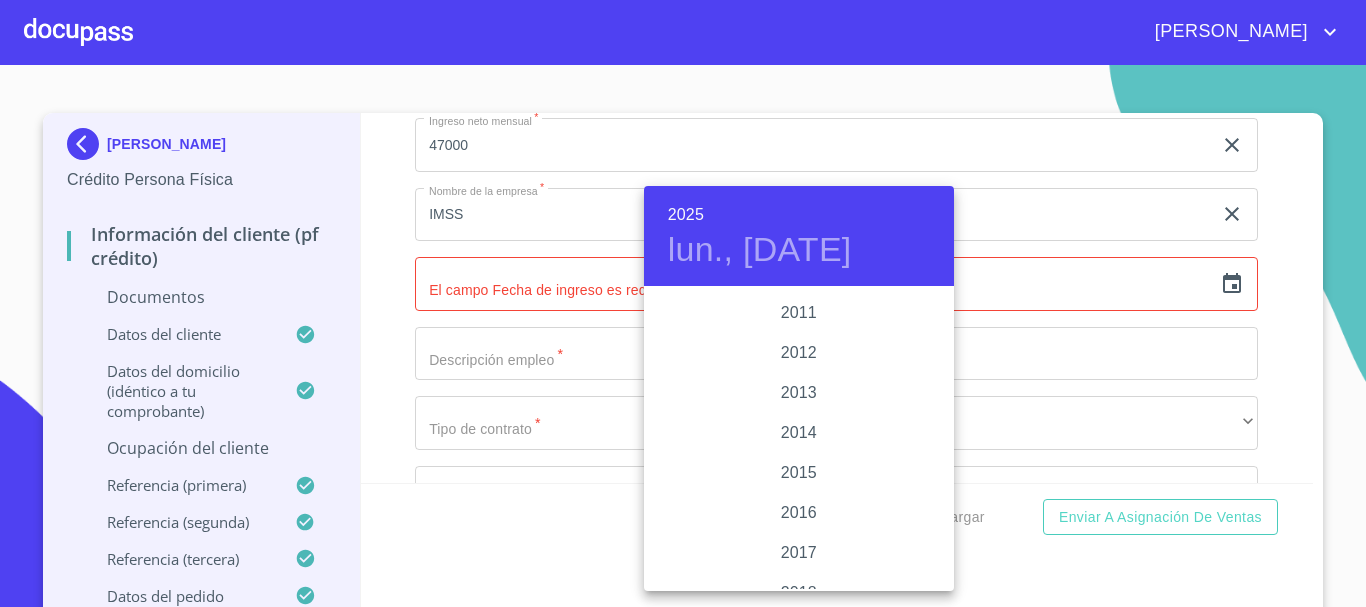 scroll, scrollTop: 3280, scrollLeft: 0, axis: vertical 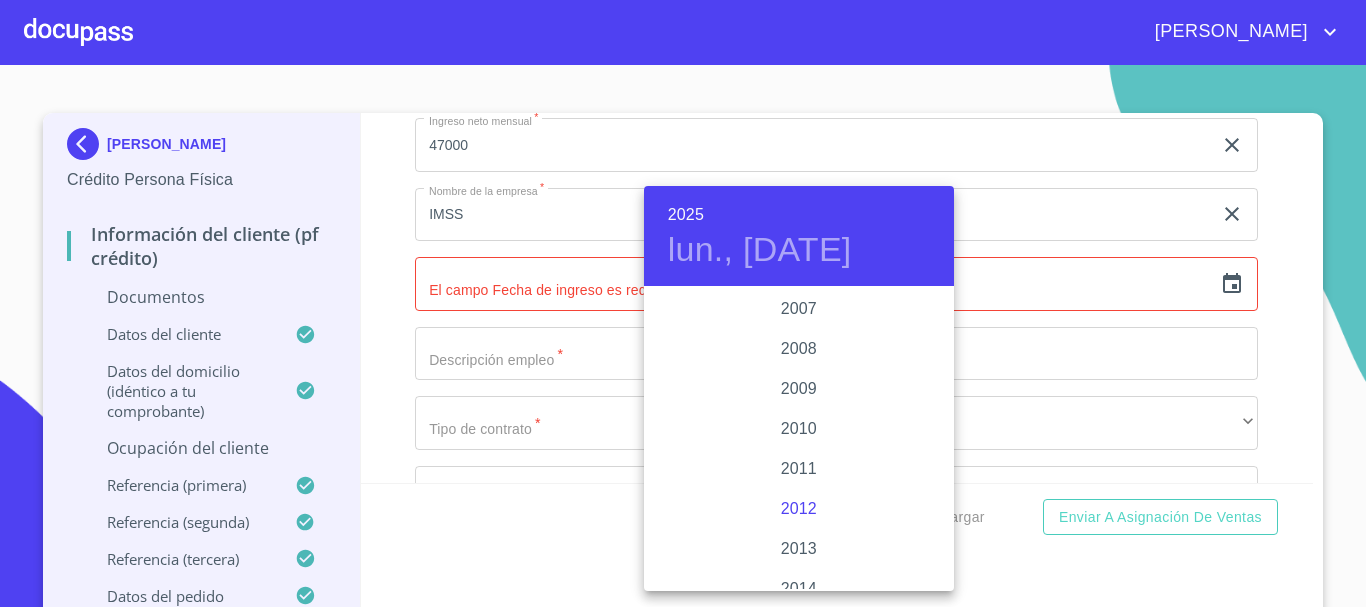 click on "2012" at bounding box center (799, 509) 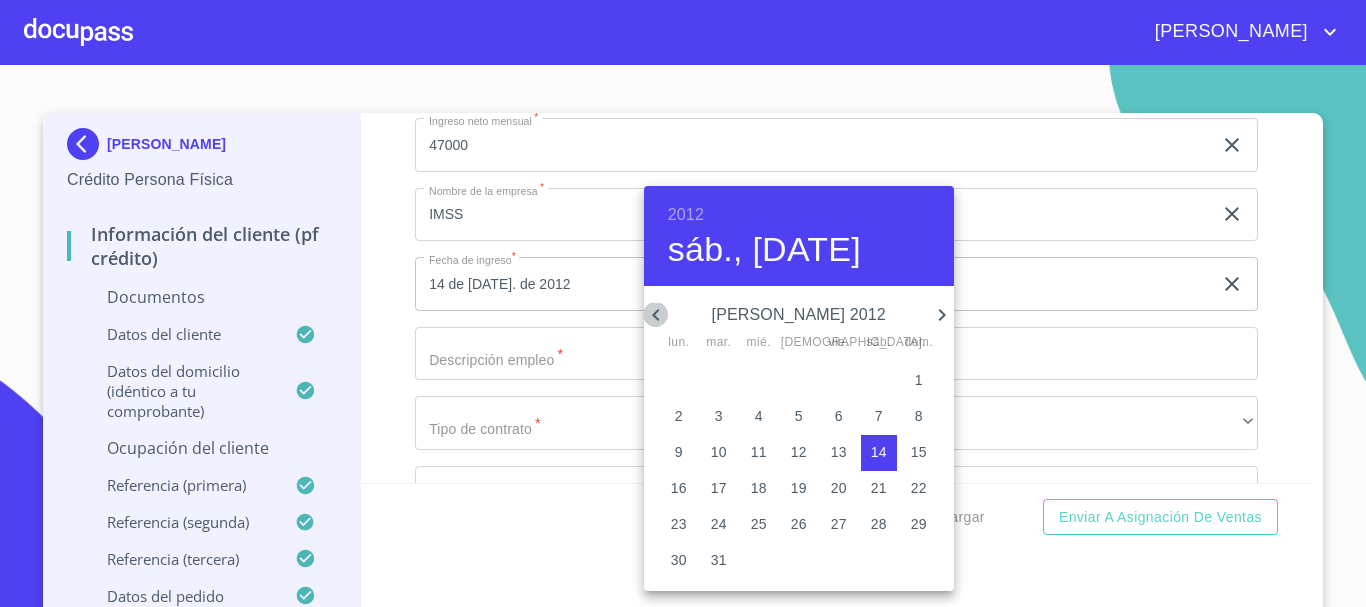 click 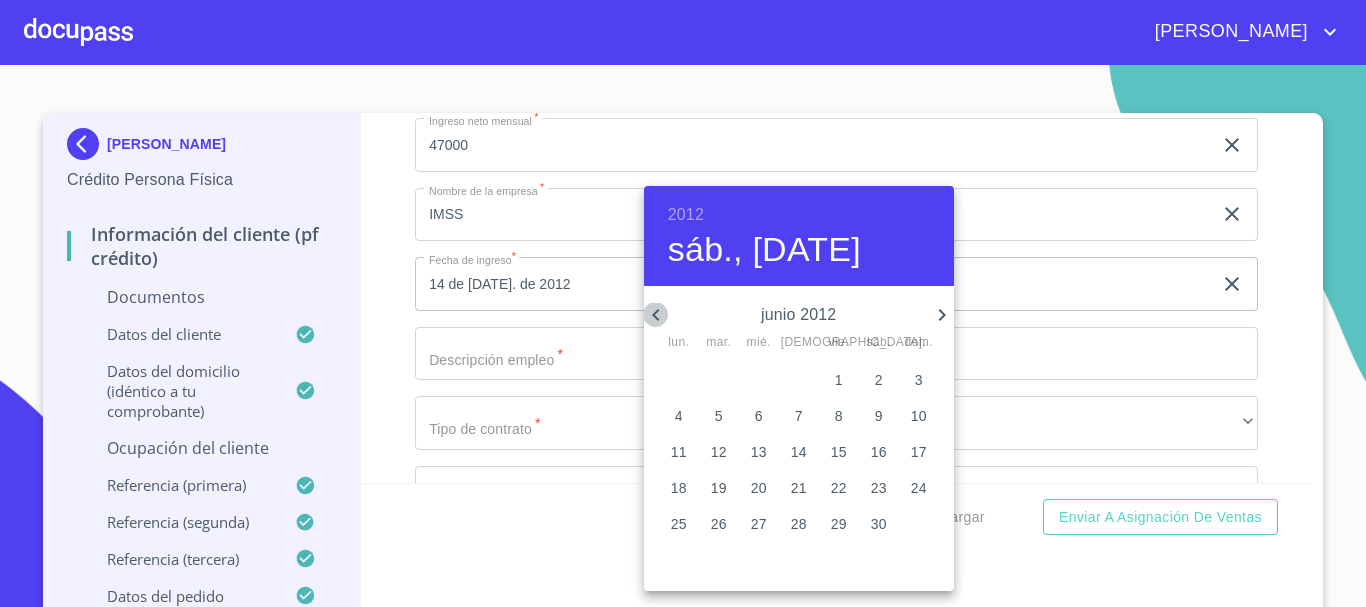 click 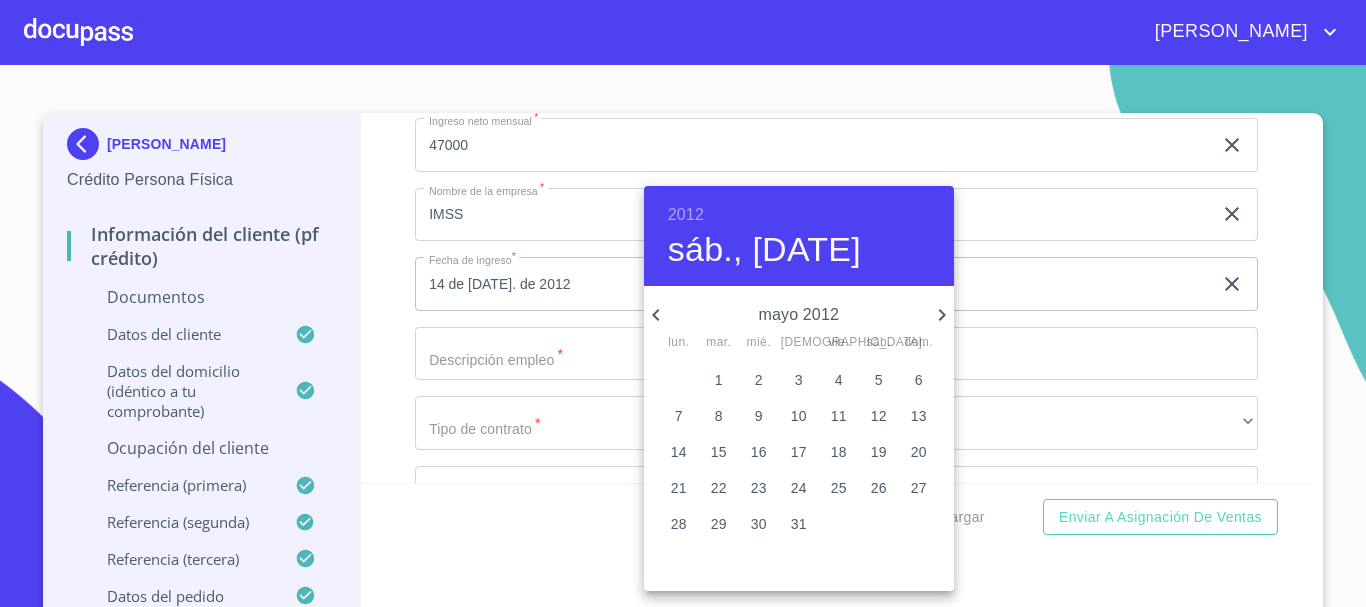 click 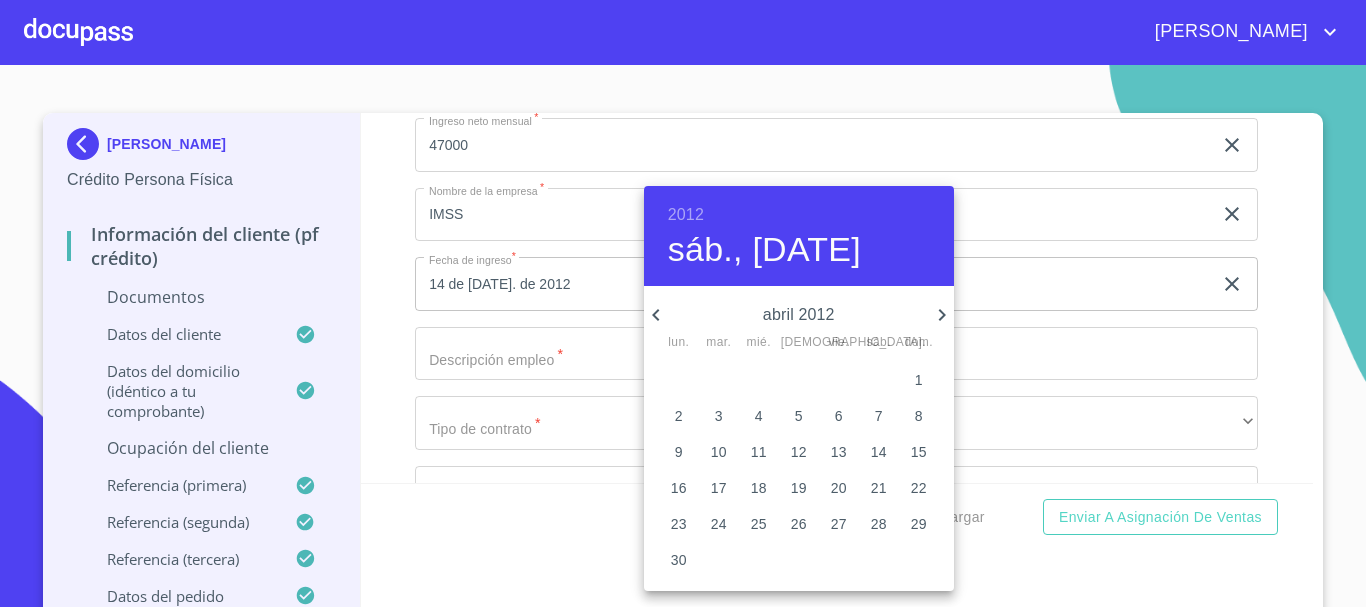 click on "4" at bounding box center [759, 416] 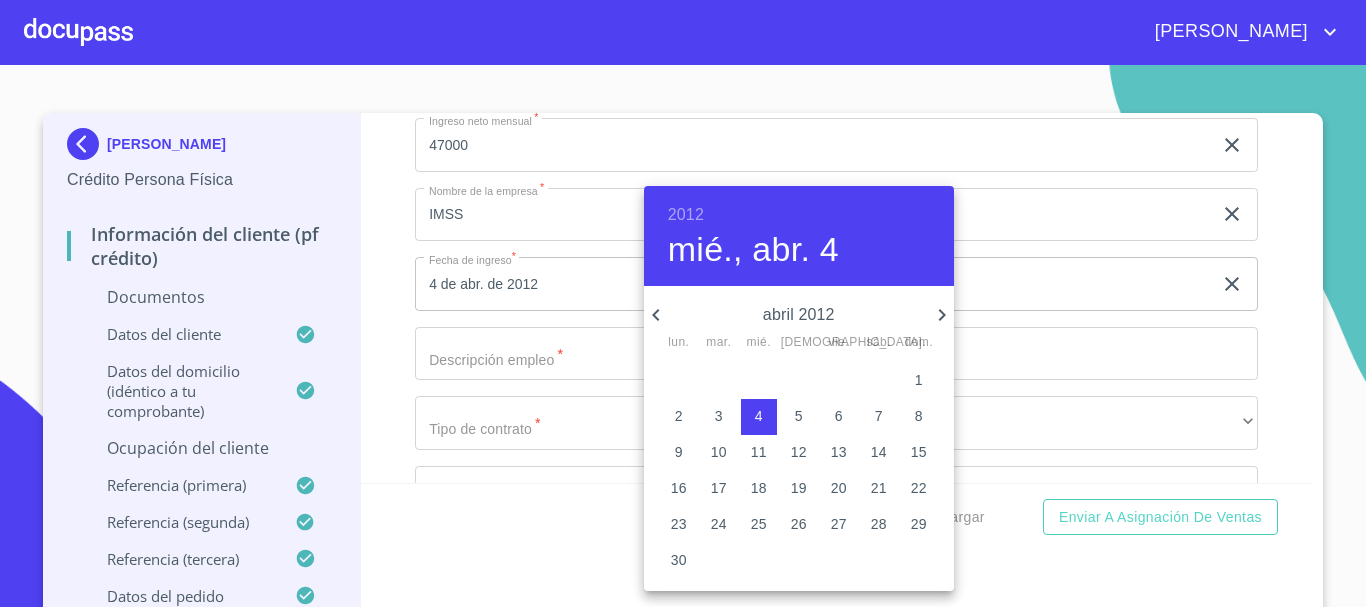 click at bounding box center (683, 303) 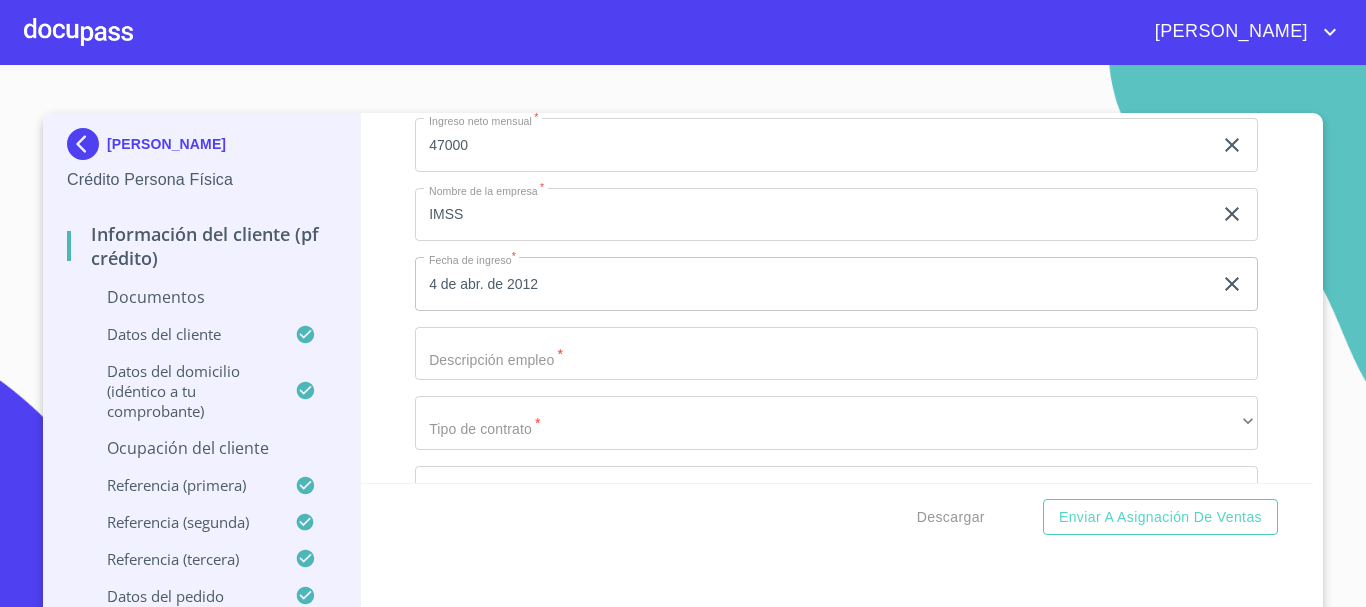 click on "Documento de identificación   *" at bounding box center (813, -1975) 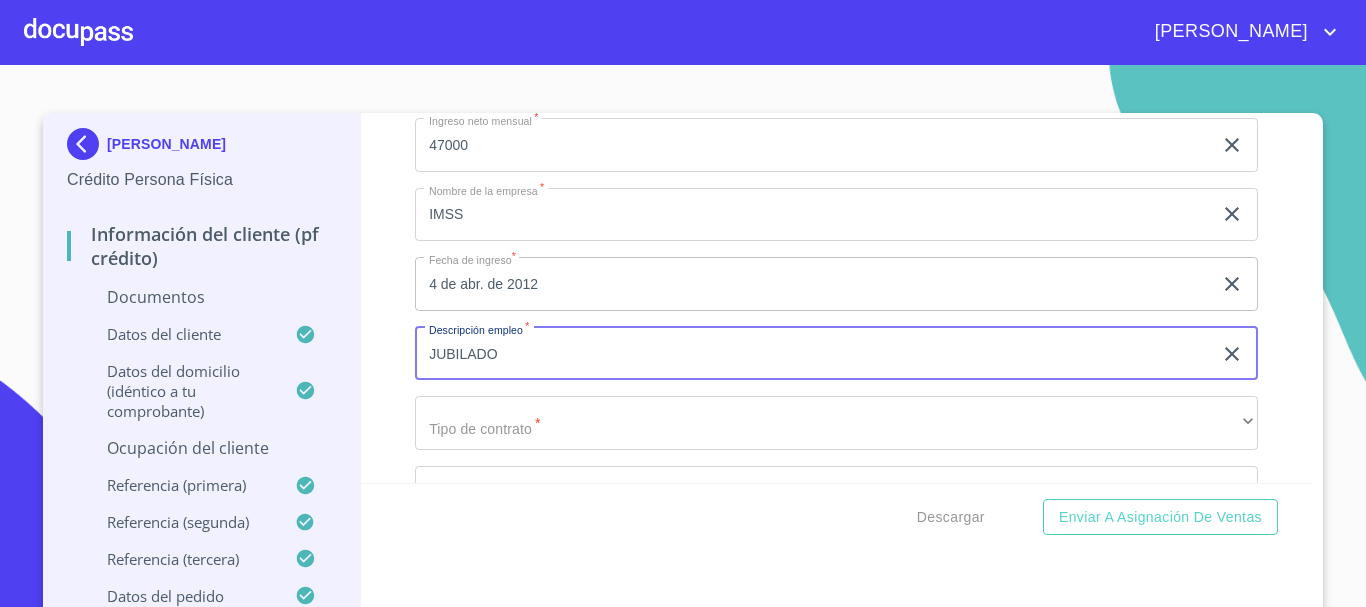 scroll, scrollTop: 6885, scrollLeft: 0, axis: vertical 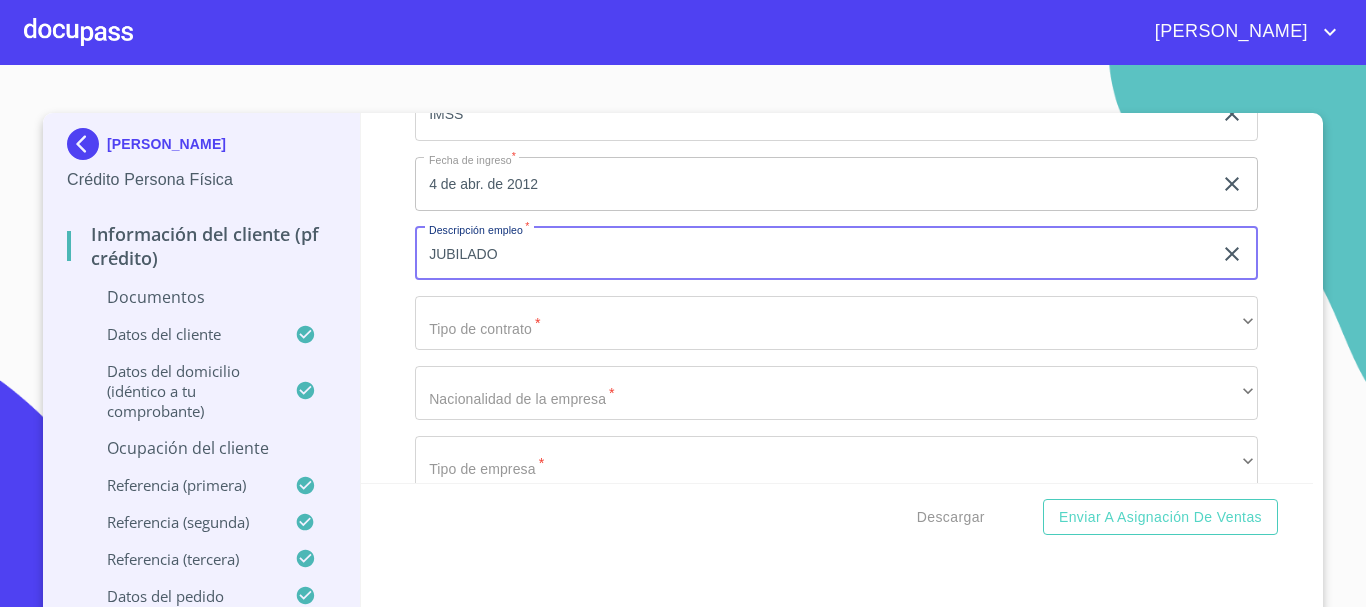 type on "JUBILADO" 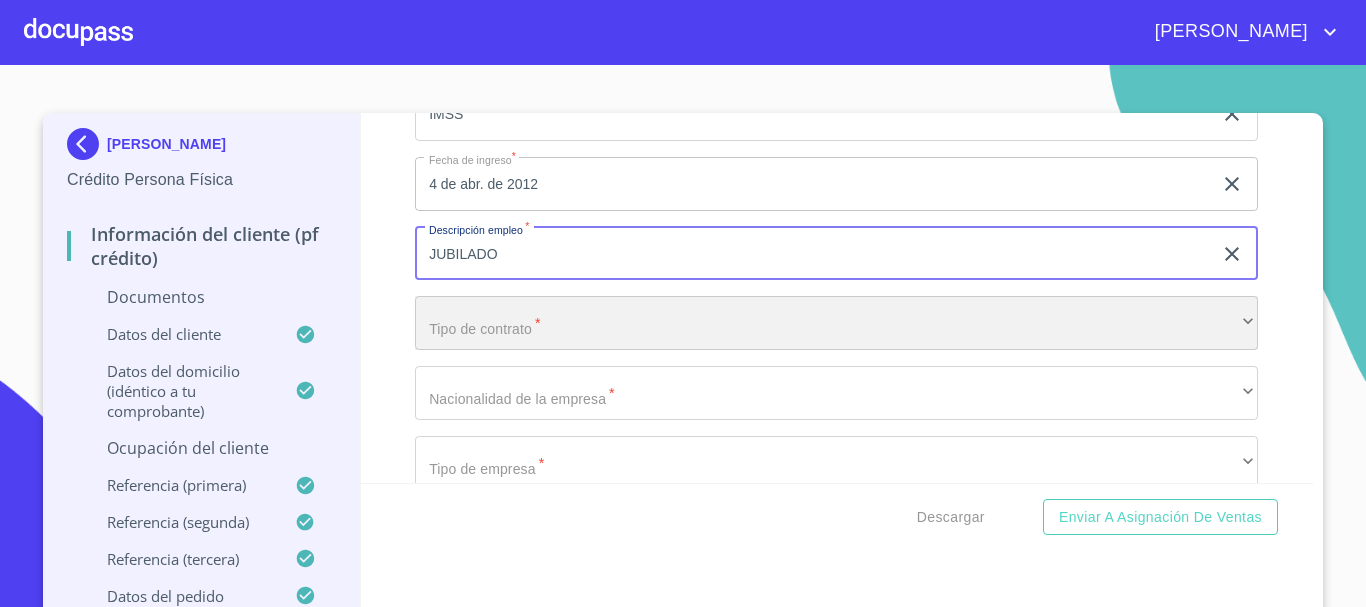 click on "​" at bounding box center (836, 323) 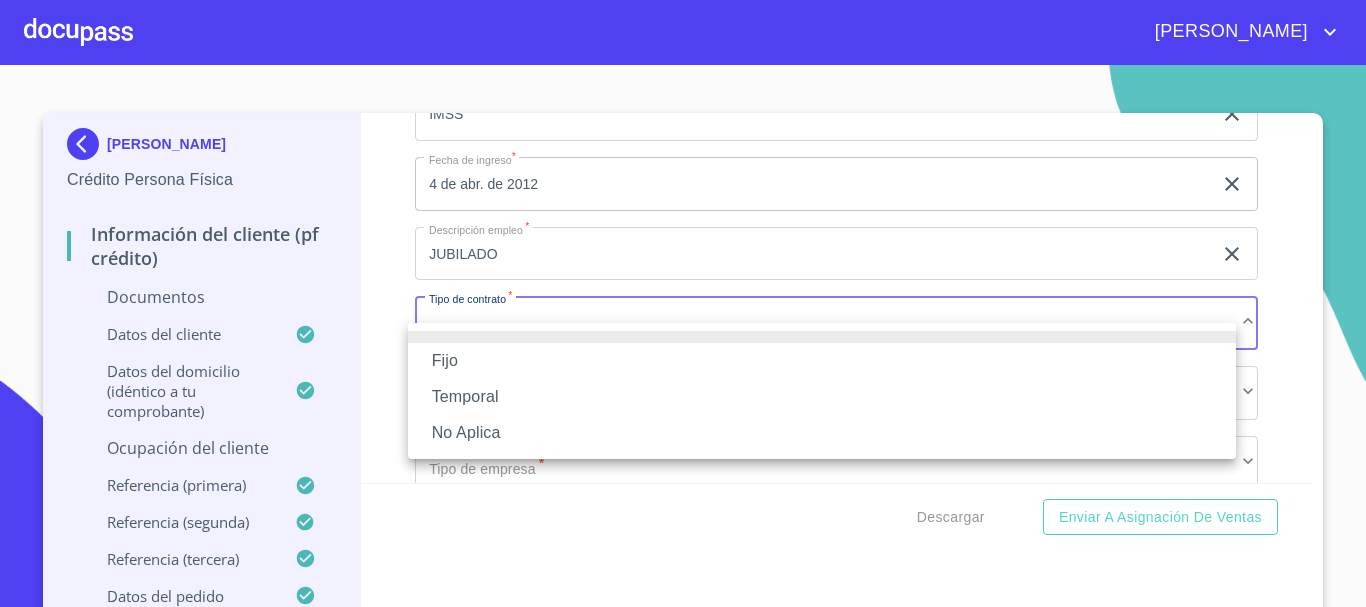 click on "Fijo" at bounding box center (822, 361) 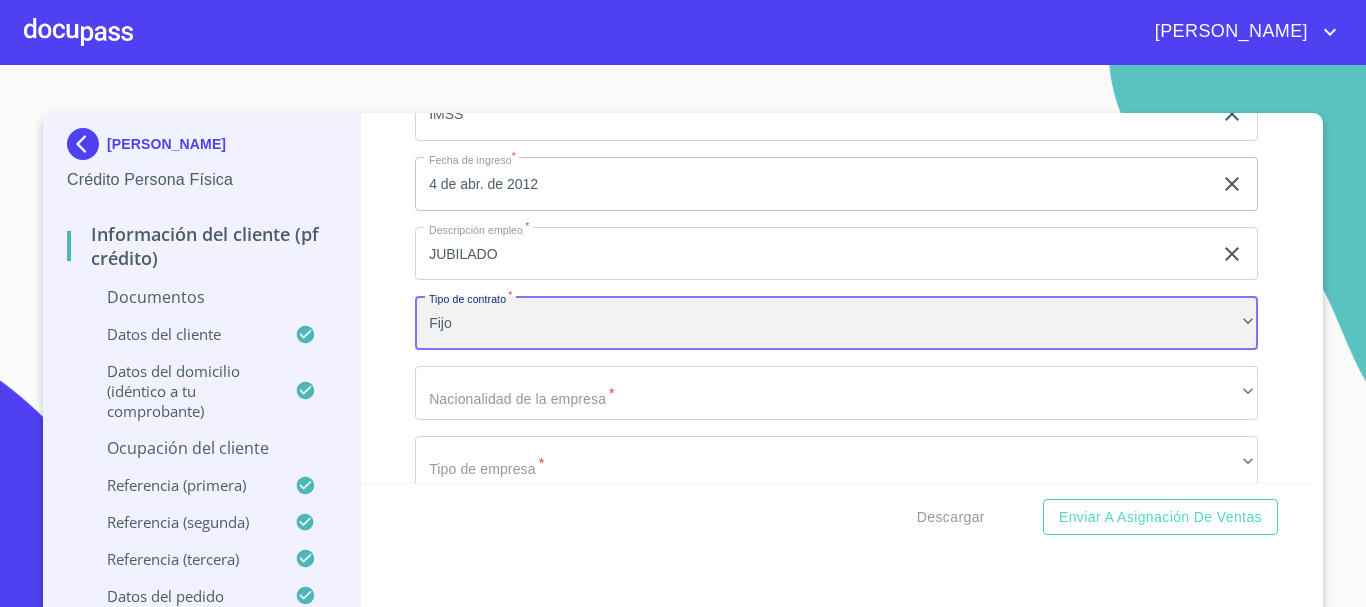 scroll, scrollTop: 7085, scrollLeft: 0, axis: vertical 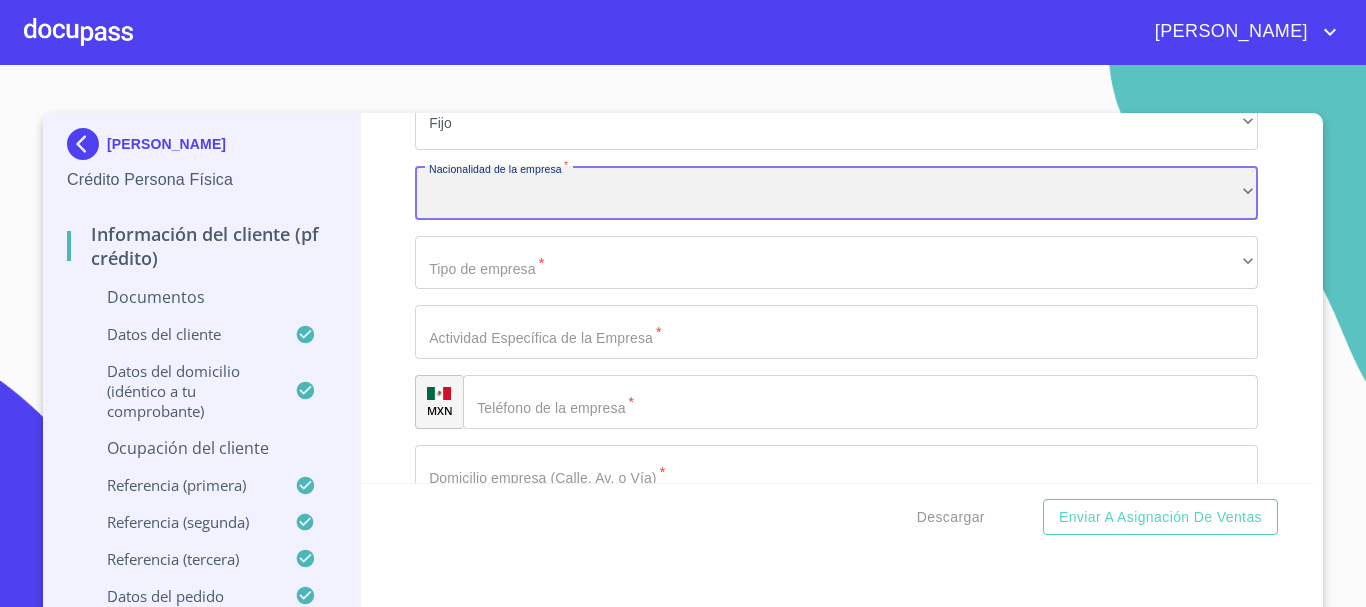 click on "​" at bounding box center (836, 193) 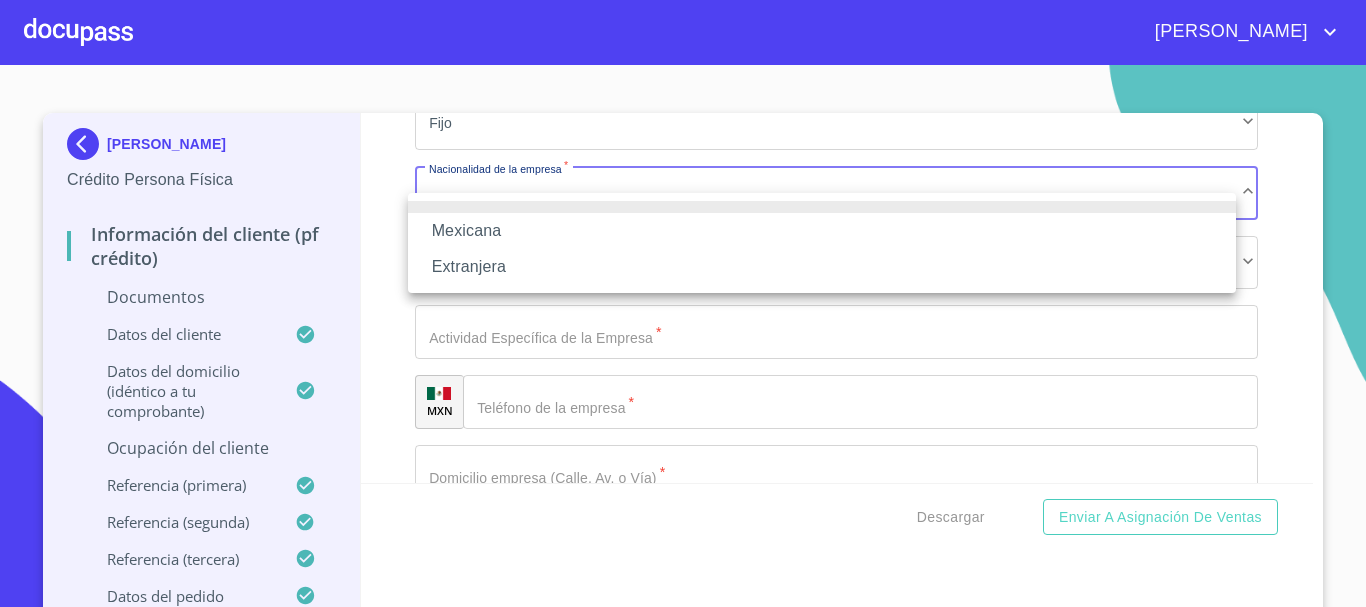 click on "Mexicana" at bounding box center (822, 231) 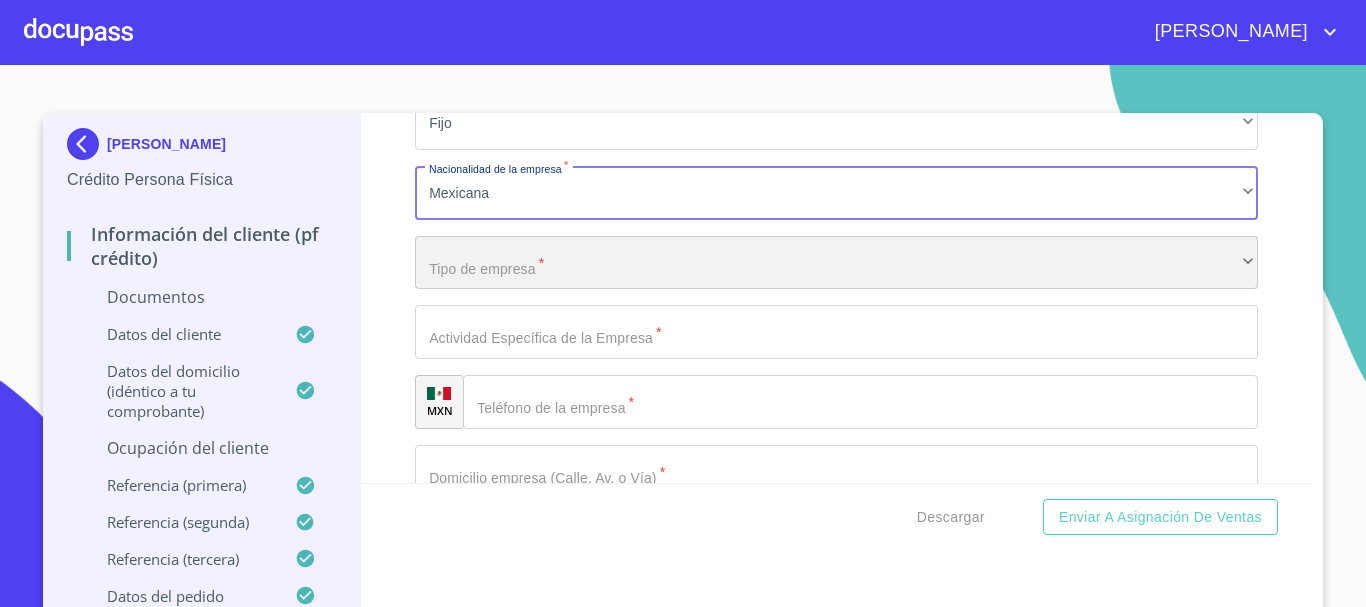 click on "​" at bounding box center (836, 263) 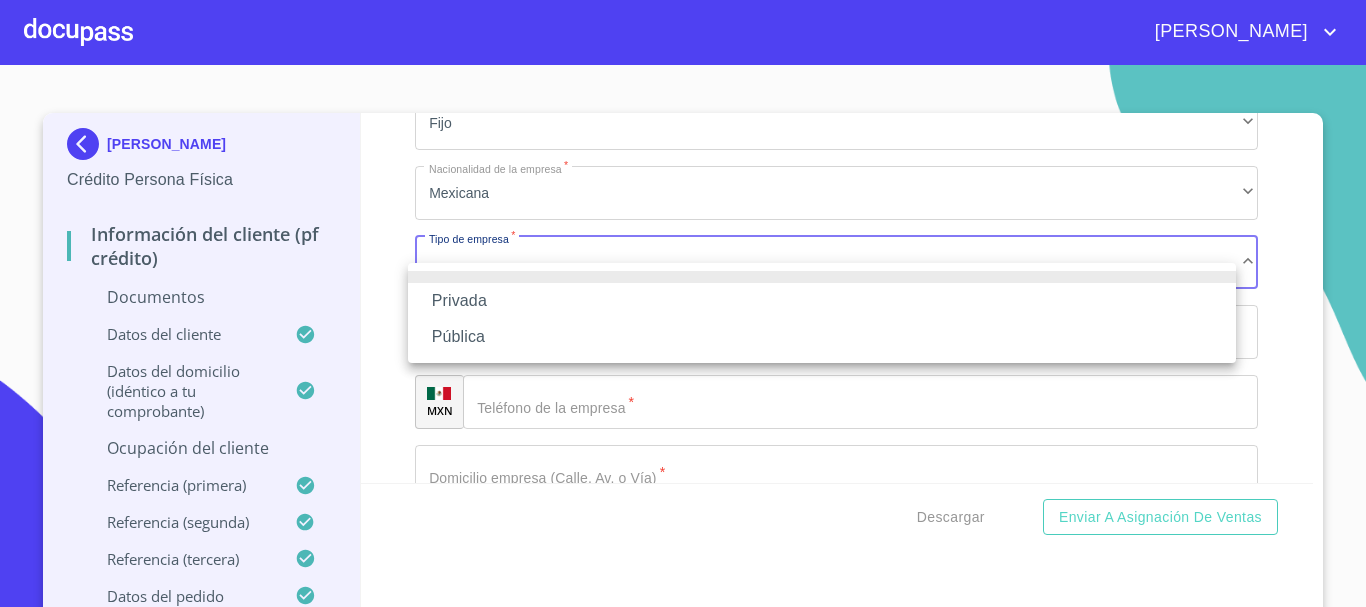 click on "Pública" at bounding box center (822, 337) 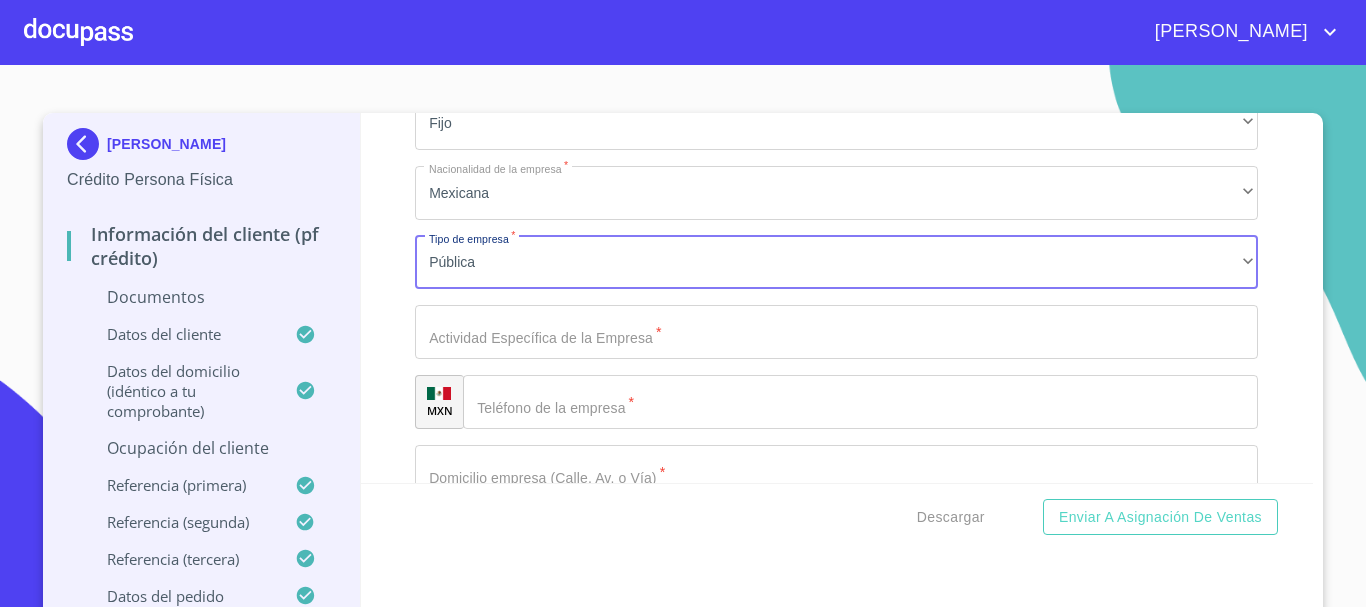 click on "Documento de identificación   *" at bounding box center (813, -2275) 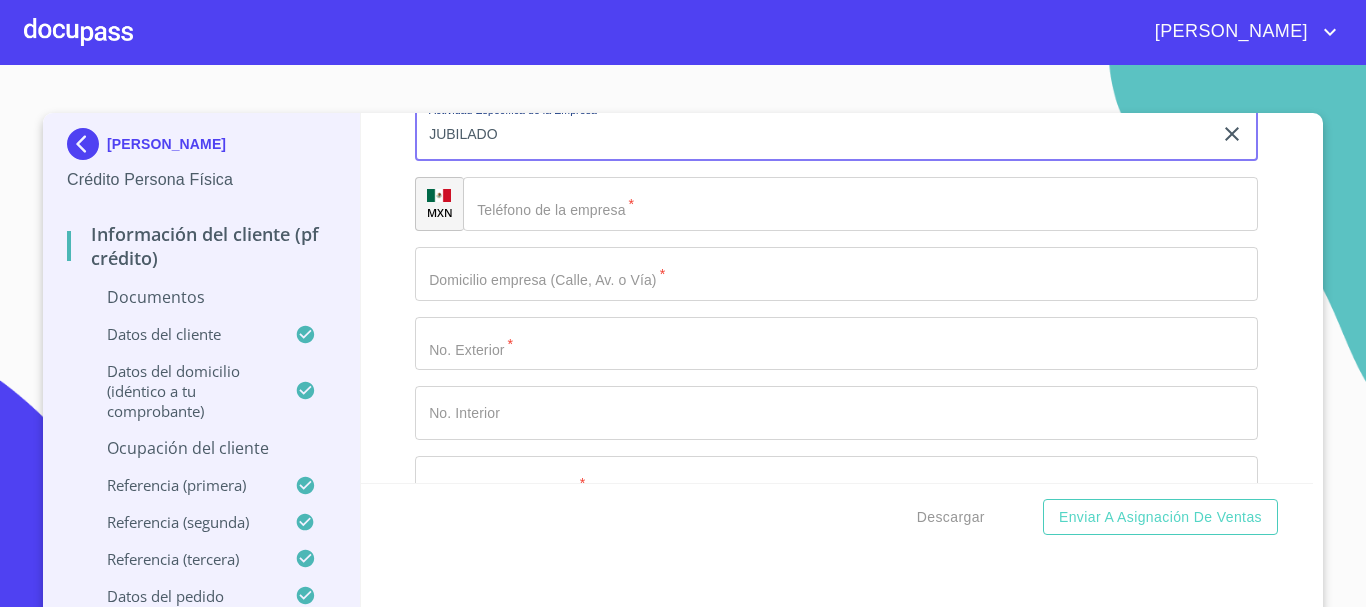 scroll, scrollTop: 7285, scrollLeft: 0, axis: vertical 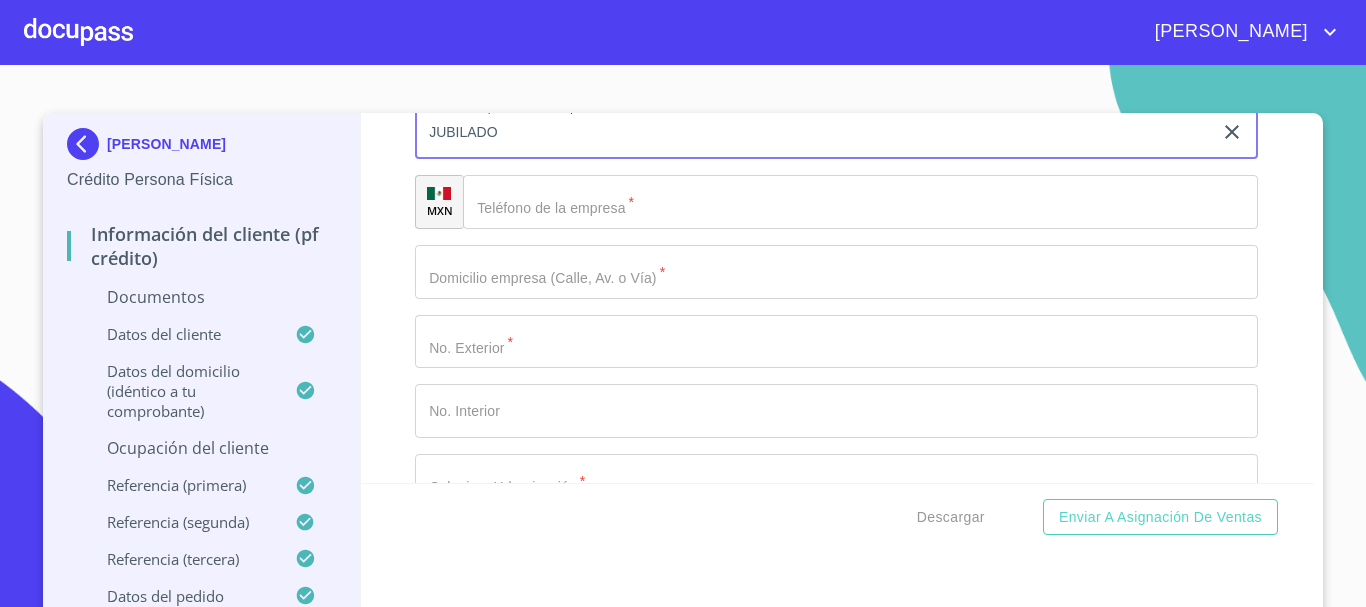 type on "JUBILADO" 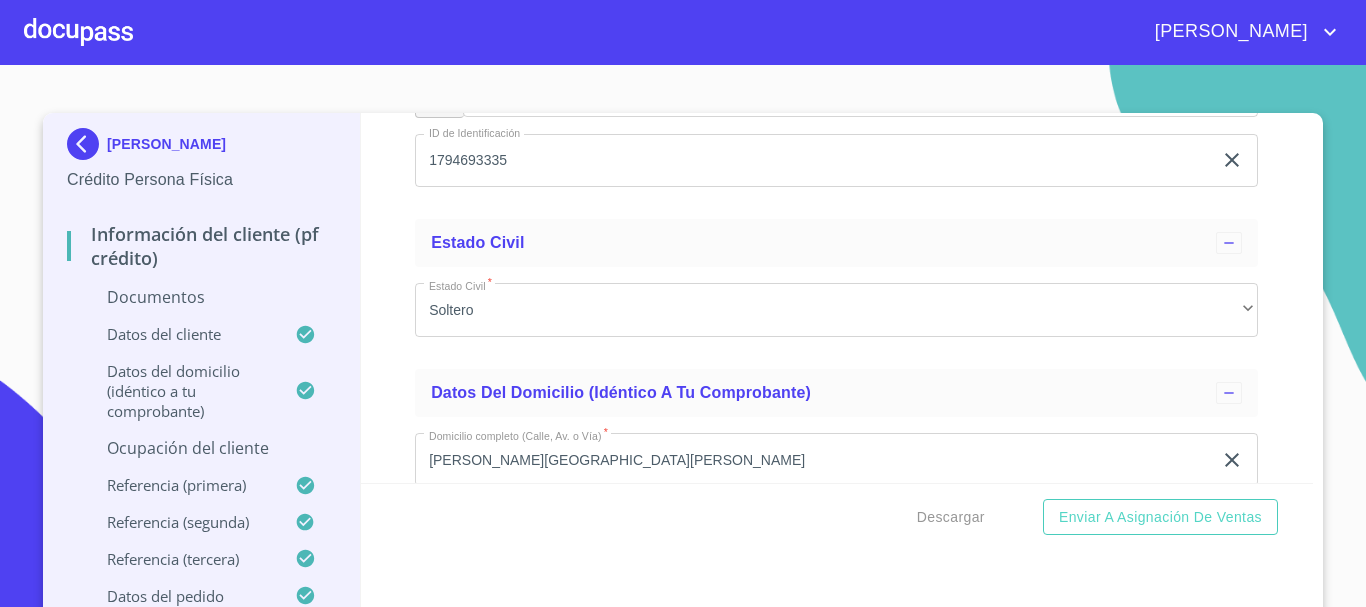 scroll, scrollTop: 5285, scrollLeft: 0, axis: vertical 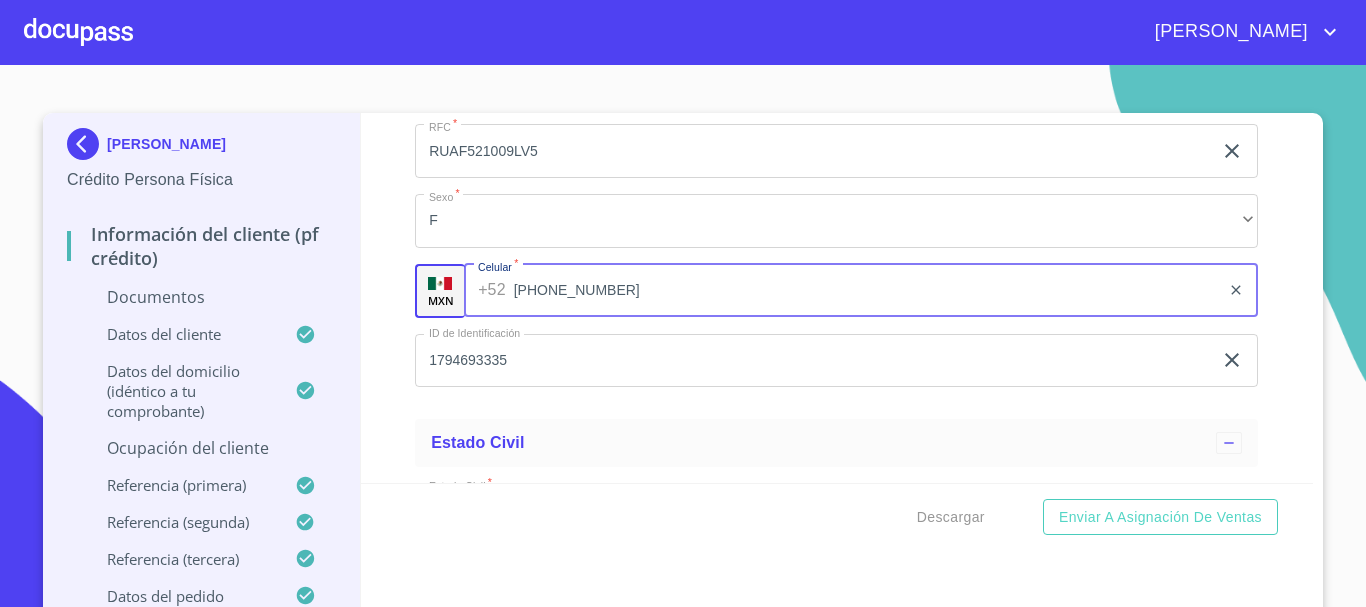 drag, startPoint x: 561, startPoint y: 314, endPoint x: 511, endPoint y: 299, distance: 52.201534 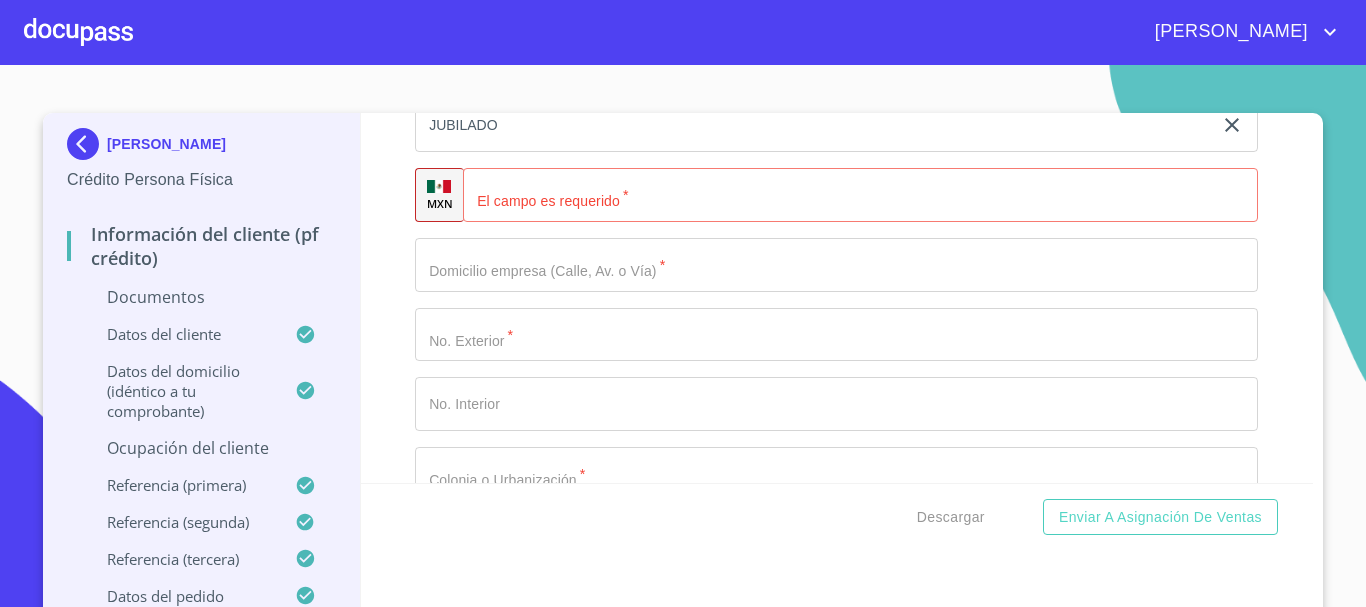 scroll, scrollTop: 7385, scrollLeft: 0, axis: vertical 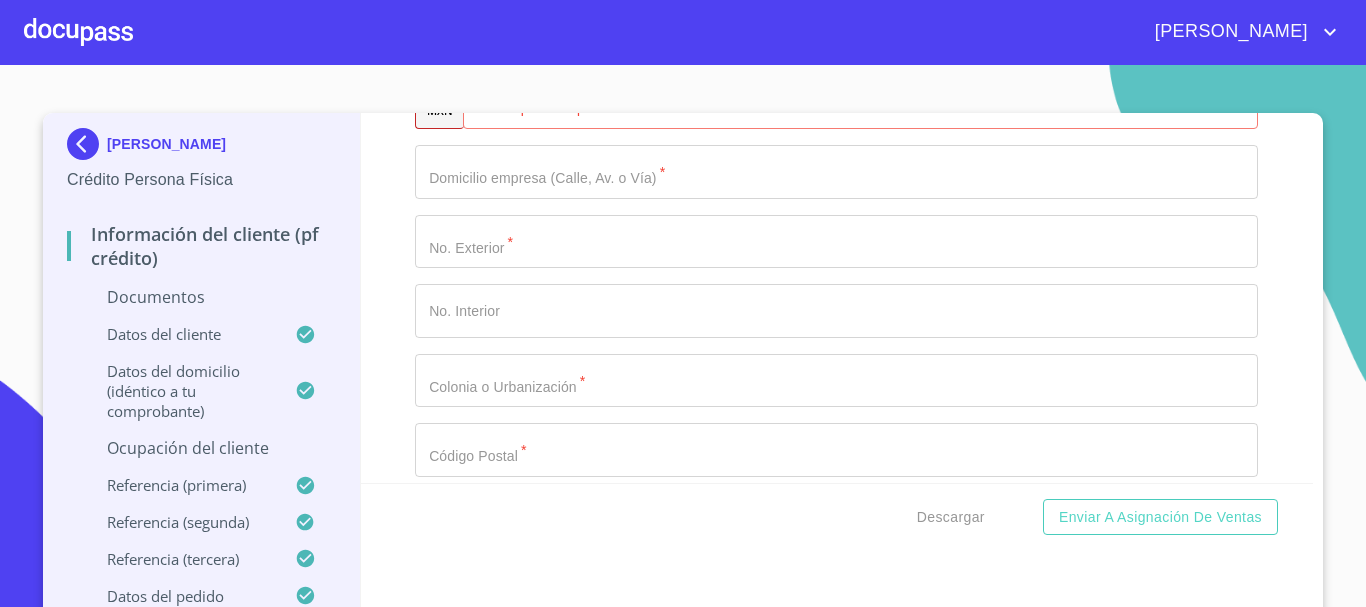 click on "Documento de identificación   *" 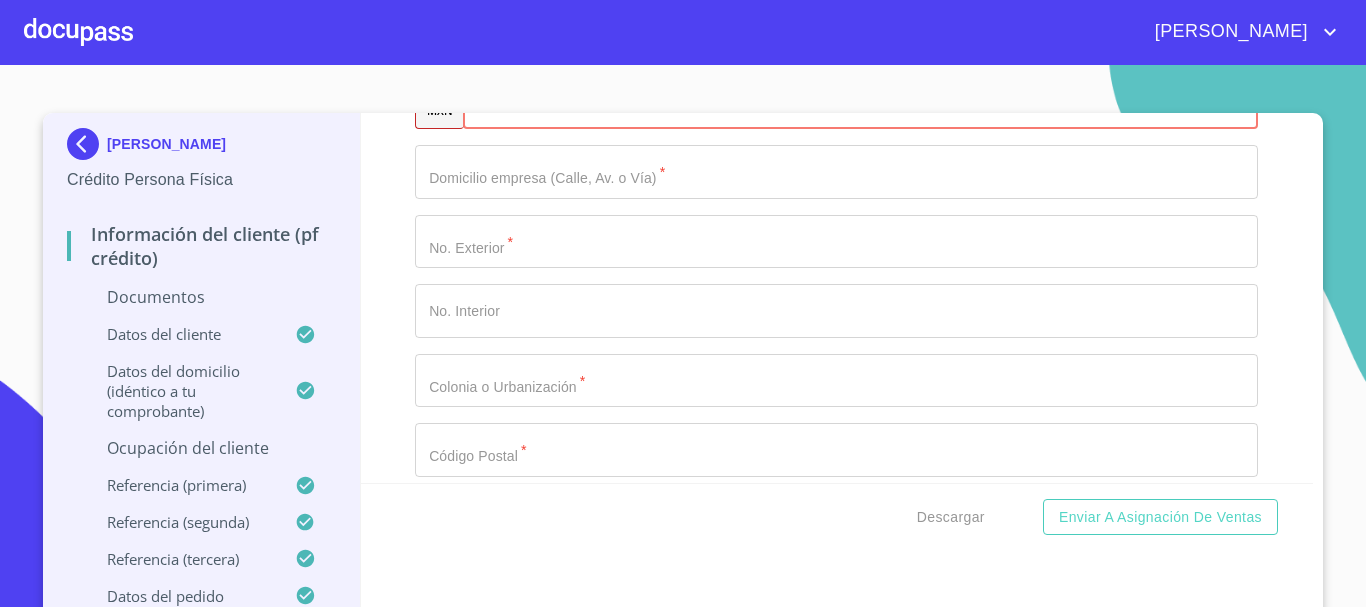 paste on "[PHONE_NUMBER]" 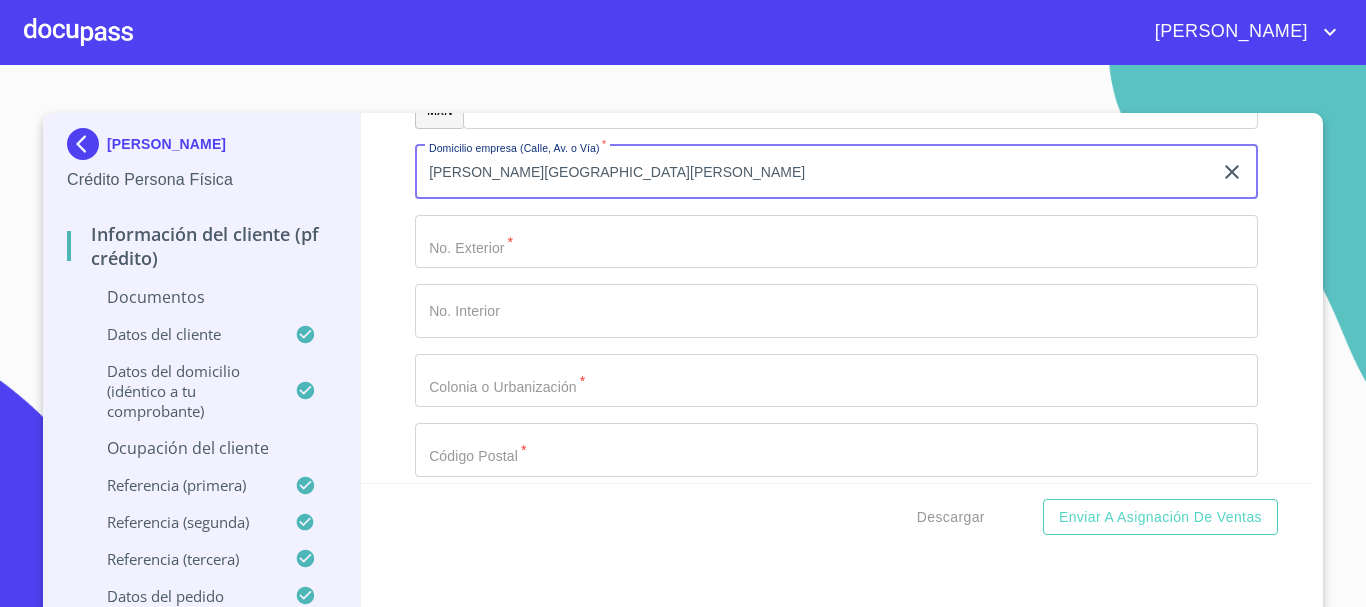 type on "[PERSON_NAME][GEOGRAPHIC_DATA][PERSON_NAME]" 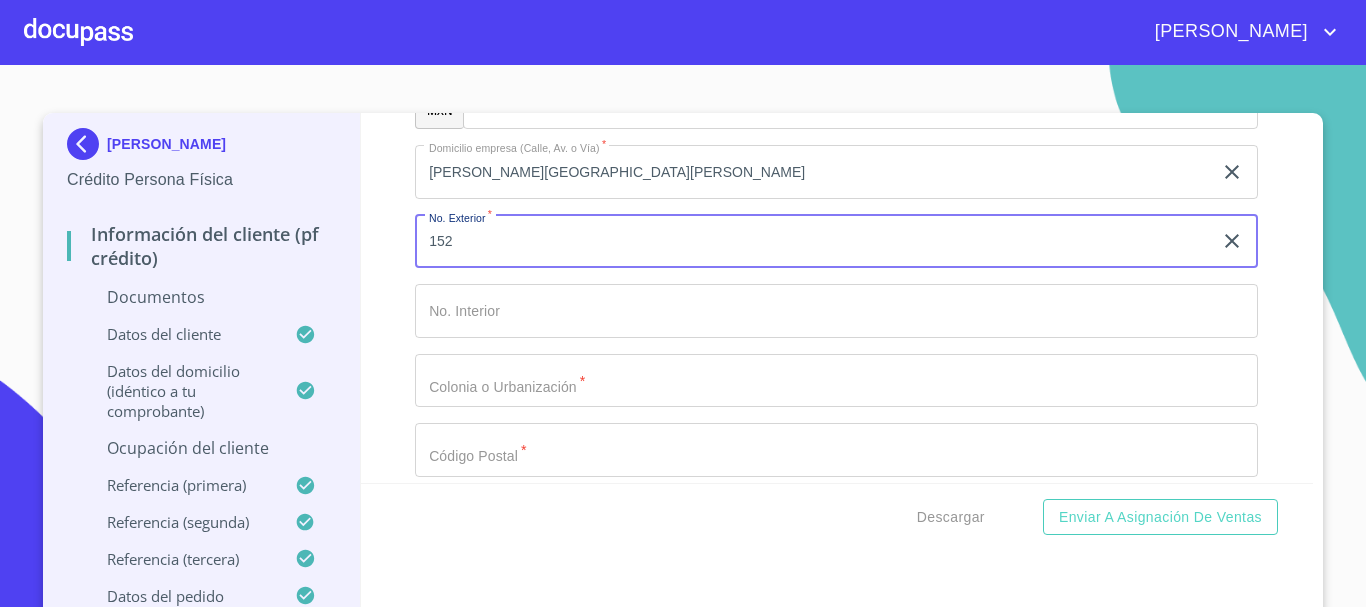 type on "152" 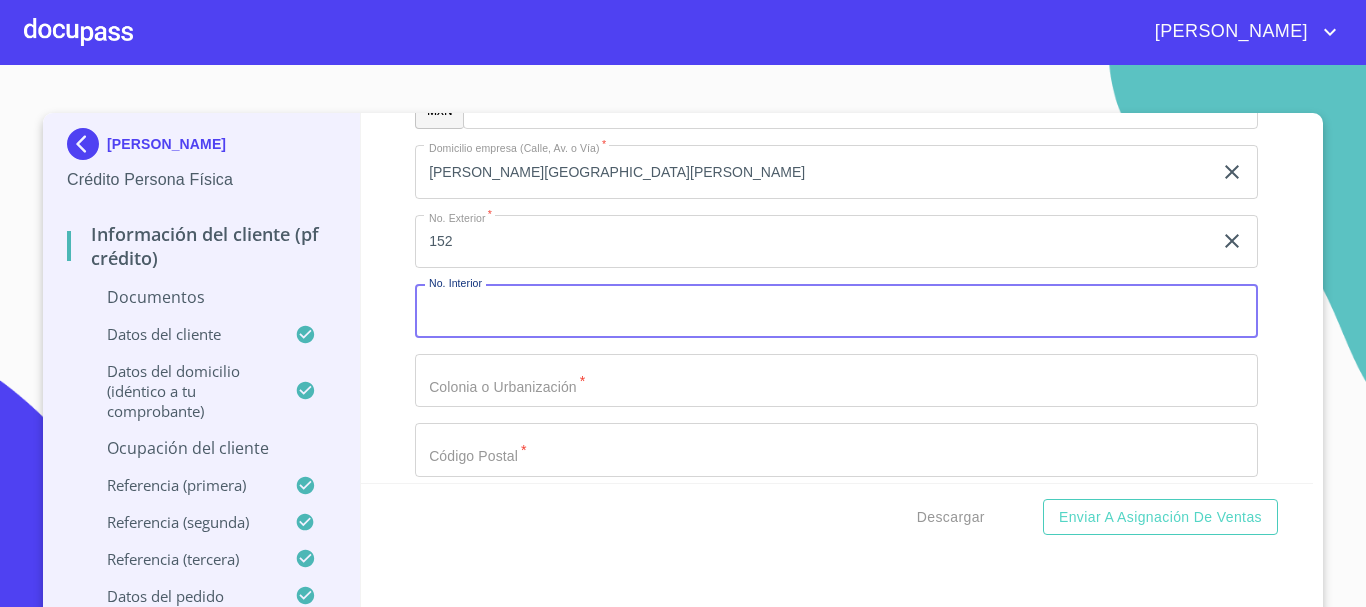 click on "Documento de identificación   *" at bounding box center (813, -2575) 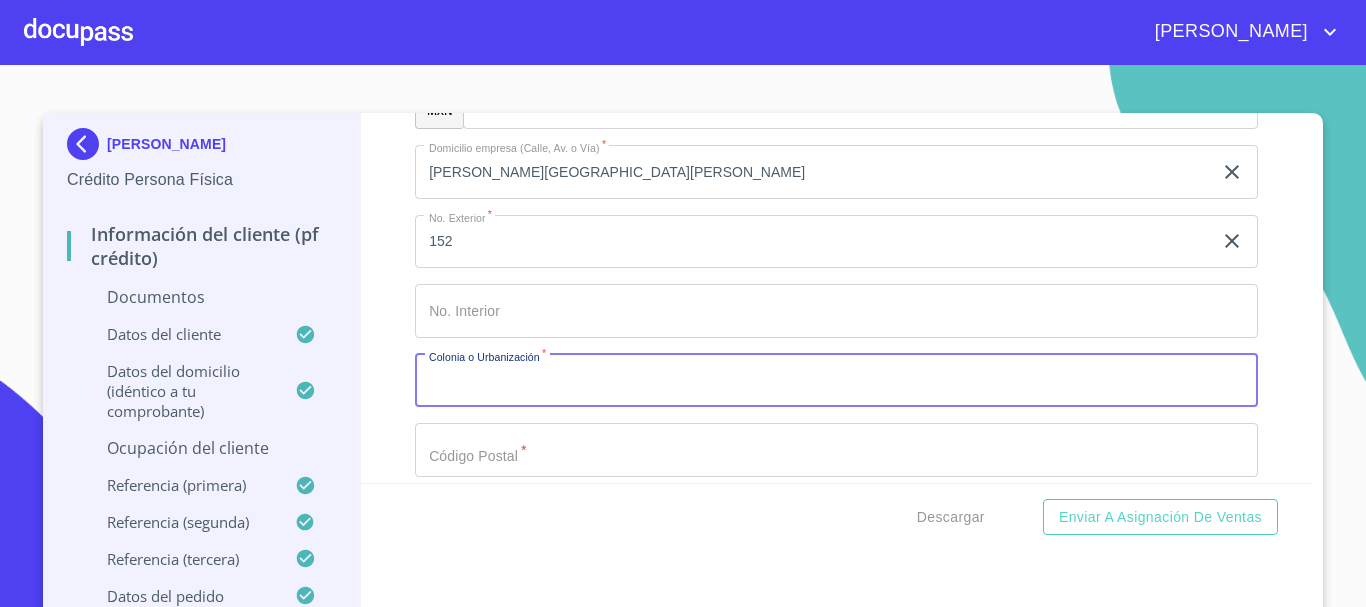 click on "Documento de identificación   *" at bounding box center [836, 381] 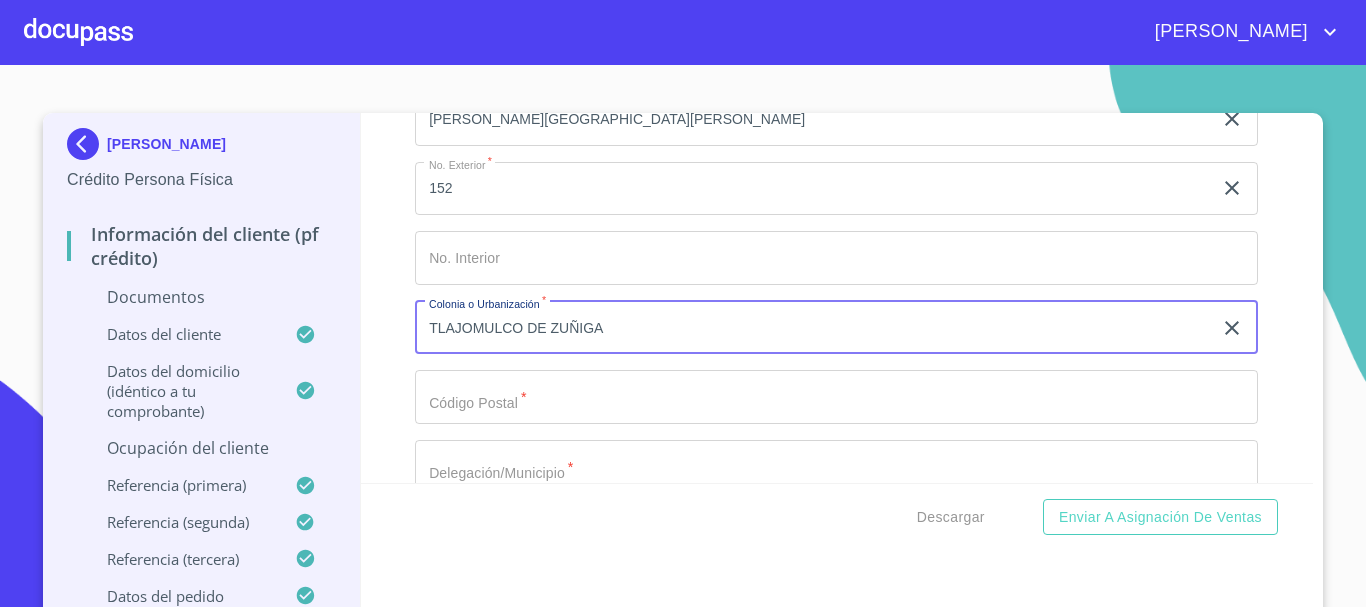 scroll, scrollTop: 7485, scrollLeft: 0, axis: vertical 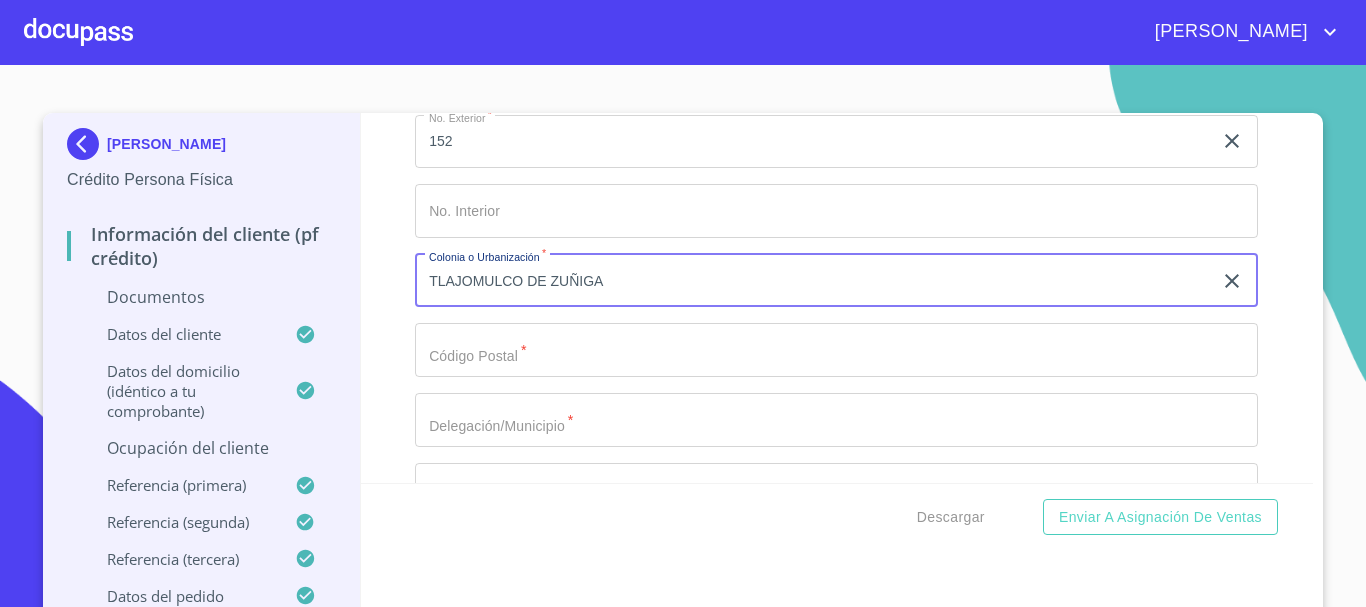 type on "TLAJOMULCO DE ZUÑIGA" 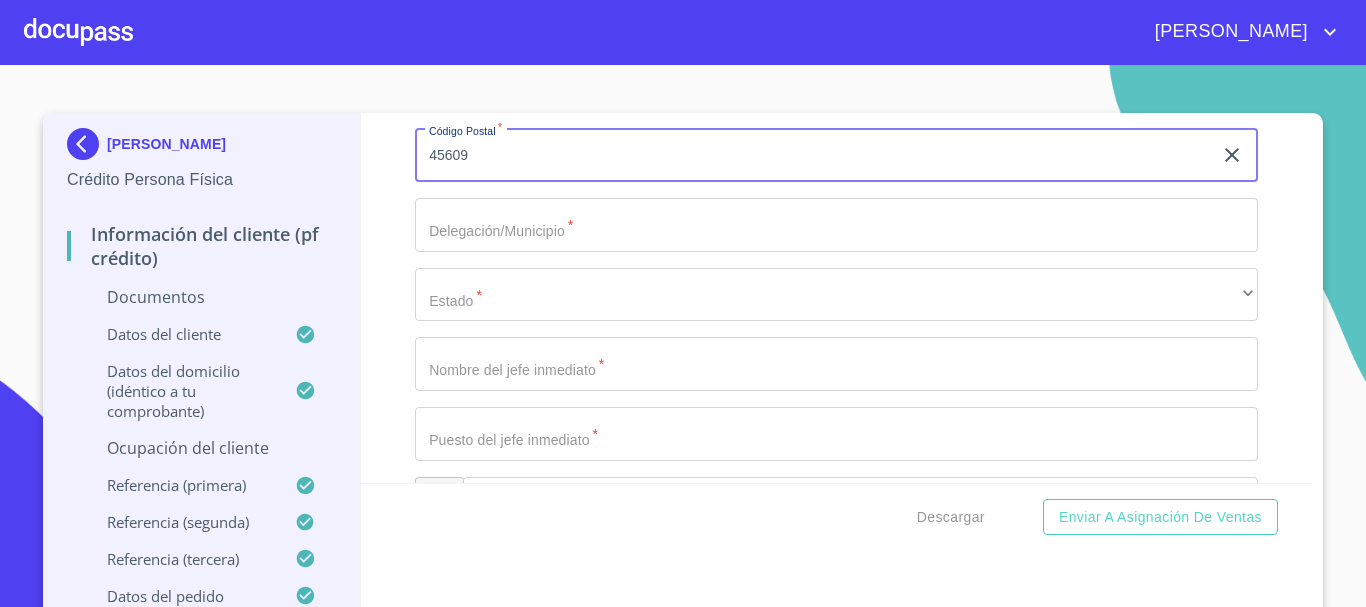 scroll, scrollTop: 7685, scrollLeft: 0, axis: vertical 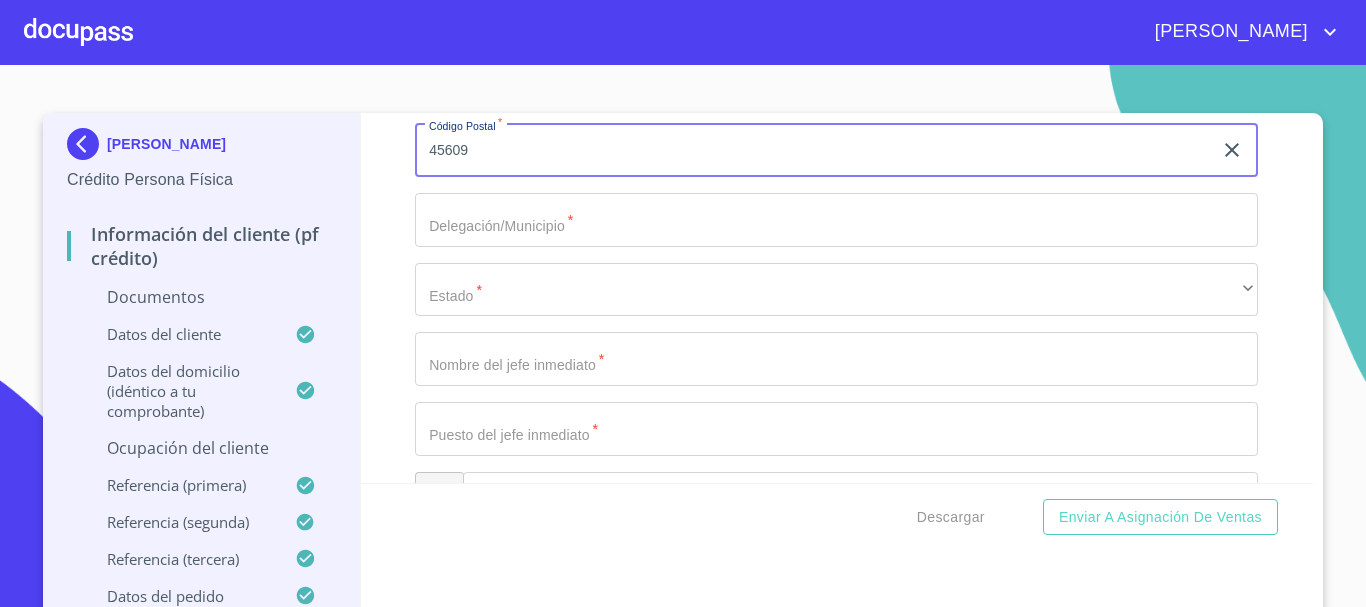 type on "45609" 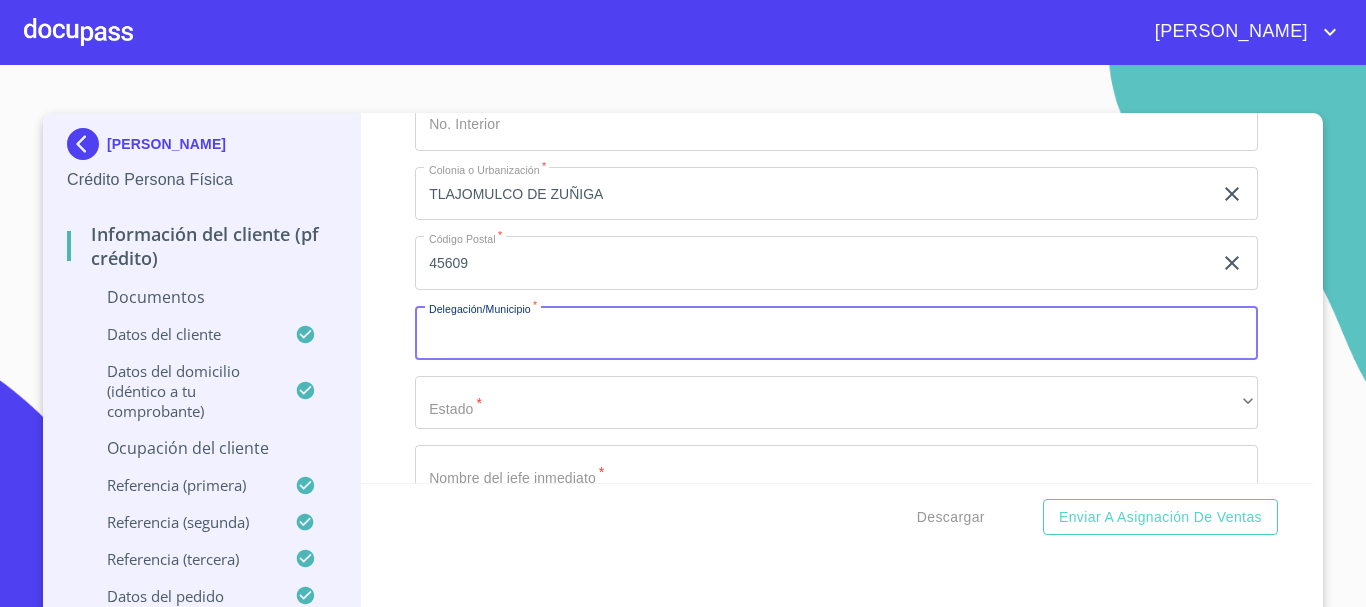 scroll, scrollTop: 7585, scrollLeft: 0, axis: vertical 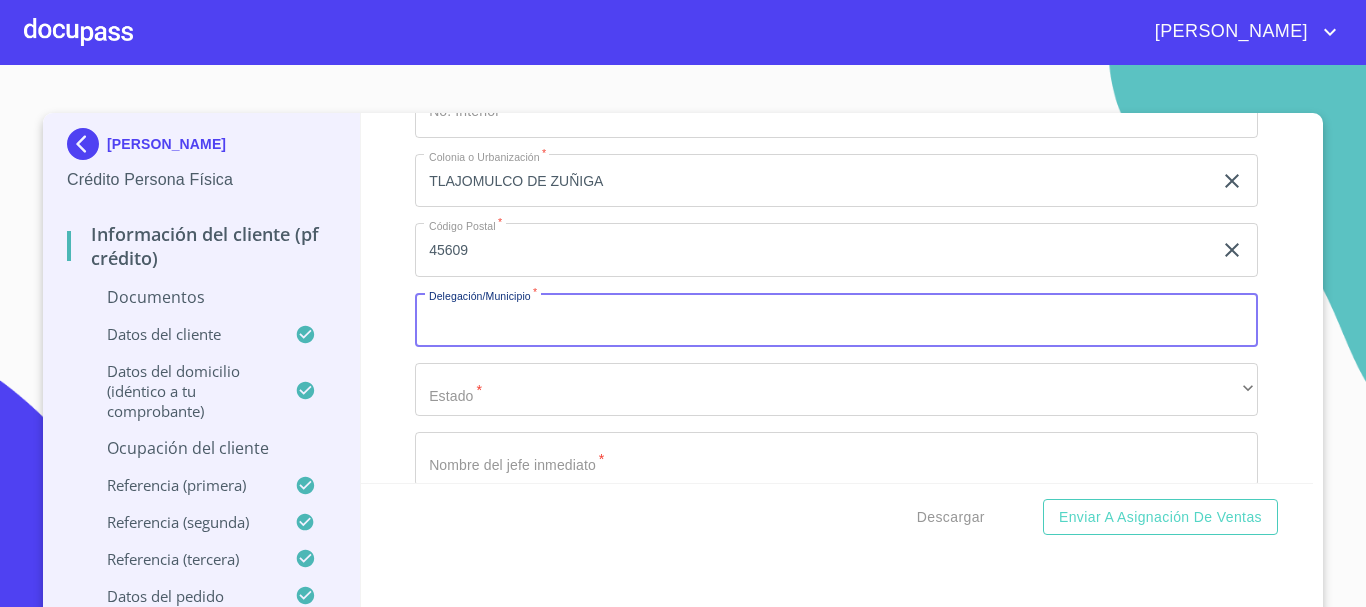 click on "TLAJOMULCO DE ZUÑIGA" at bounding box center [813, -2775] 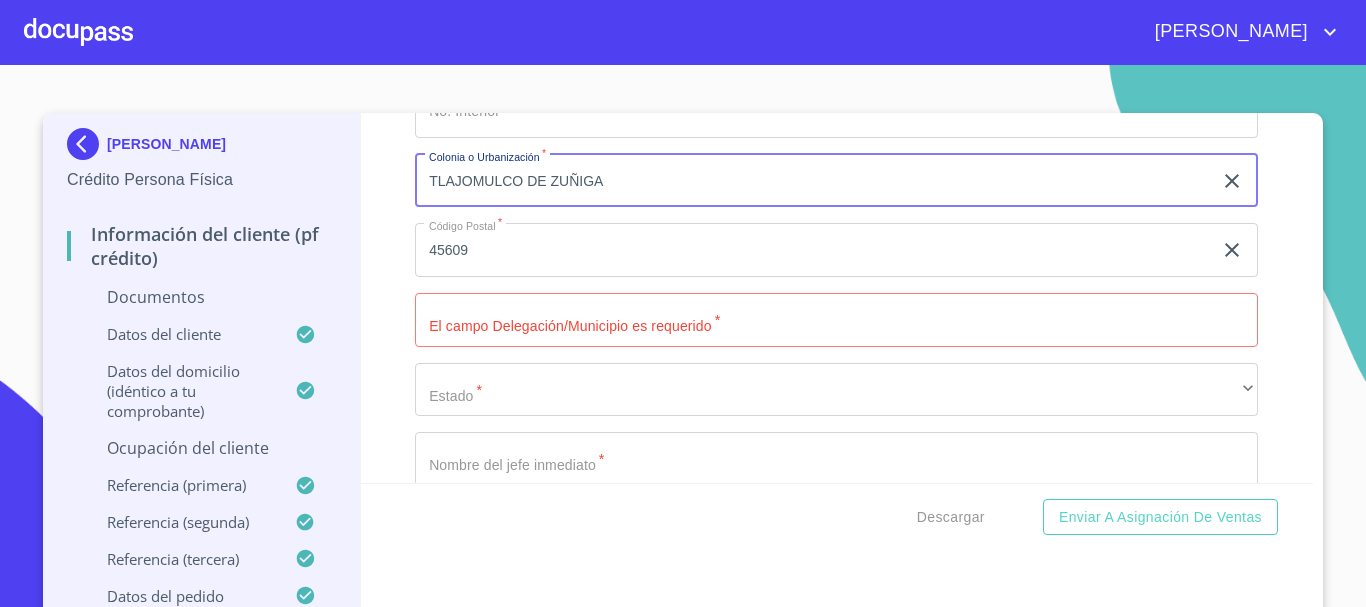 click on "TLAJOMULCO DE ZUÑIGA" at bounding box center [813, 181] 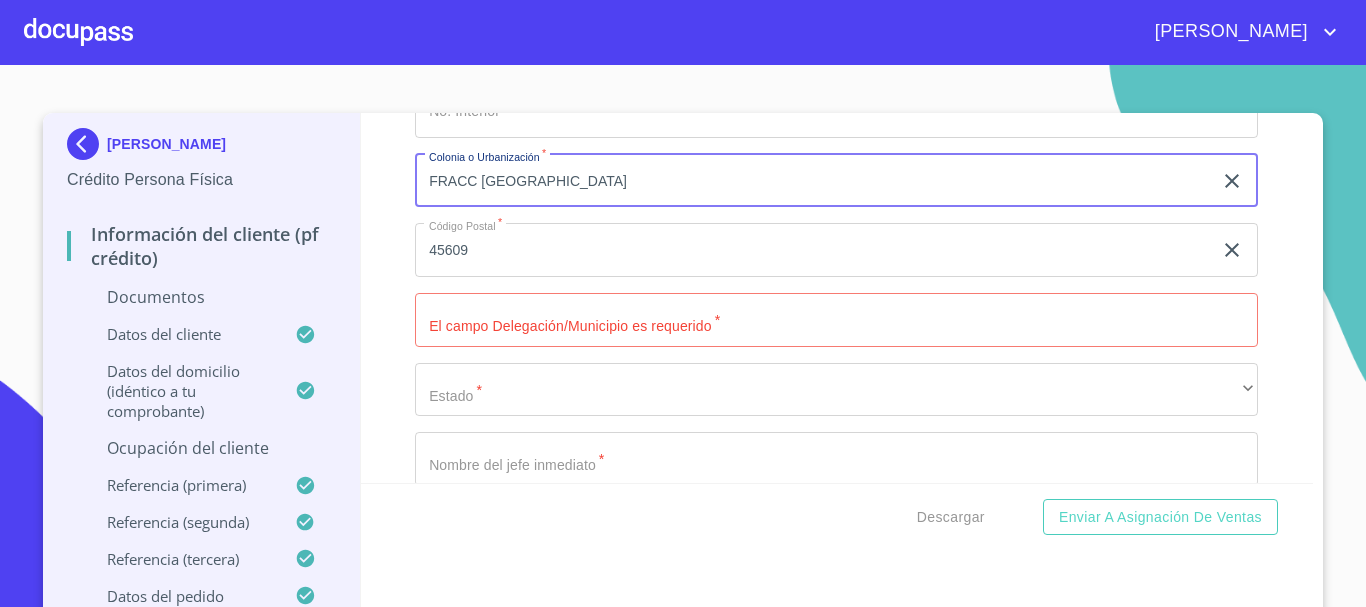 type on "FRACC [GEOGRAPHIC_DATA]" 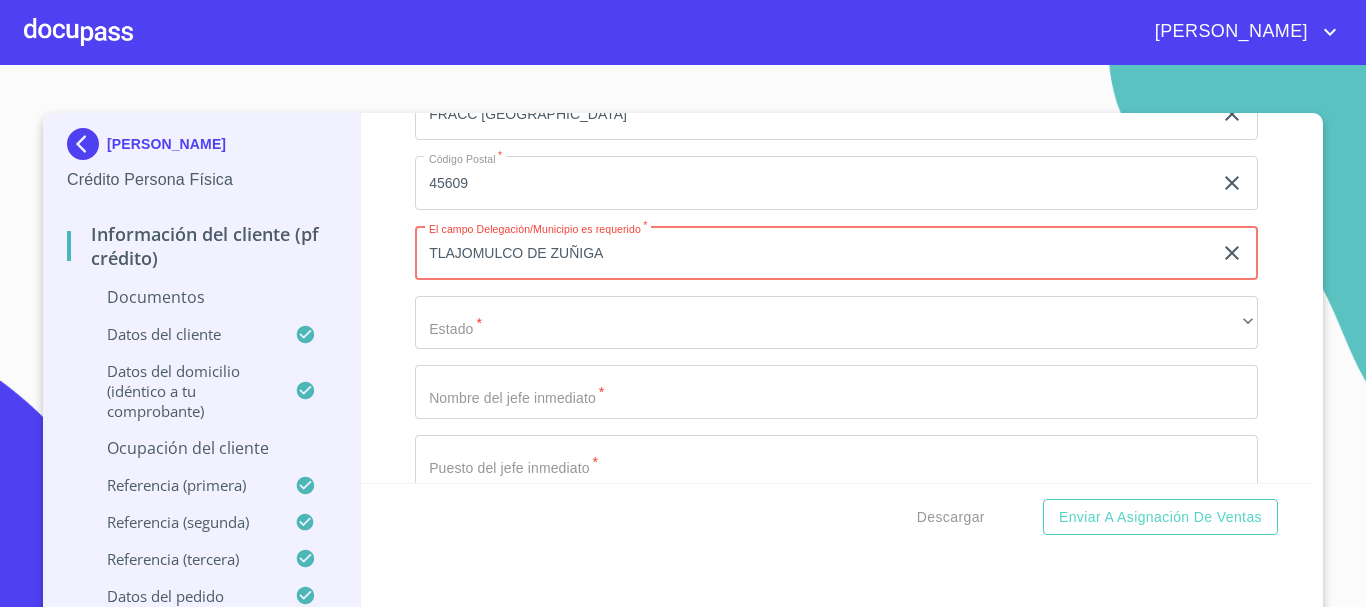 scroll, scrollTop: 7685, scrollLeft: 0, axis: vertical 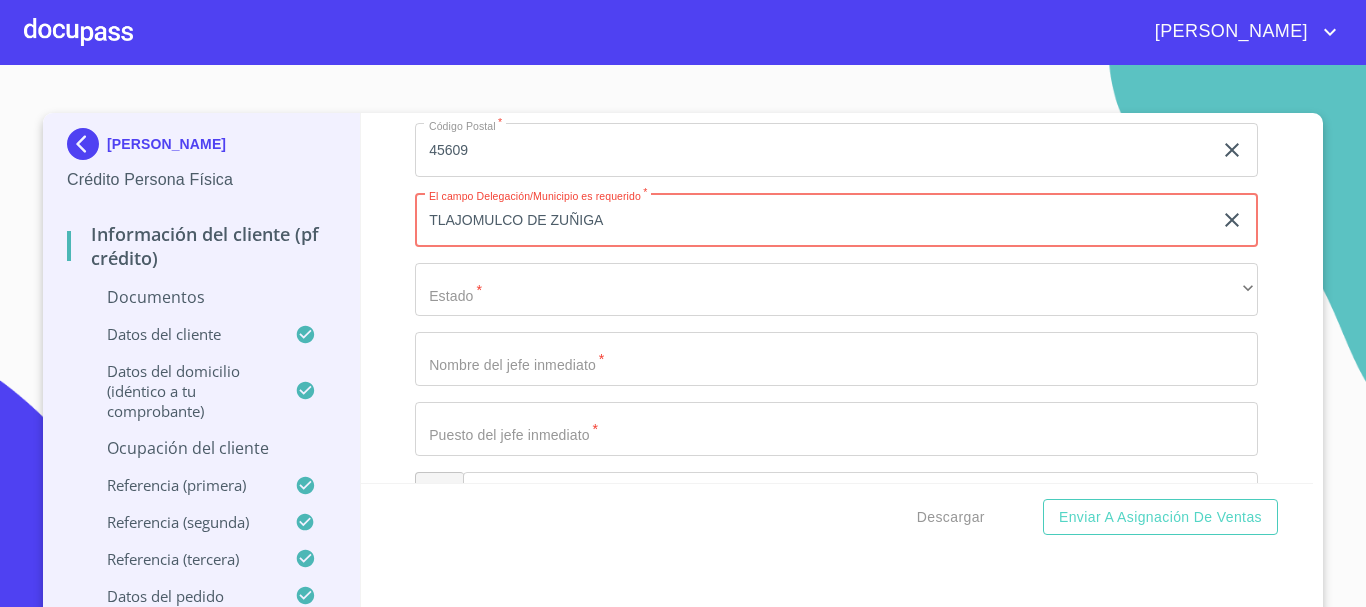 type on "TLAJOMULCO DE ZUÑIGA" 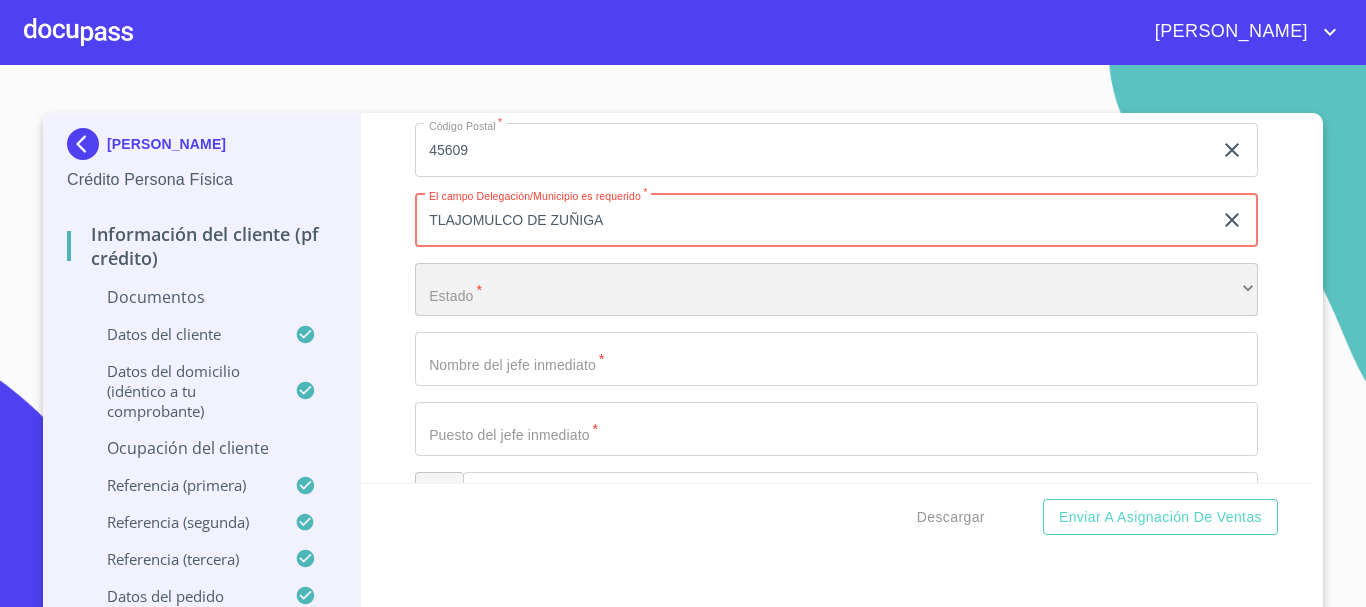 click on "​" at bounding box center (836, 290) 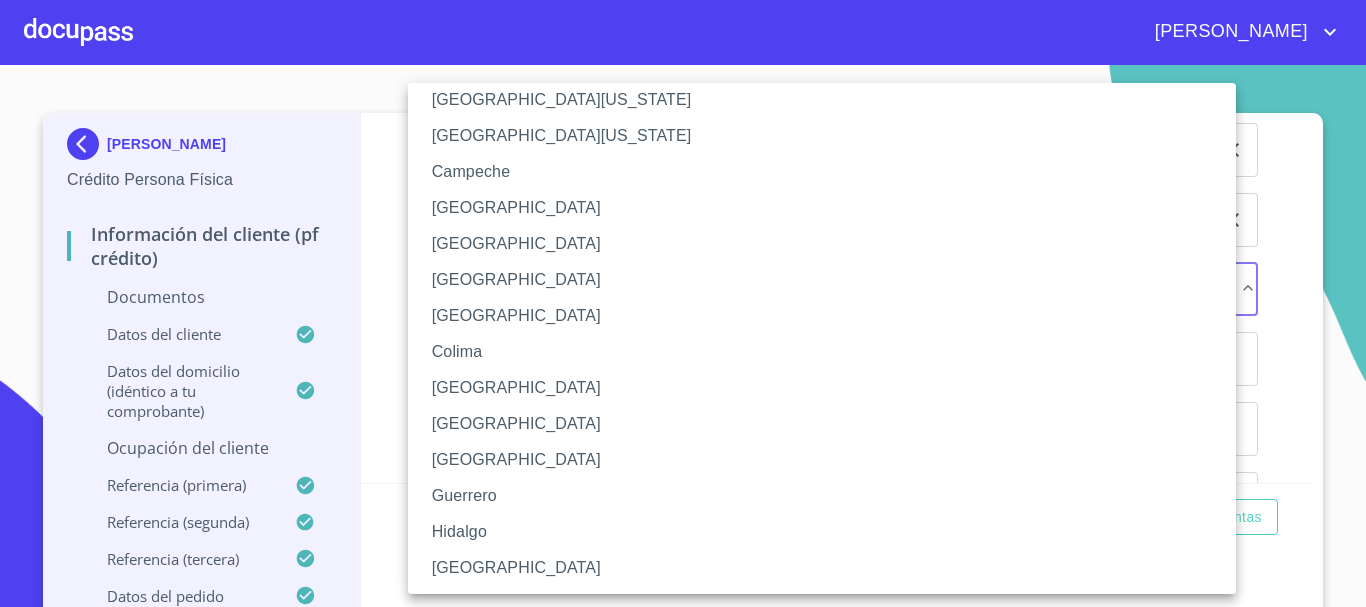 scroll, scrollTop: 100, scrollLeft: 0, axis: vertical 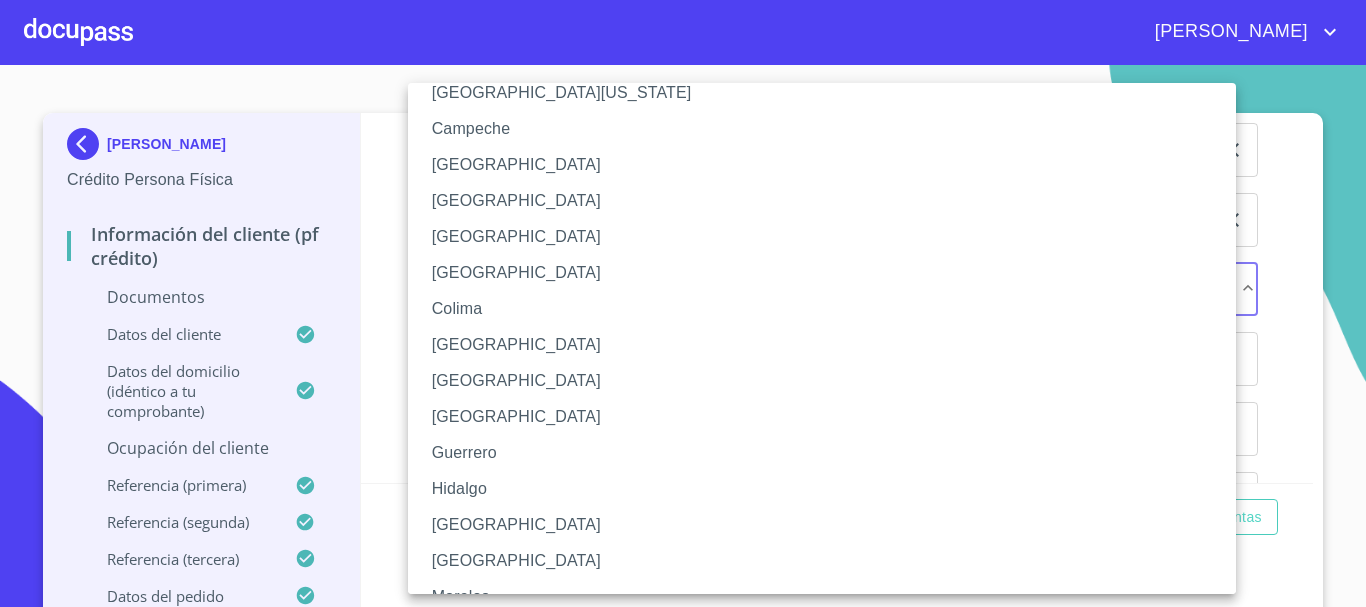 click on "[GEOGRAPHIC_DATA]" at bounding box center [829, 525] 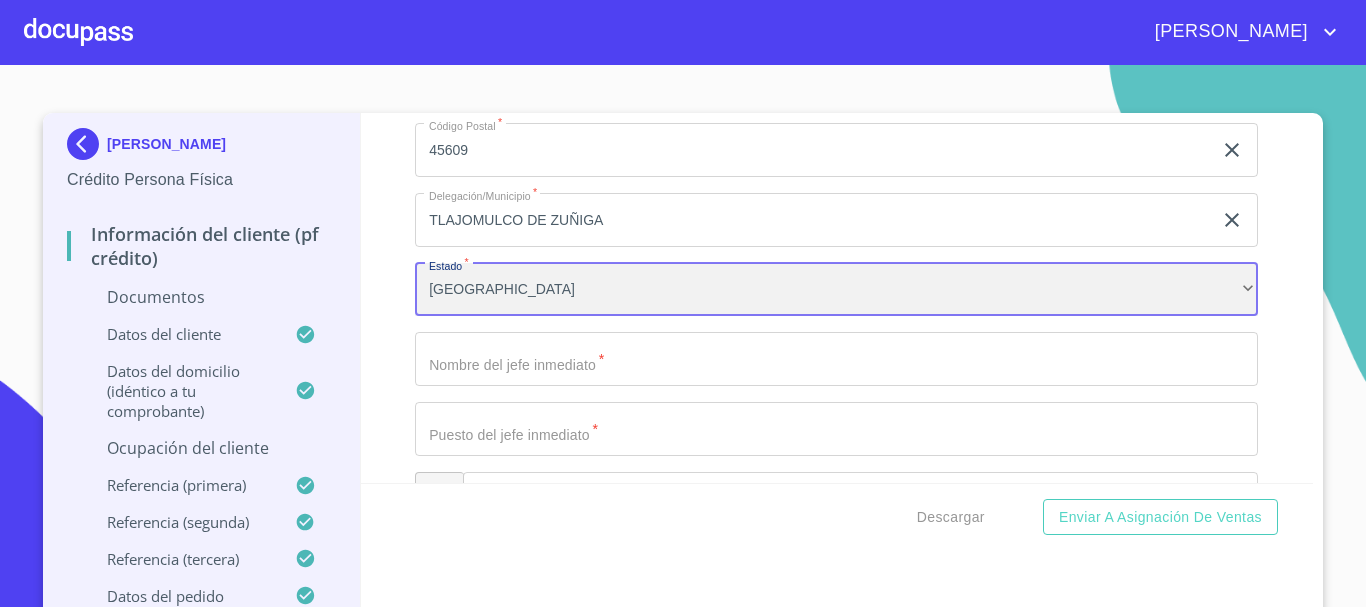 scroll, scrollTop: 7785, scrollLeft: 0, axis: vertical 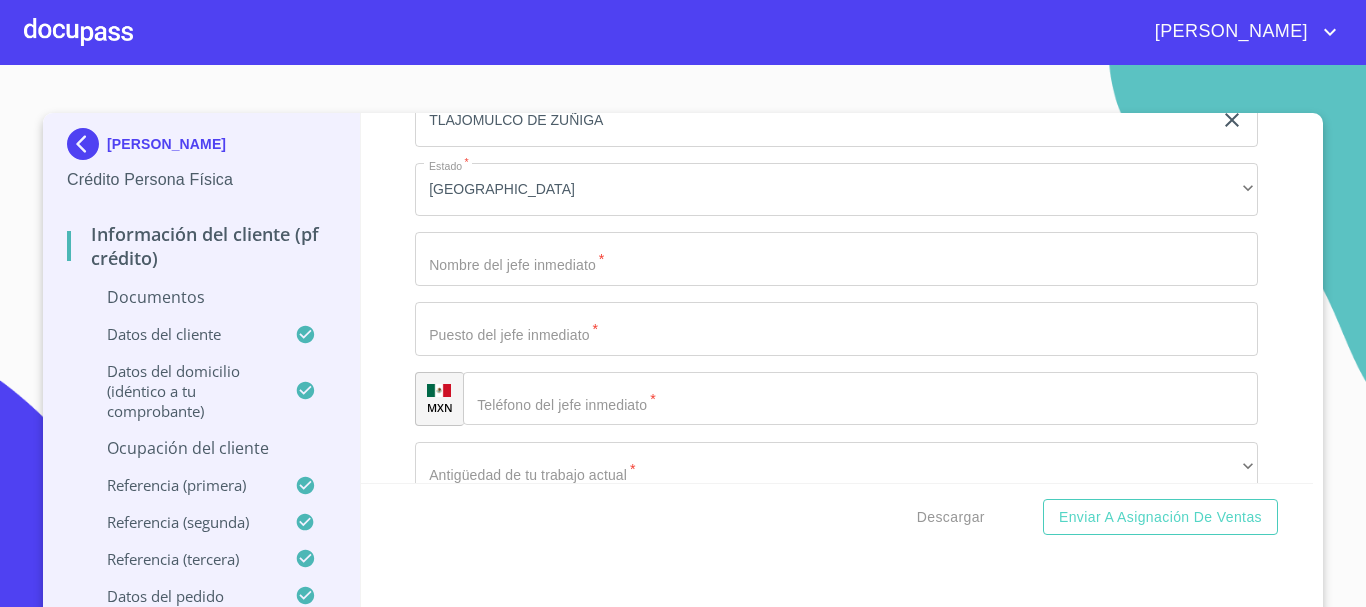 click on "Ocupación   * Jubilado/Pensionado ​ Ingreso neto mensual   * 47000 ​ Nombre de la empresa   * IMSS ​ Fecha de ingreso * 4 de abr. de 2012 ​ Descripción empleo   * JUBILADO ​ Tipo de contrato   * Fijo ​ Nacionalidad de la empresa   * Mexicana ​ Tipo de empresa   * Pública ​ Actividad Específica de la Empresa   * JUBILADO ​ MXN Teléfono de la empresa   * [PHONE_NUMBER] ​ Domicilio empresa (Calle, Av. o Vía)   * [PERSON_NAME][GEOGRAPHIC_DATA][PERSON_NAME] ​ No. Exterior   * 152 ​ No. Interior ​ Colonia o Urbanización   * FRACC [GEOGRAPHIC_DATA] ​ Código Postal   * 45609 ​ Delegación/Municipio   * [GEOGRAPHIC_DATA] [PERSON_NAME] ​ Estado   * Jalisco ​ Nombre del jefe inmediato   * ​ Puesto del jefe inmediato   * ​ MXN Teléfono del jefe inmediato   * ​ Antigüedad de tu trabajo actual   * ​ ​" at bounding box center [836, -229] 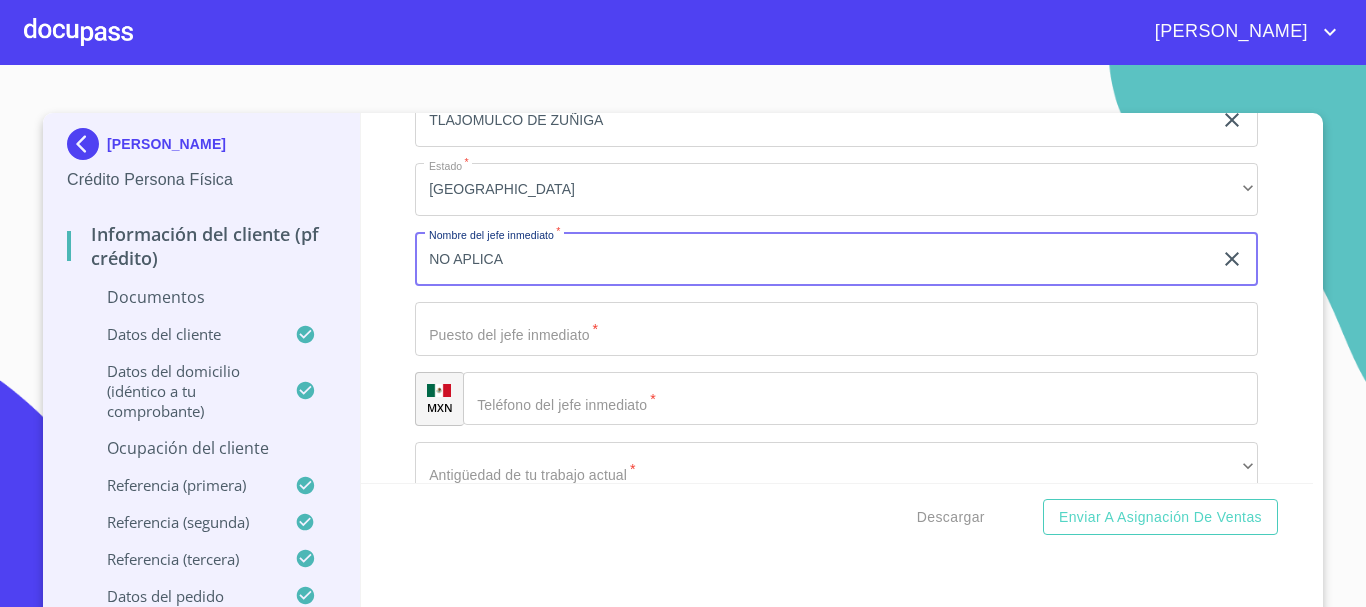 type on "NO APLICA" 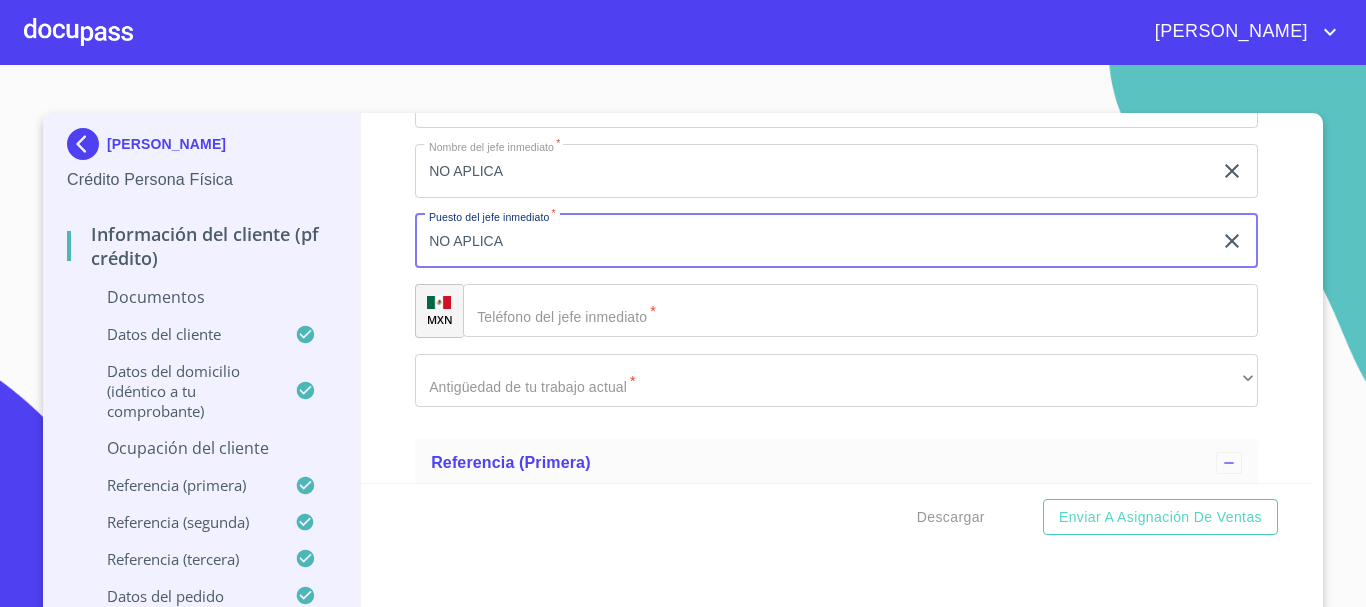 scroll, scrollTop: 7985, scrollLeft: 0, axis: vertical 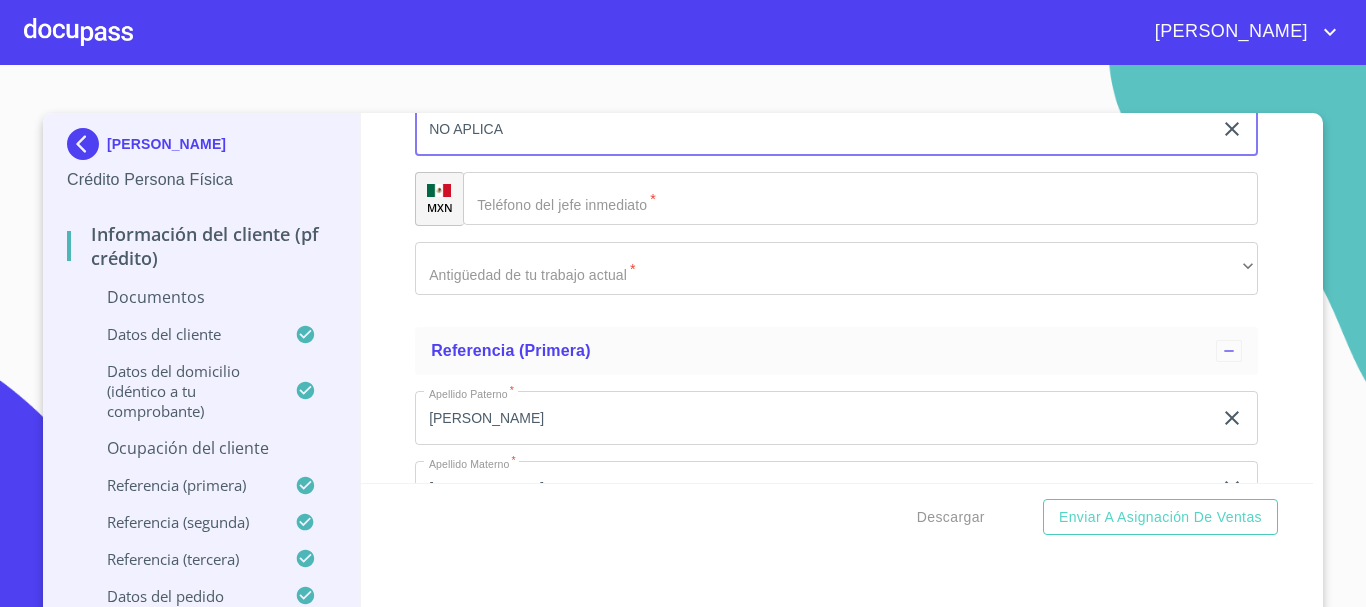 type on "NO APLICA" 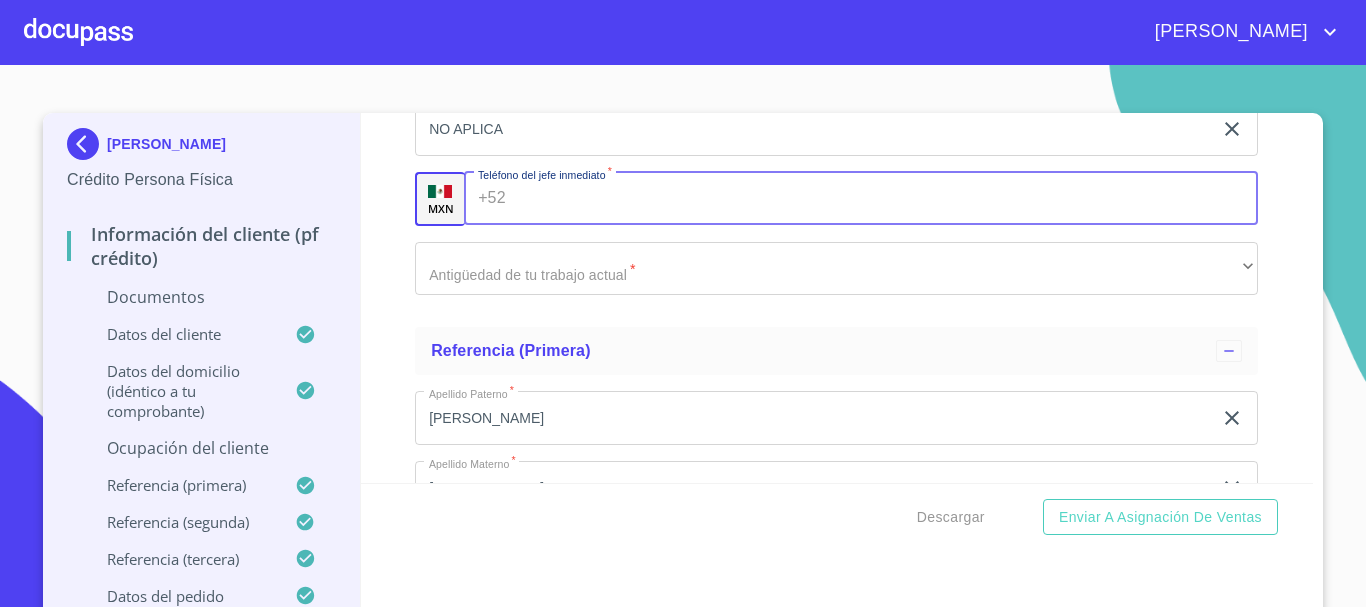 paste on "[PHONE_NUMBER]" 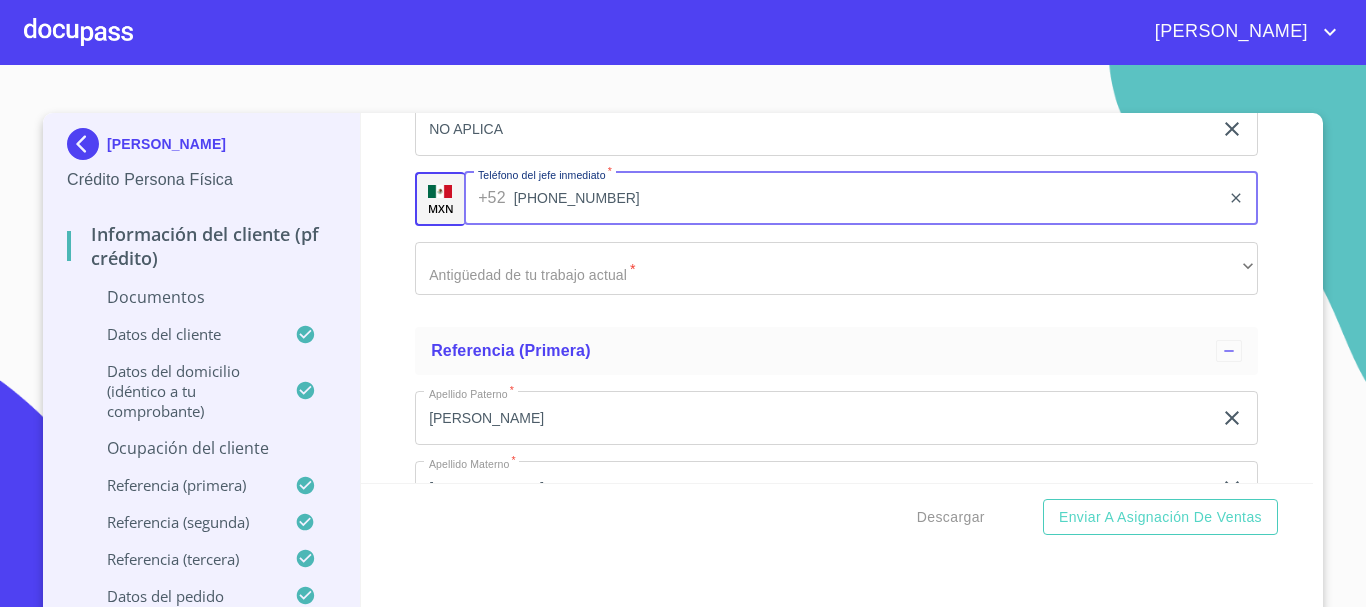 type on "[PHONE_NUMBER]" 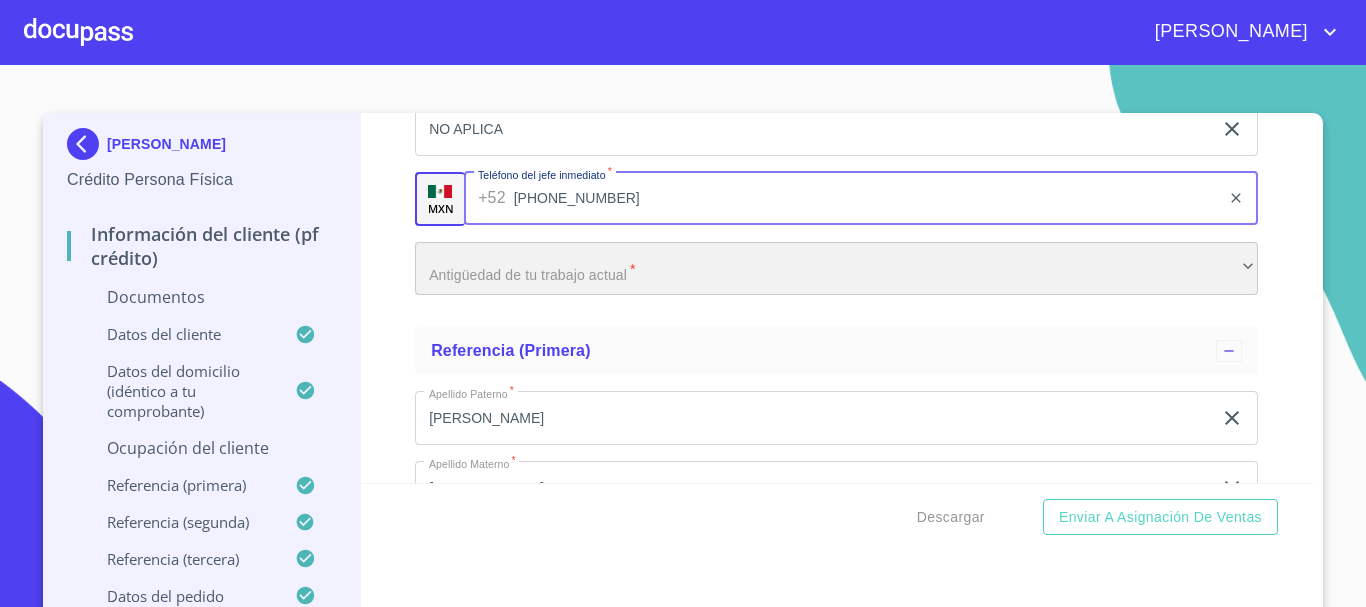 click on "​" at bounding box center [836, 269] 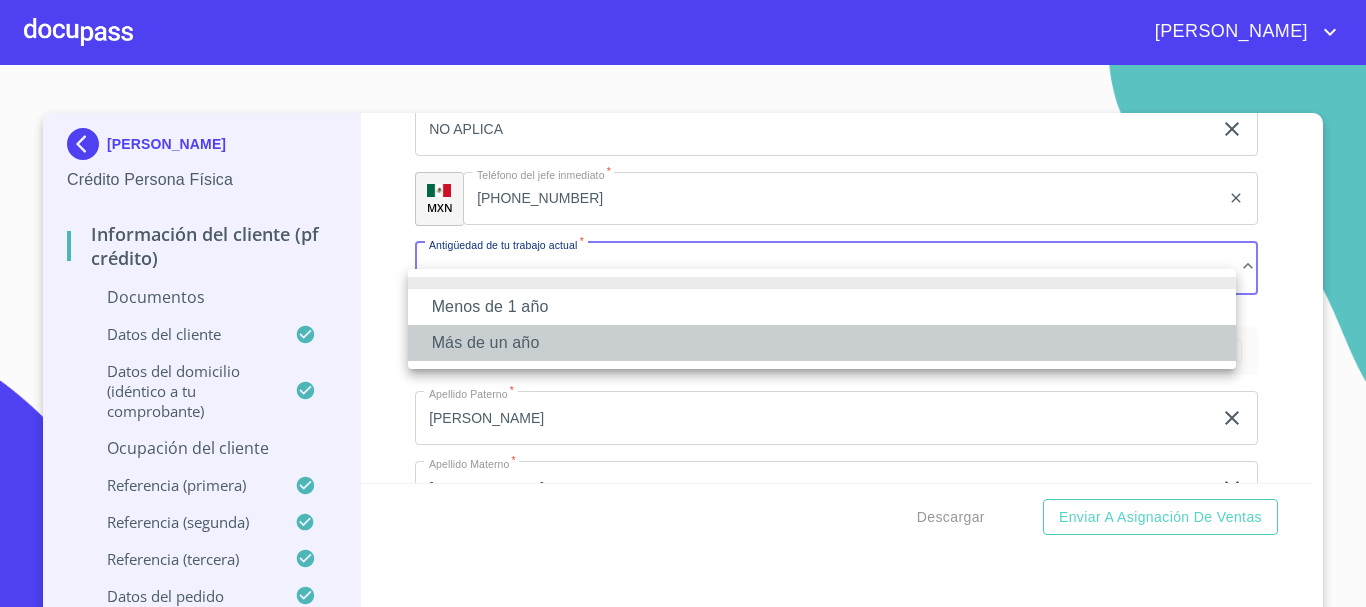 click on "Más de un año" at bounding box center [822, 343] 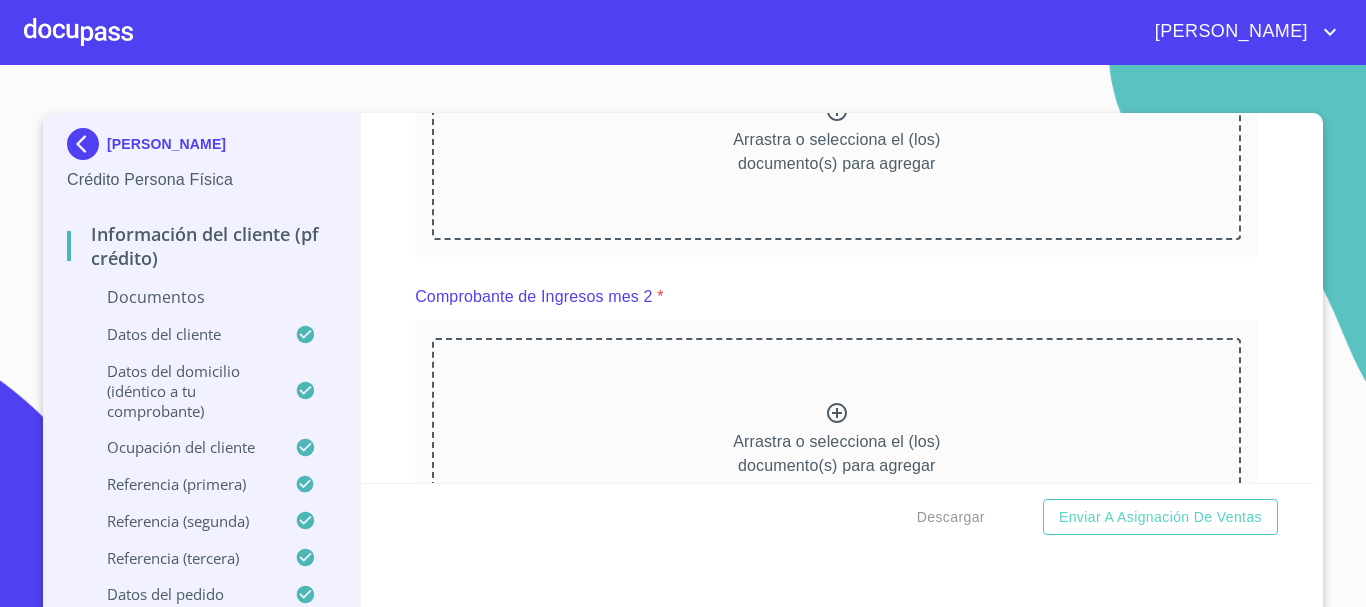 scroll, scrollTop: 2300, scrollLeft: 0, axis: vertical 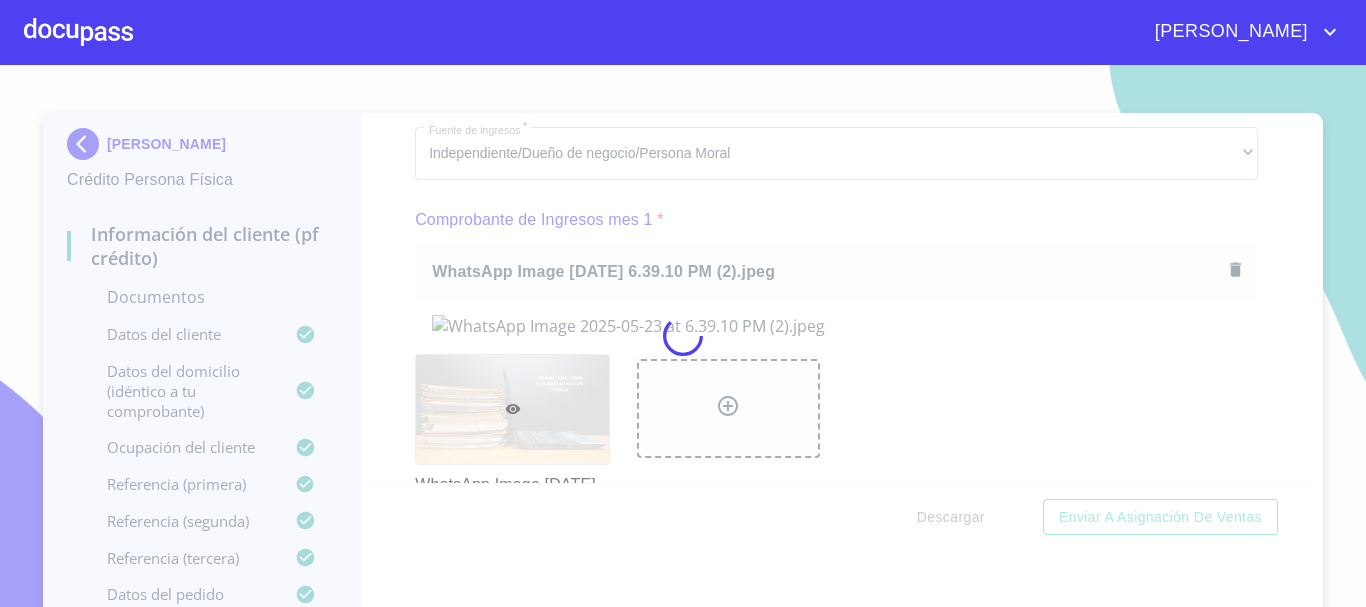 click at bounding box center (683, 336) 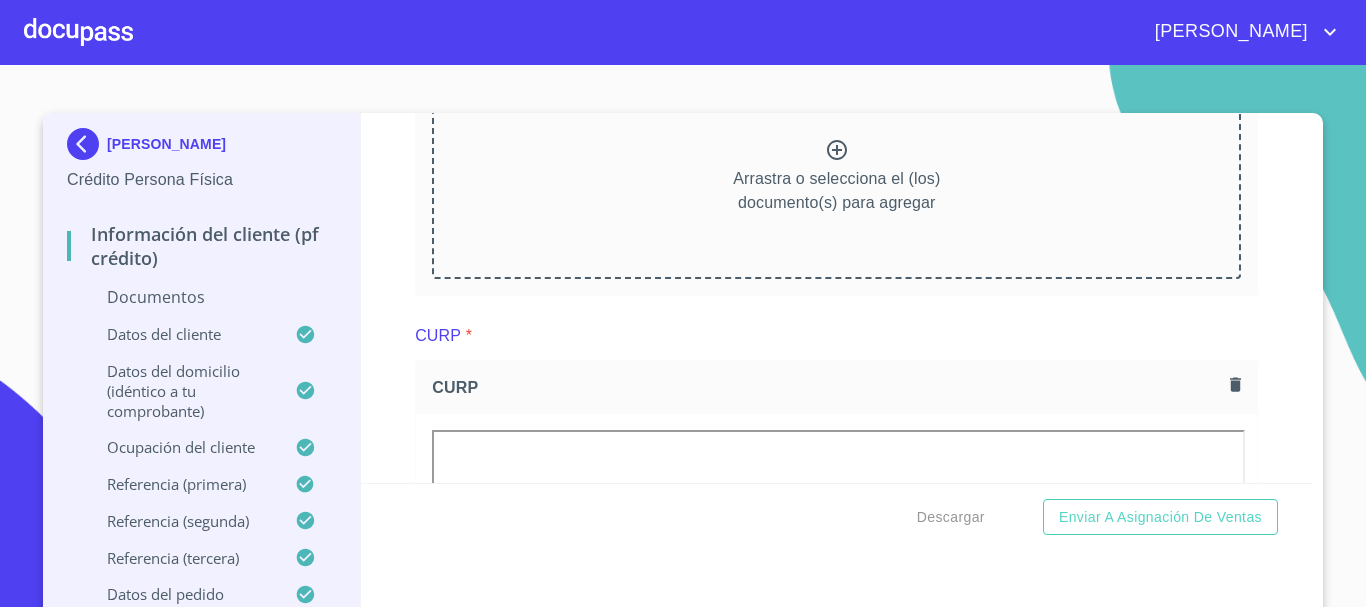 scroll, scrollTop: 2770, scrollLeft: 0, axis: vertical 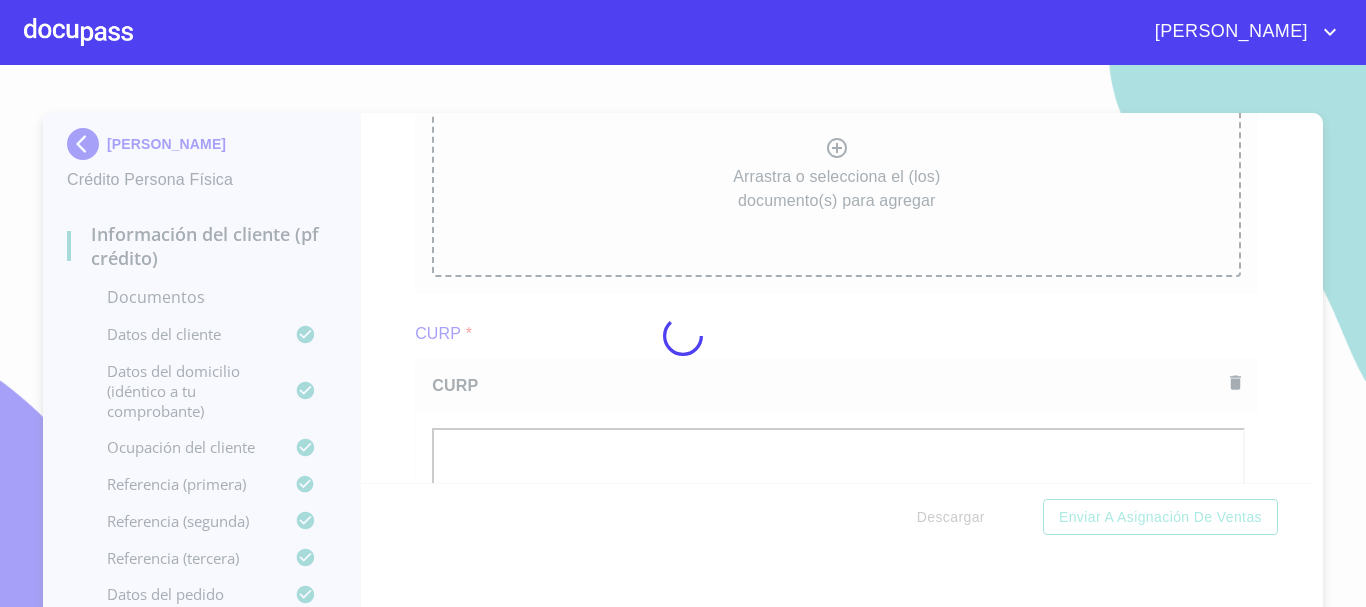 click at bounding box center [683, 336] 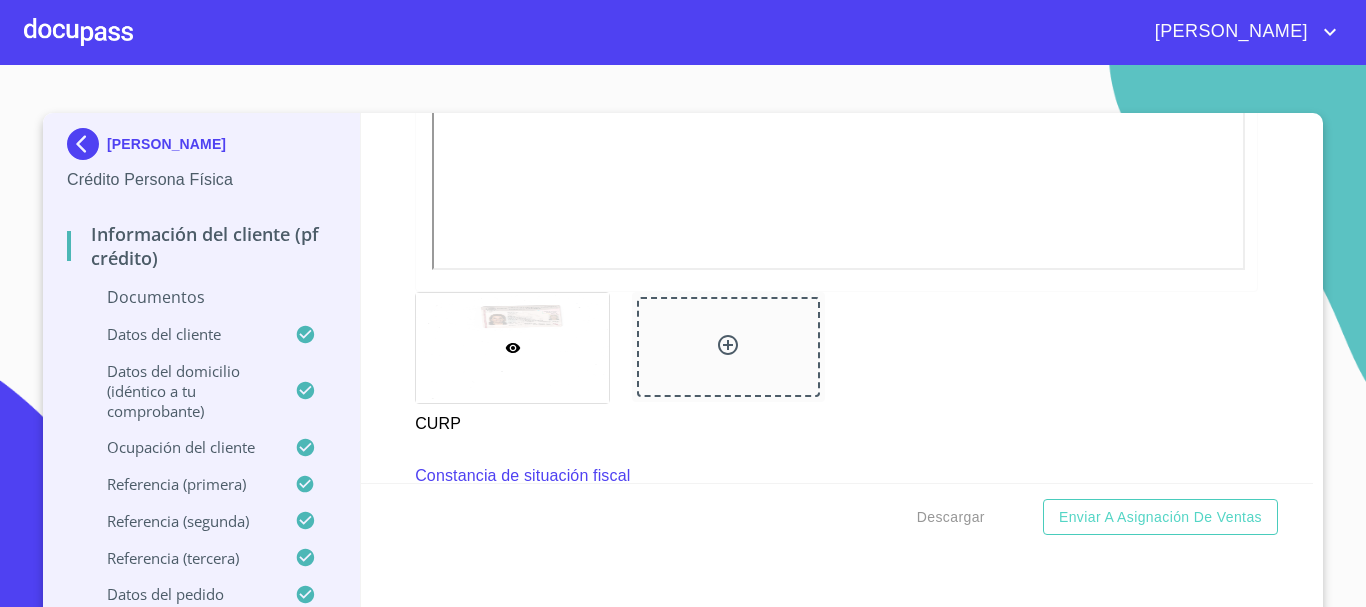 scroll, scrollTop: 3681, scrollLeft: 0, axis: vertical 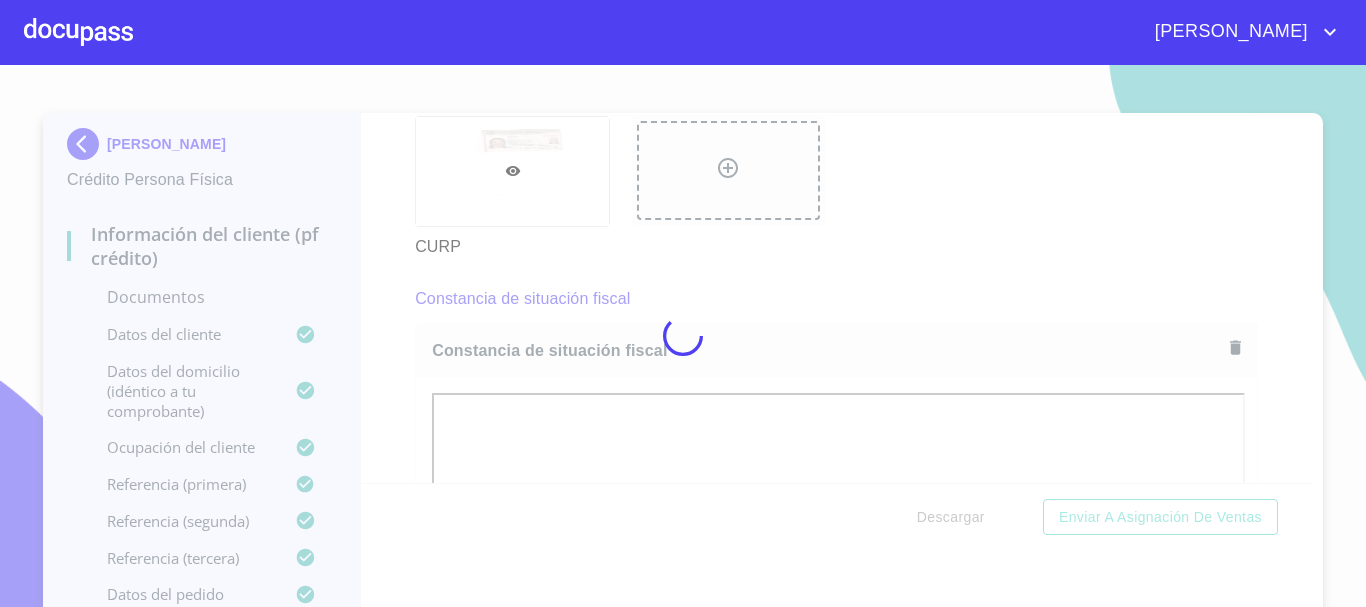click at bounding box center (683, 336) 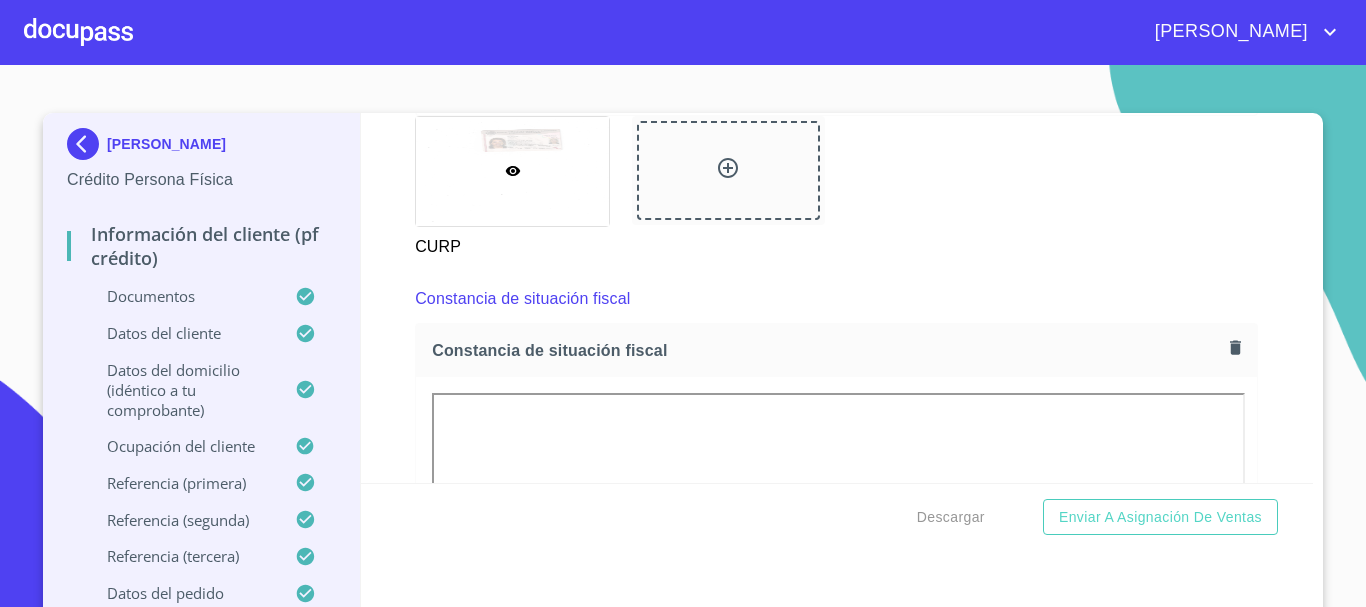 scroll, scrollTop: 12, scrollLeft: 0, axis: vertical 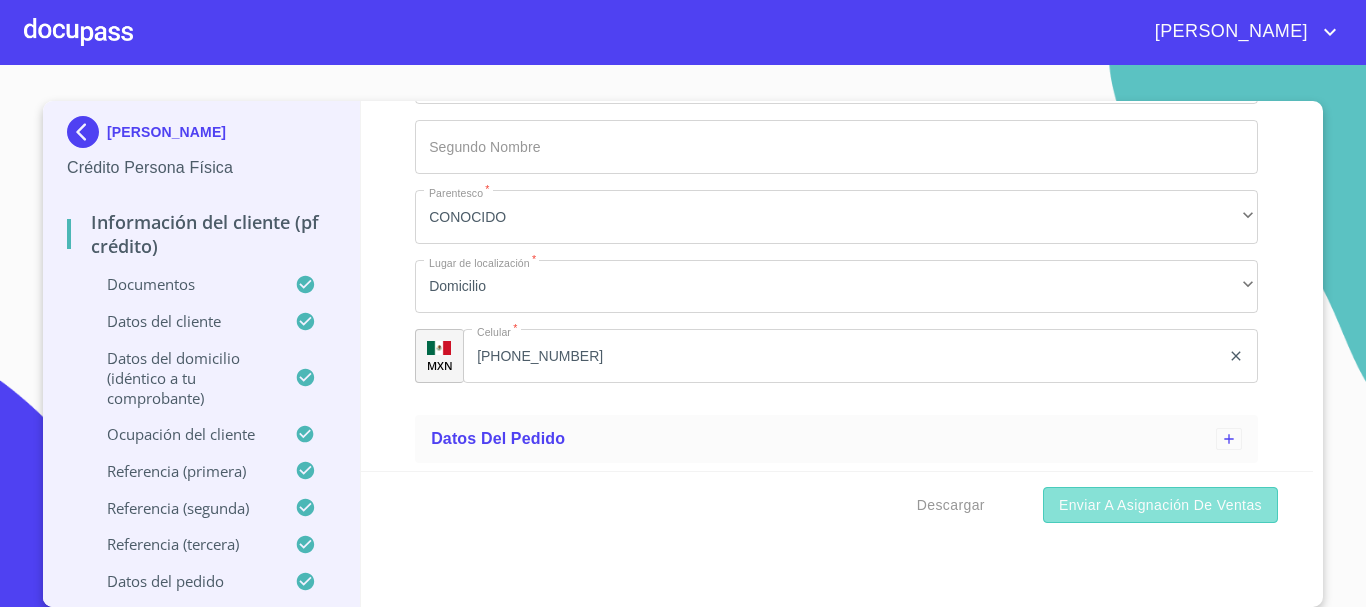click on "Enviar a Asignación de Ventas" at bounding box center [1160, 505] 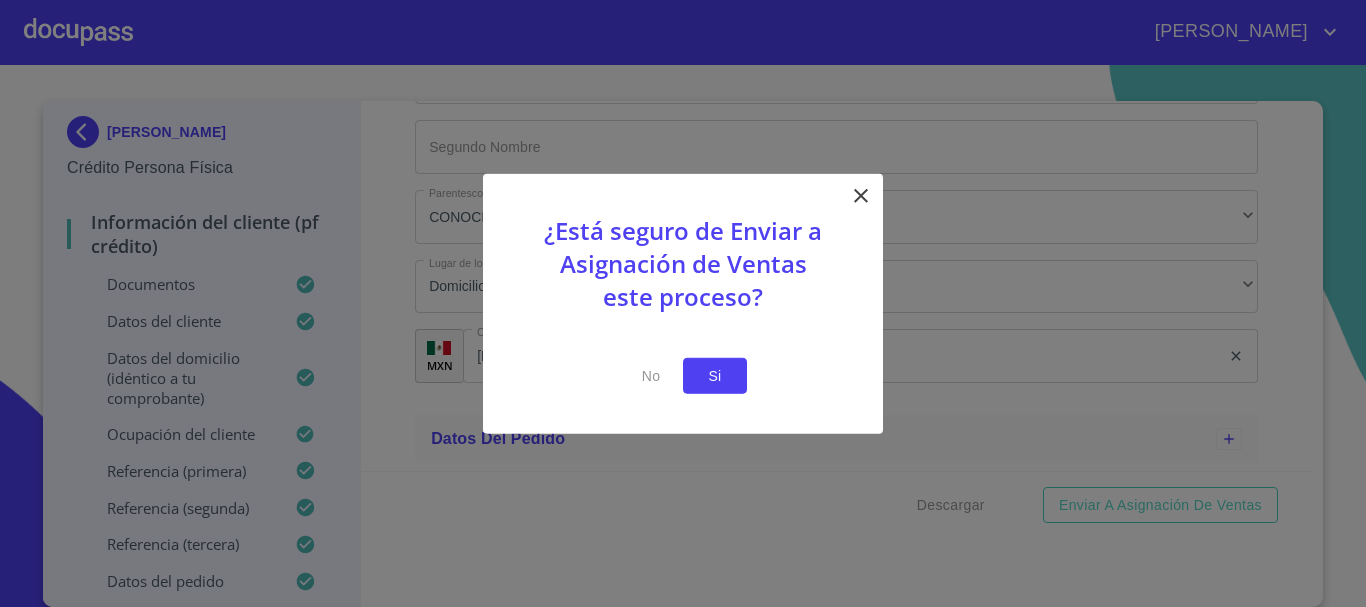 click on "Si" at bounding box center [715, 375] 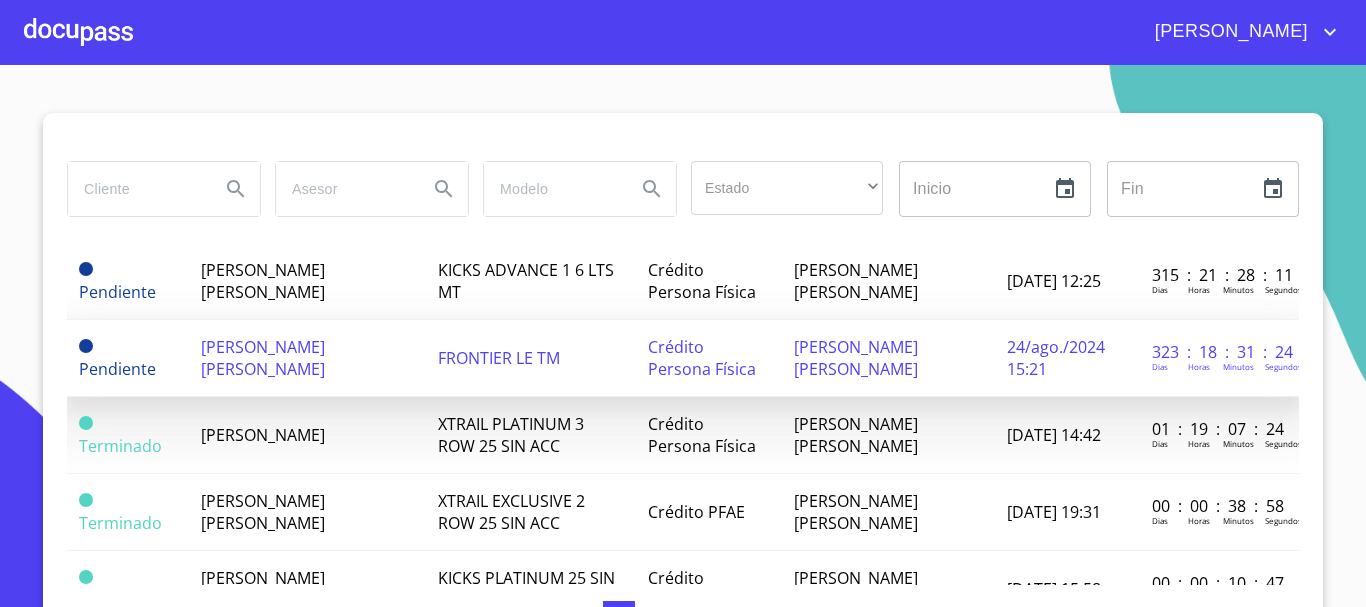 scroll, scrollTop: 600, scrollLeft: 0, axis: vertical 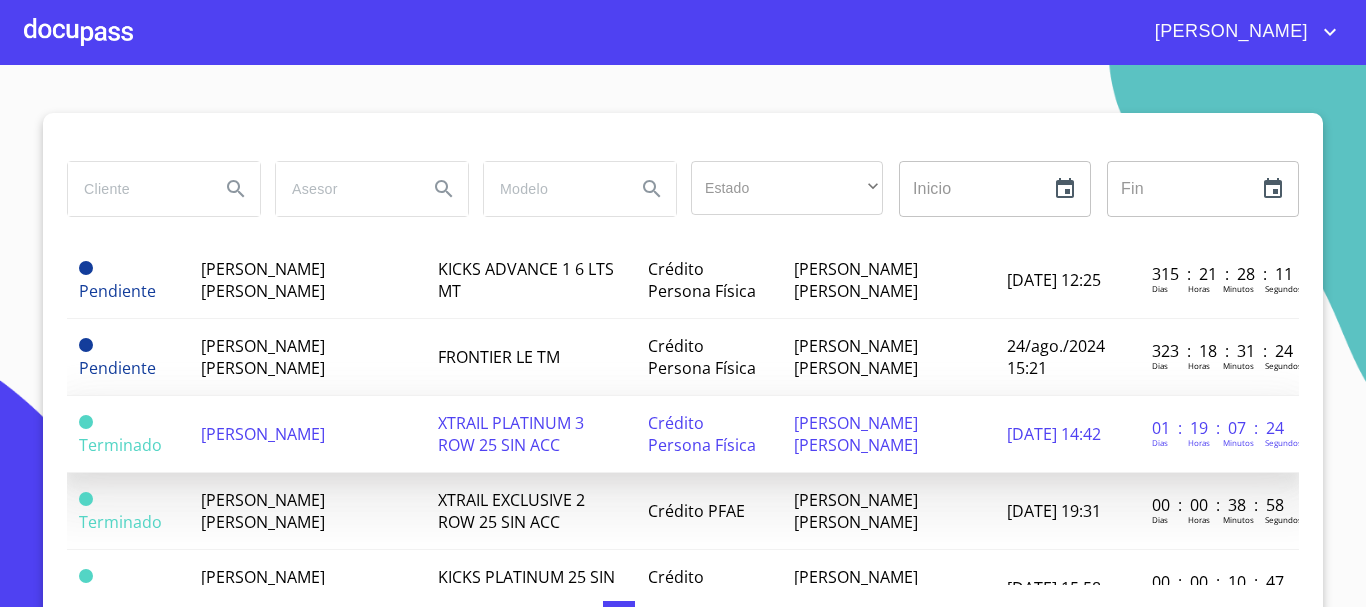 click on "[PERSON_NAME]" at bounding box center [308, 434] 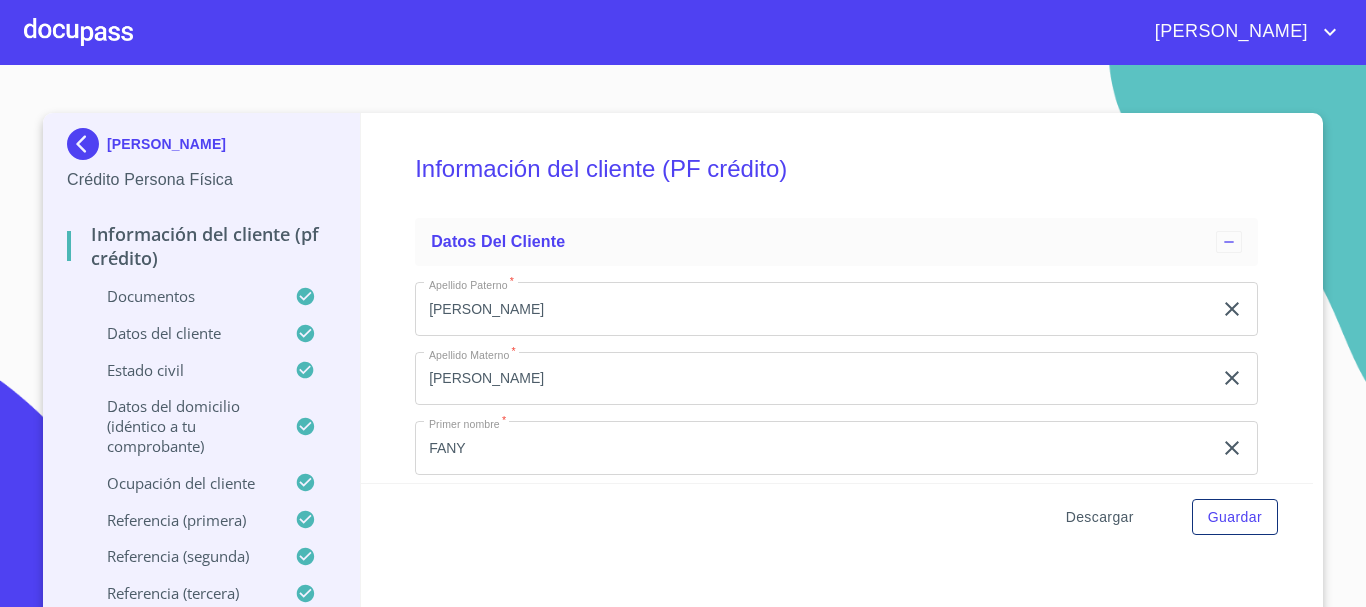 click on "Descargar" at bounding box center (1100, 517) 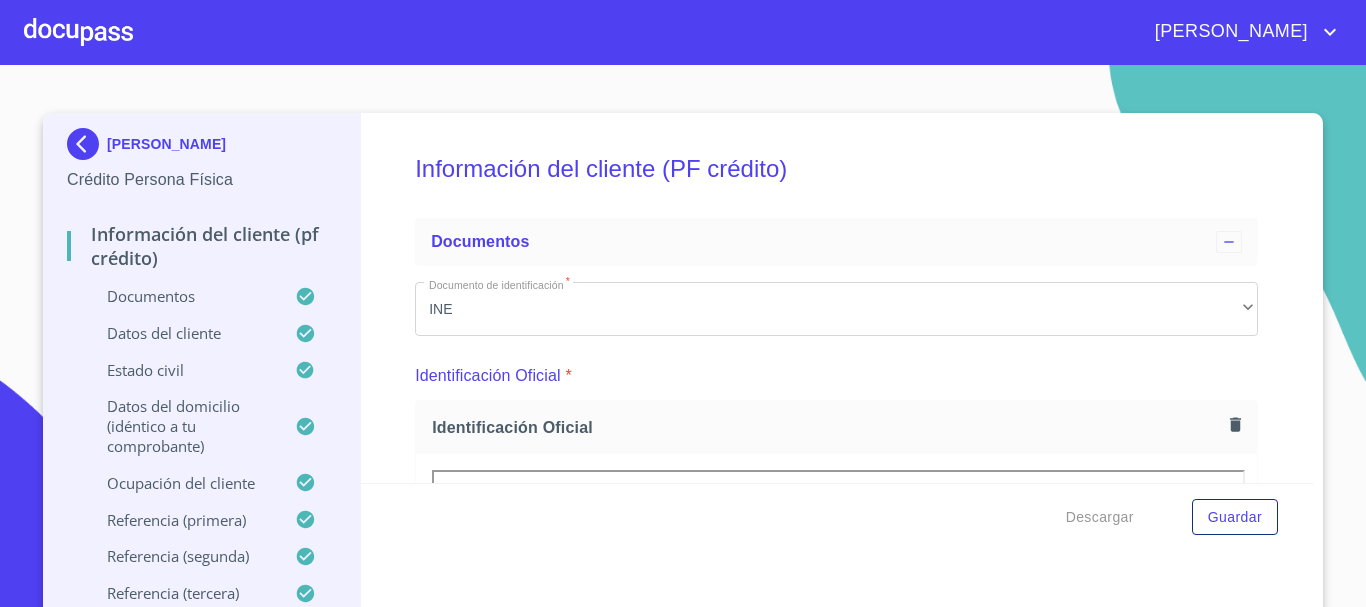 scroll, scrollTop: 5288, scrollLeft: 0, axis: vertical 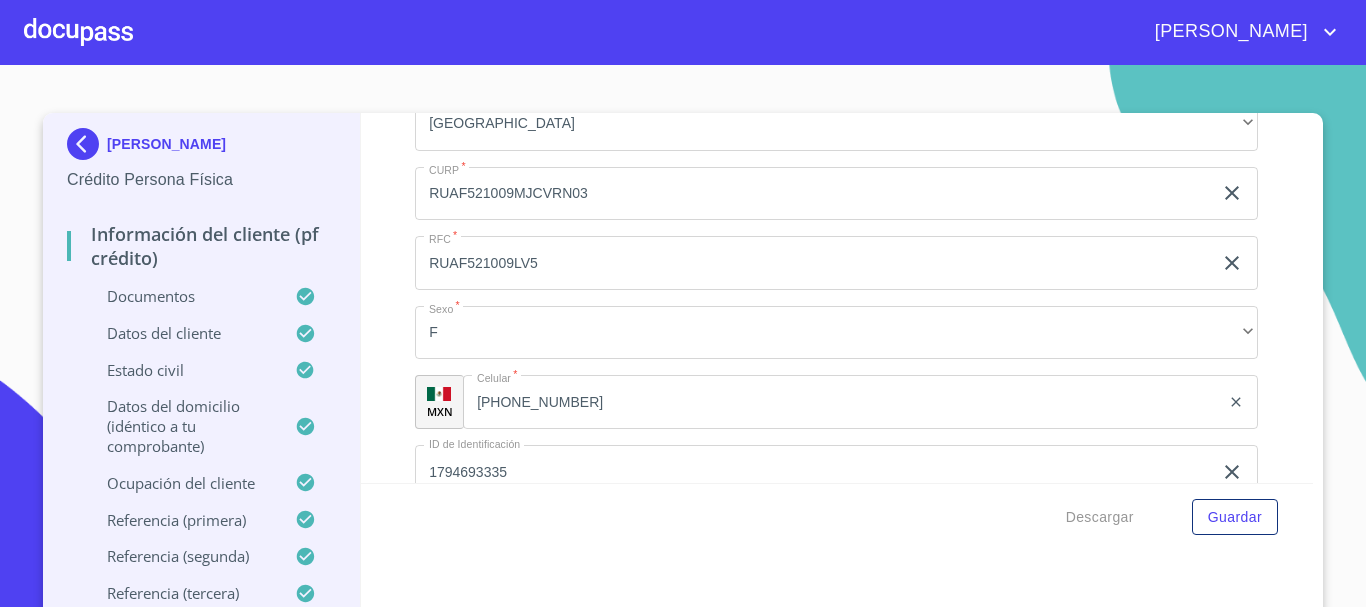 click on "Datos del cliente" at bounding box center [181, 333] 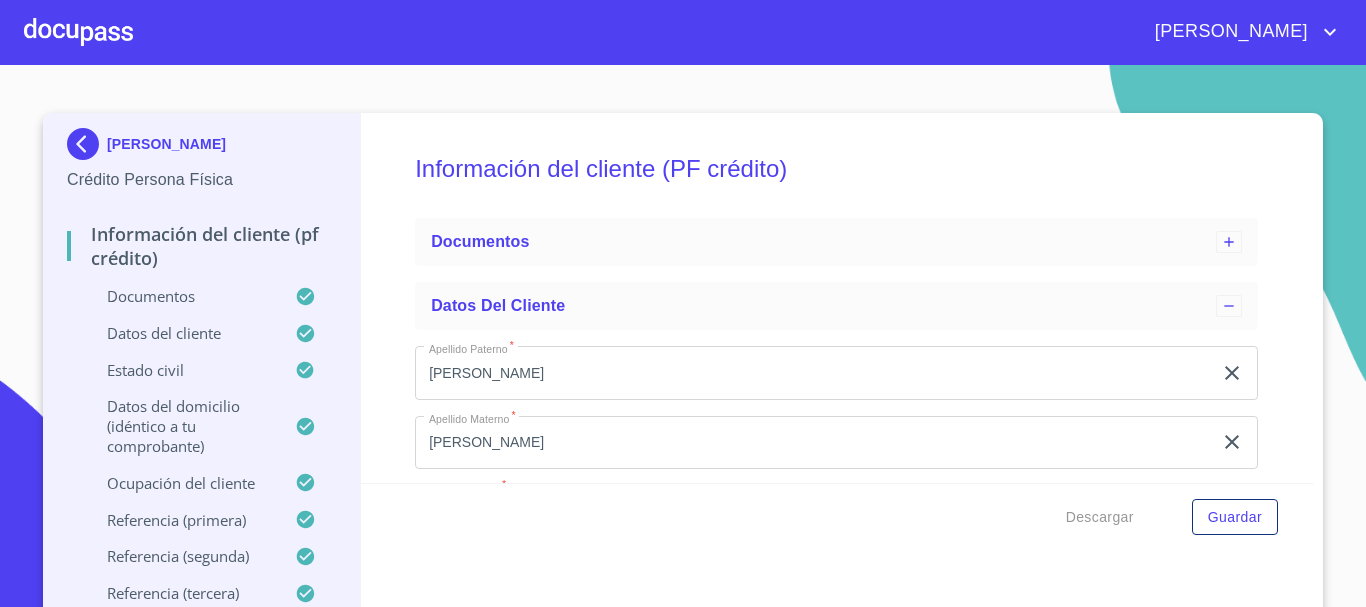 scroll, scrollTop: 100, scrollLeft: 0, axis: vertical 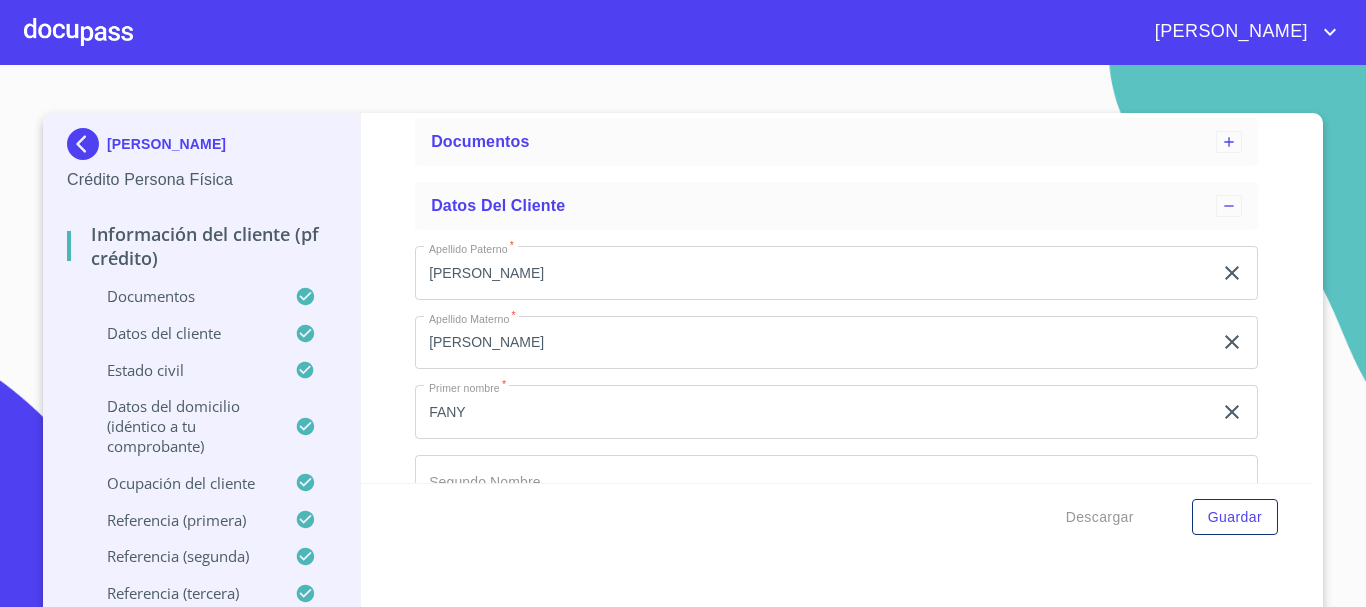 click on "[PERSON_NAME]" at bounding box center [813, 273] 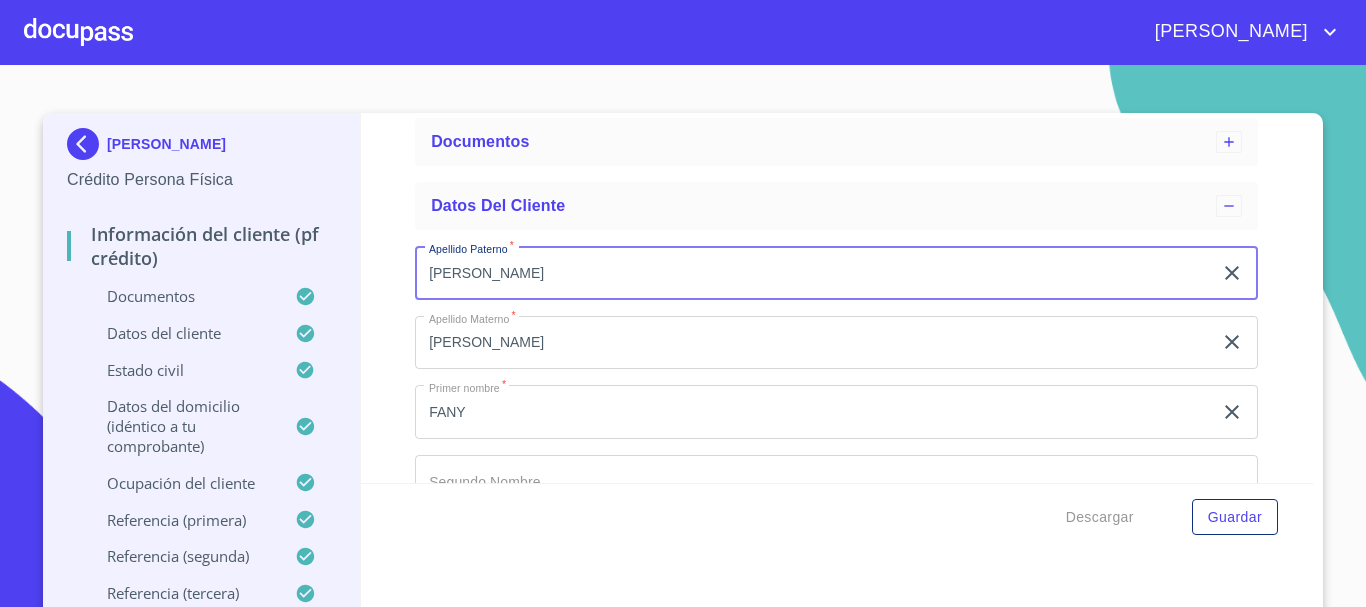 click on "[PERSON_NAME]" at bounding box center [813, 273] 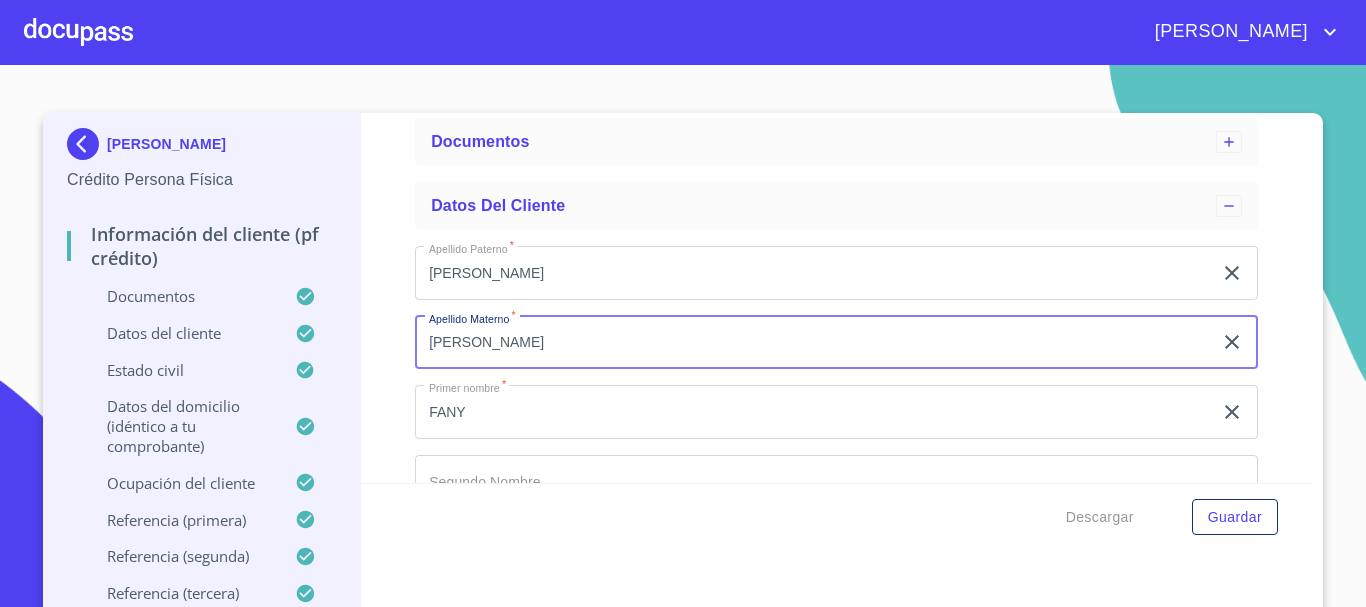 click on "[PERSON_NAME]" at bounding box center (813, 343) 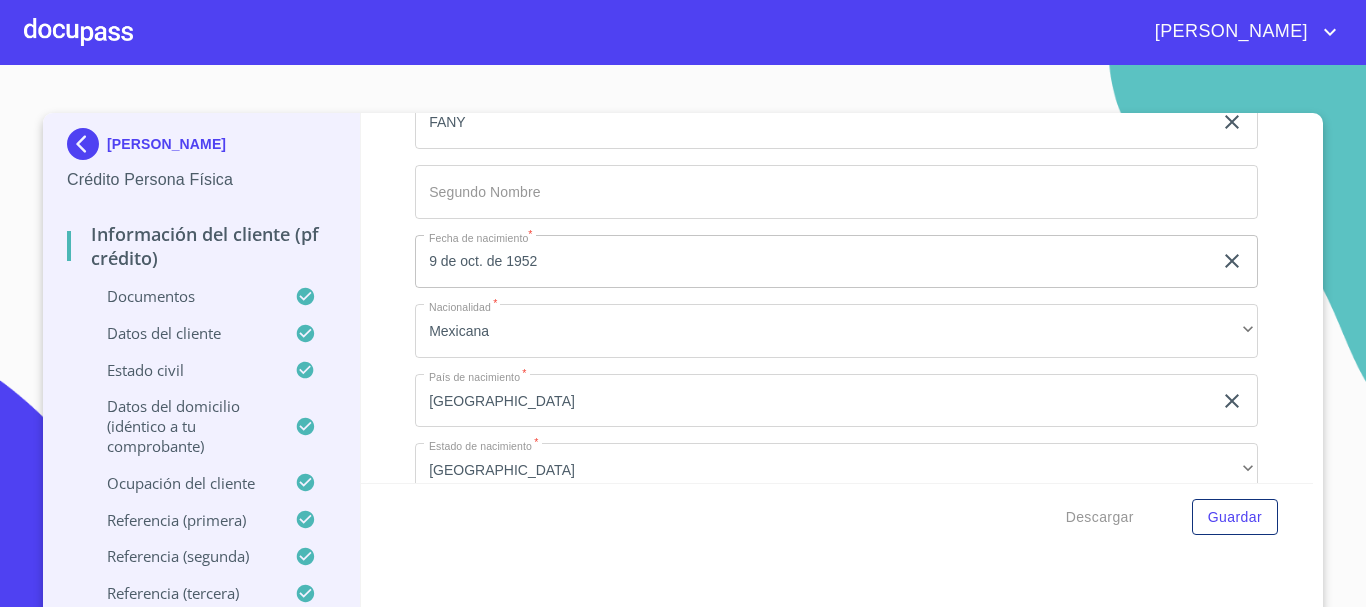 scroll, scrollTop: 400, scrollLeft: 0, axis: vertical 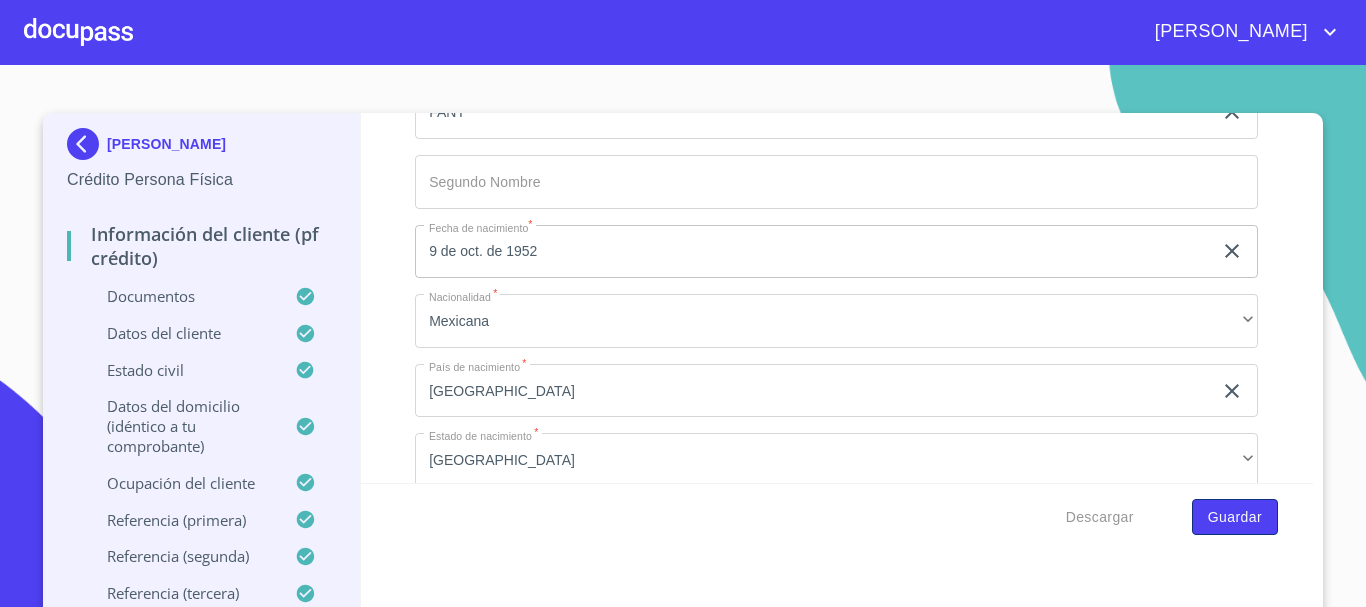 click on "Guardar" at bounding box center (1235, 517) 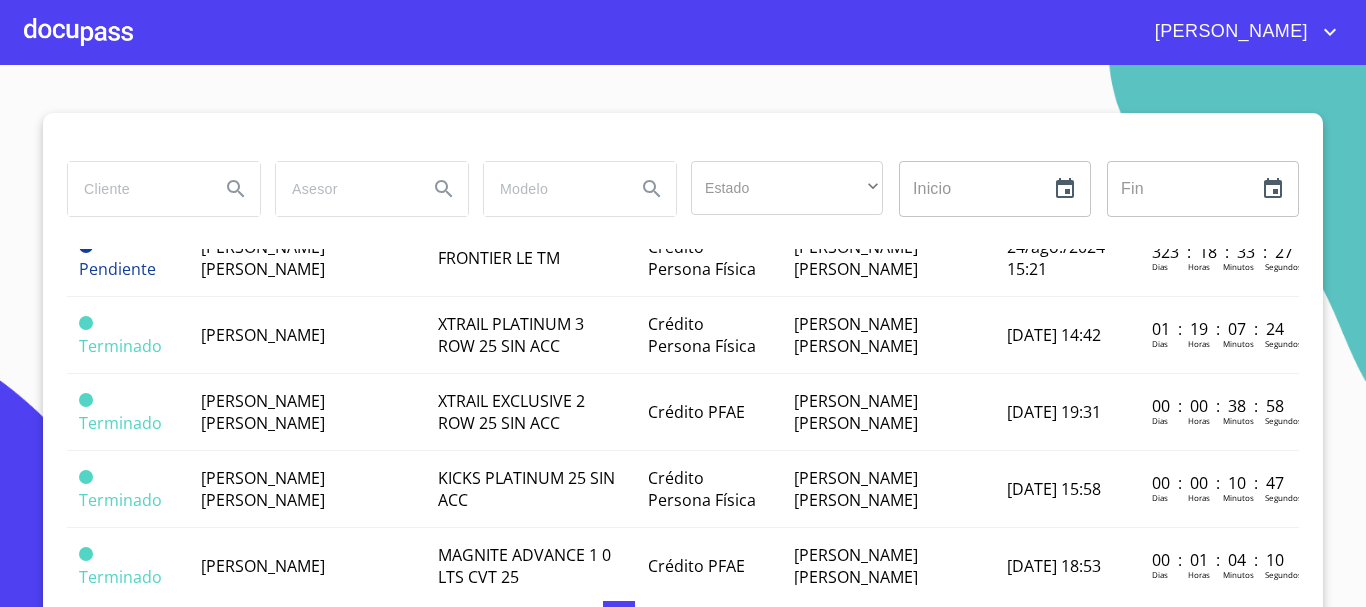 scroll, scrollTop: 700, scrollLeft: 0, axis: vertical 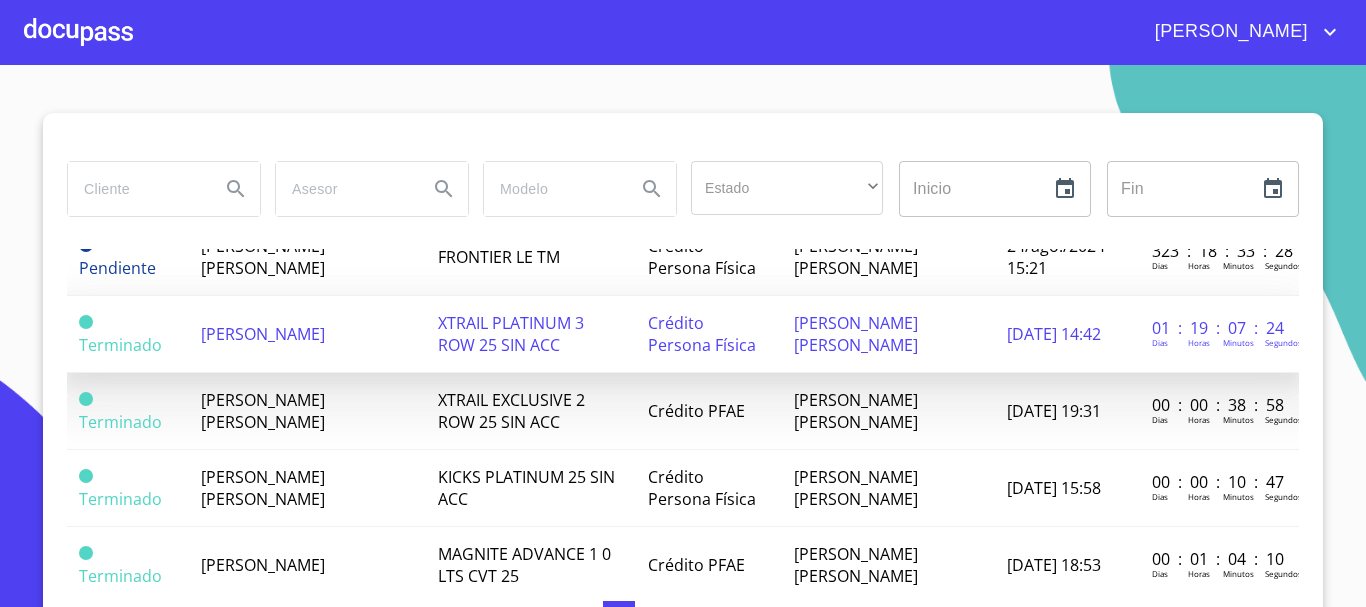 click on "[PERSON_NAME]" at bounding box center (308, 334) 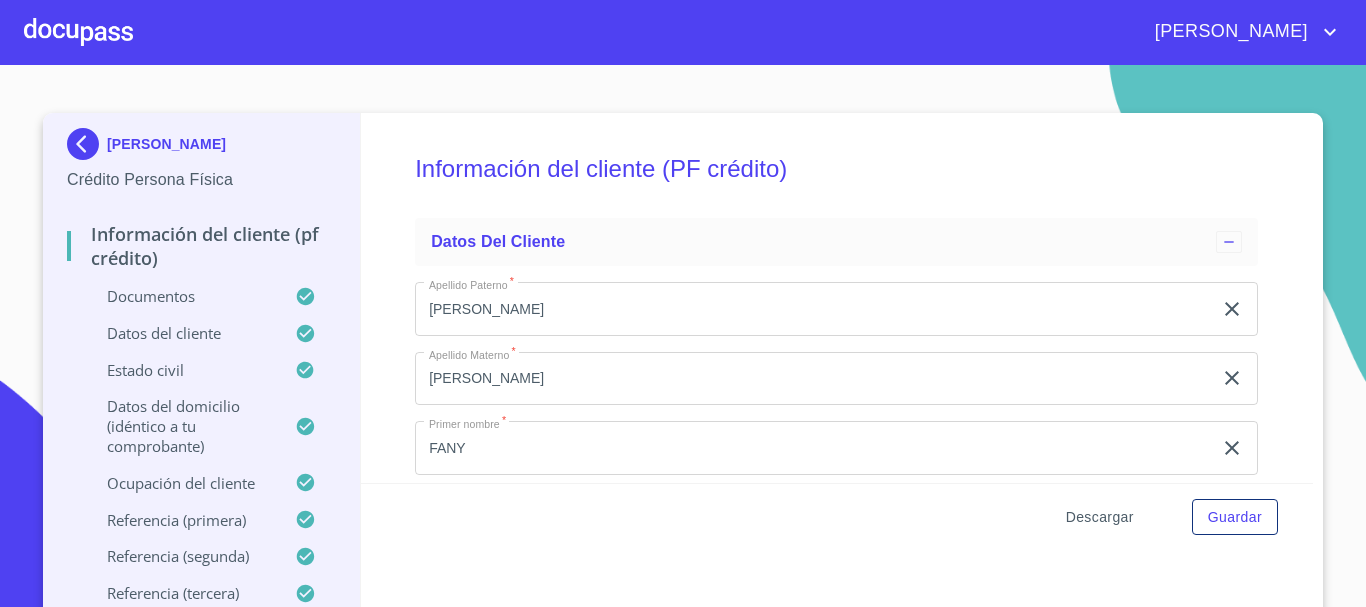click on "Descargar" at bounding box center (1100, 517) 